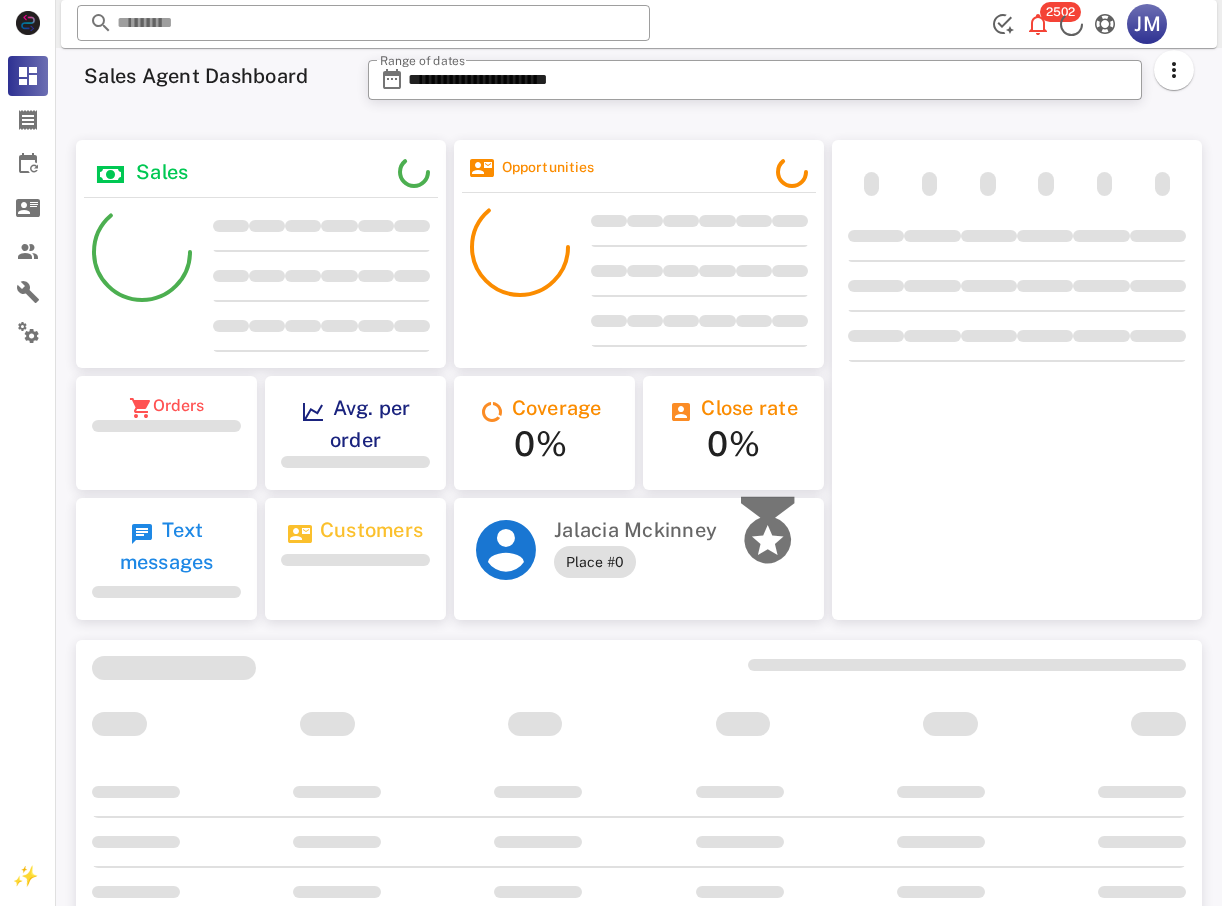 scroll, scrollTop: 0, scrollLeft: 0, axis: both 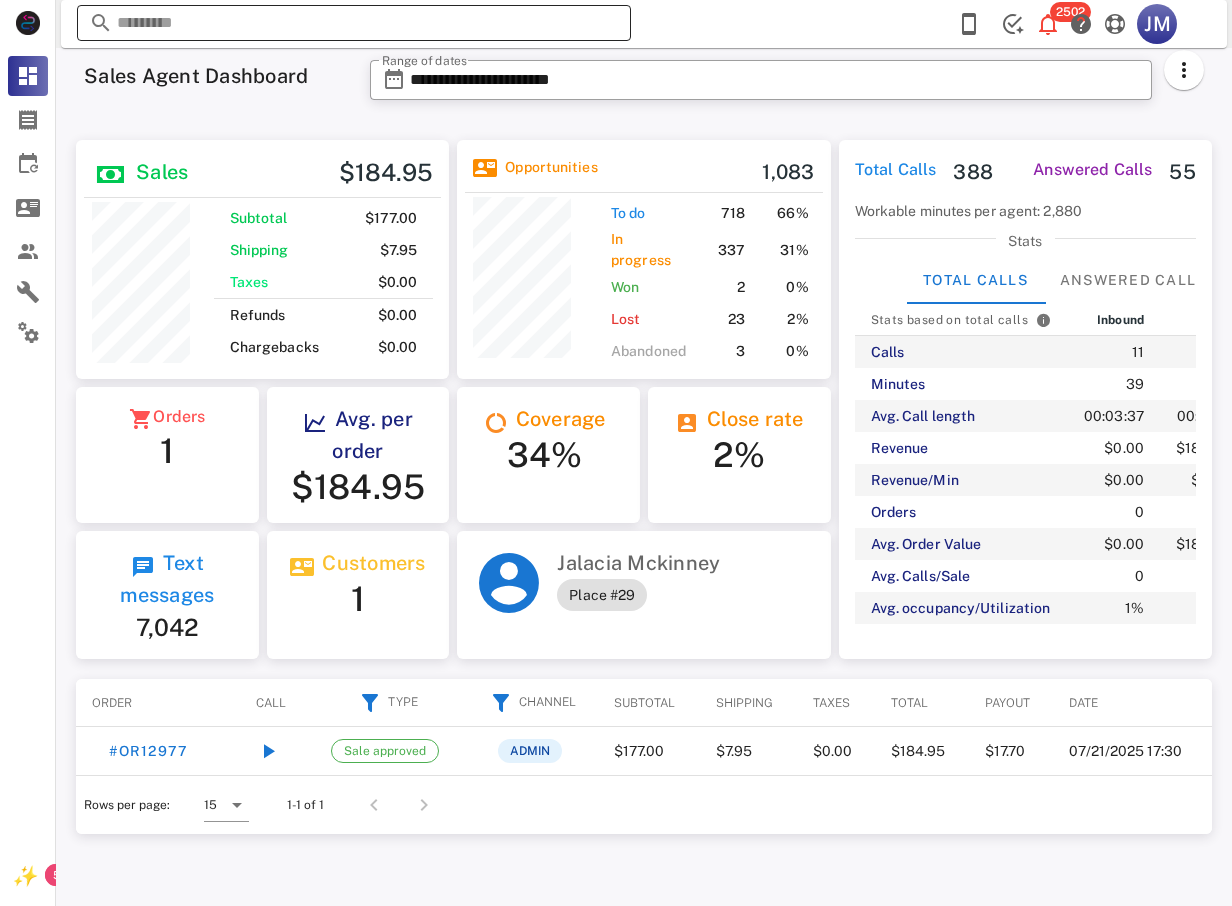 click at bounding box center [354, 23] 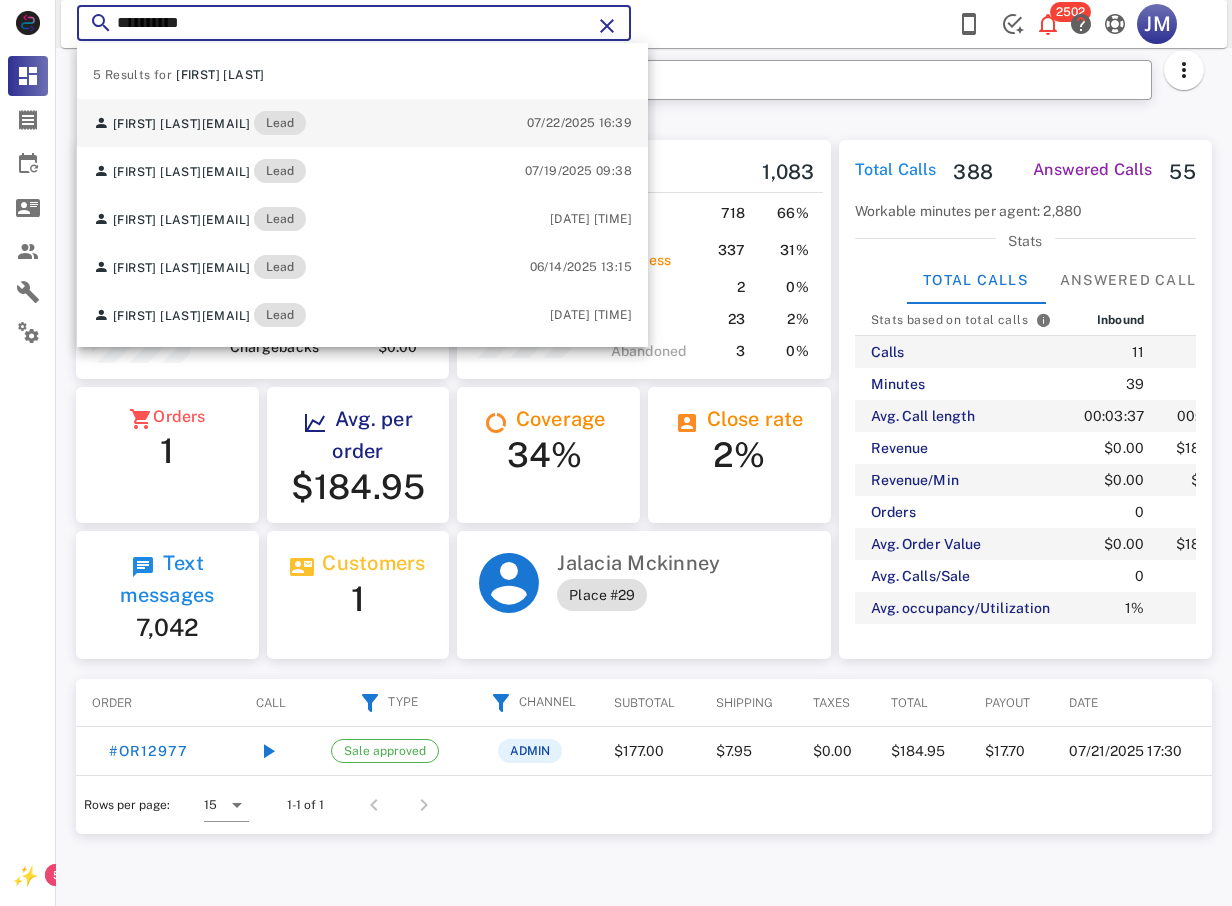 type on "**********" 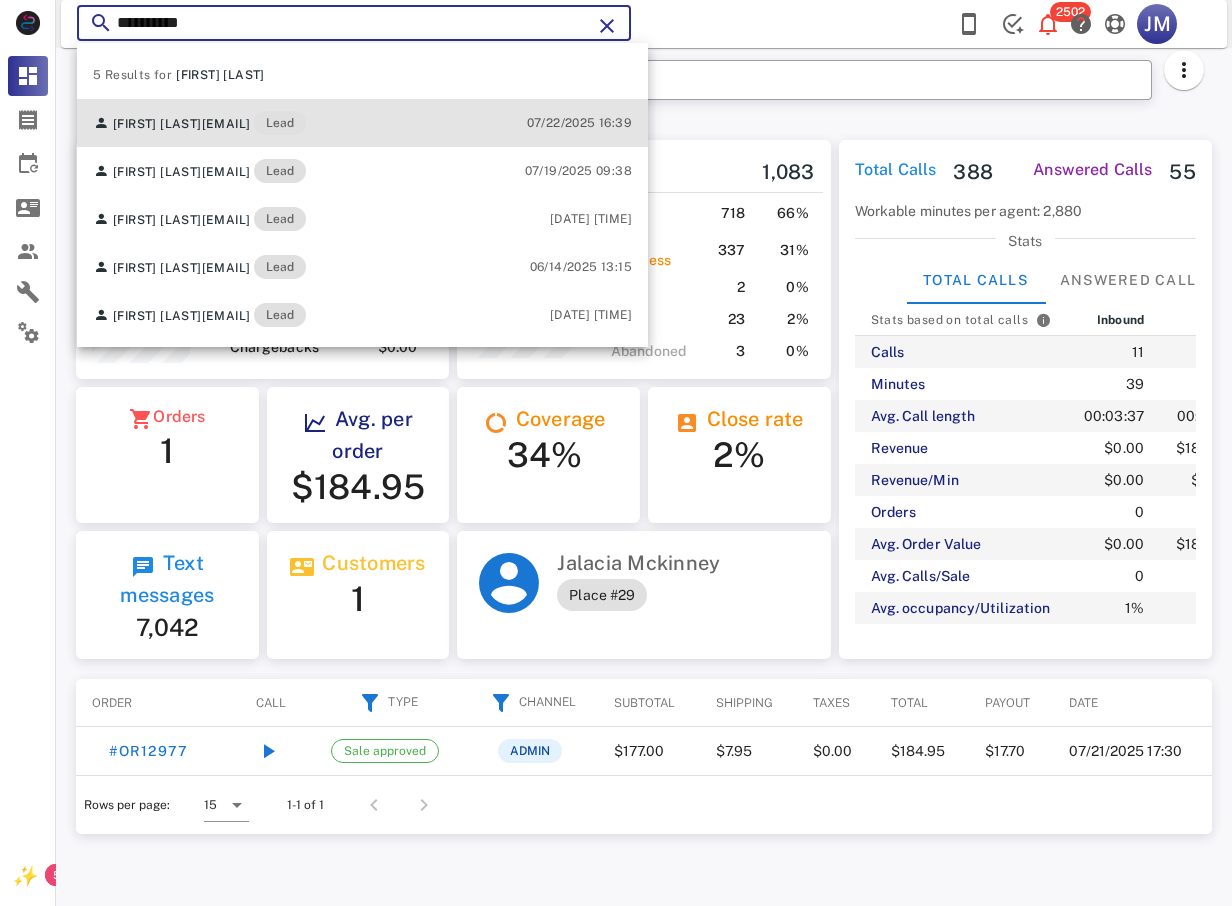 click on "[EMAIL]" at bounding box center [226, 124] 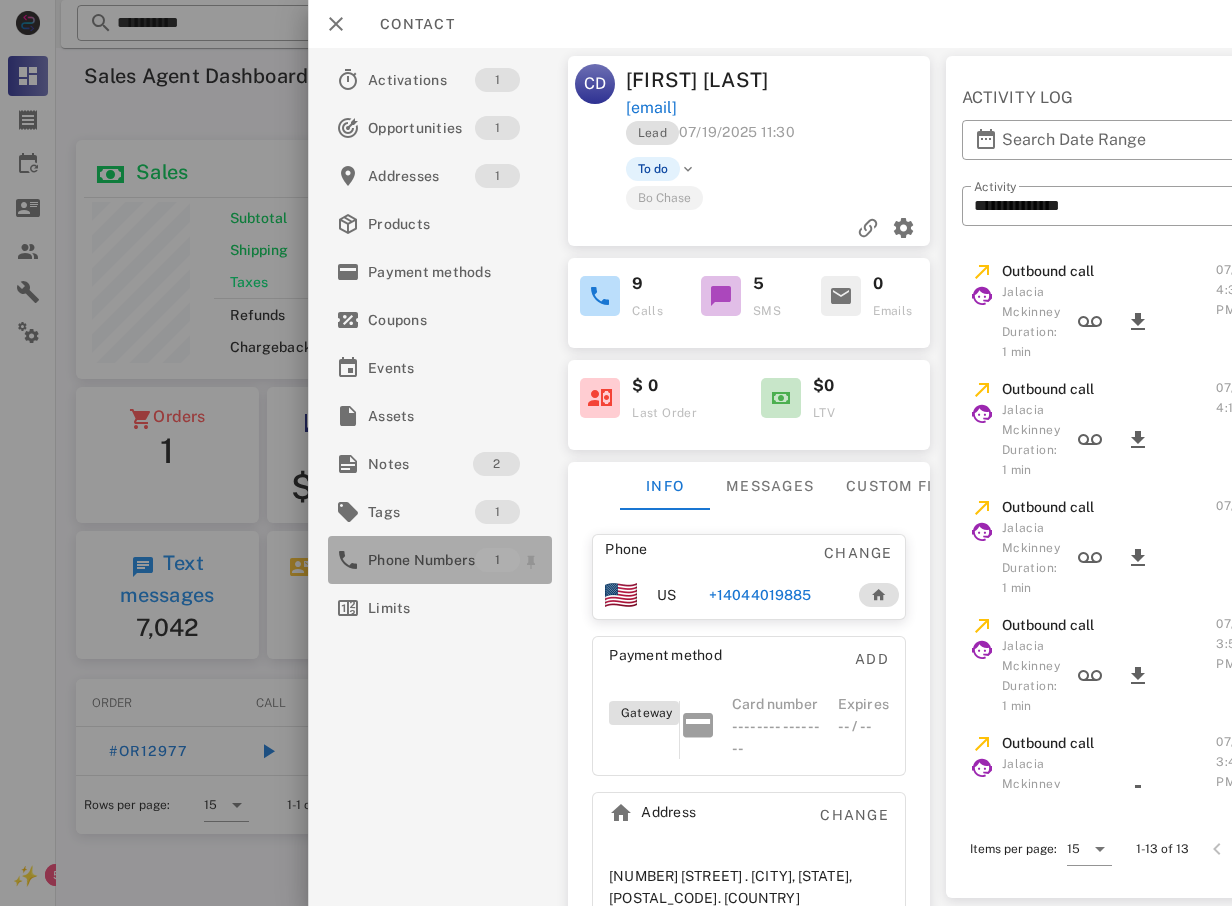 click on "Phone Numbers" at bounding box center (421, 560) 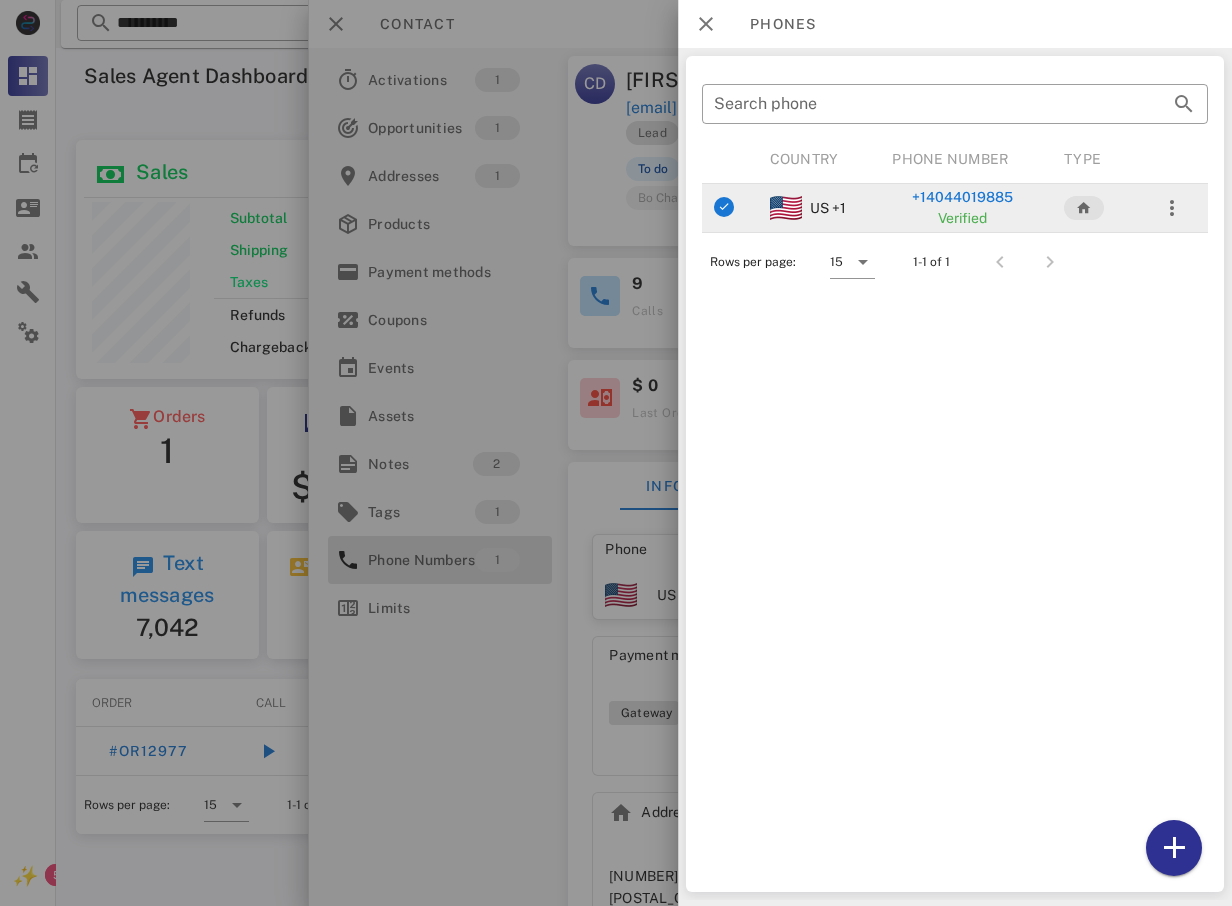 click on "+14044019885" at bounding box center [961, 197] 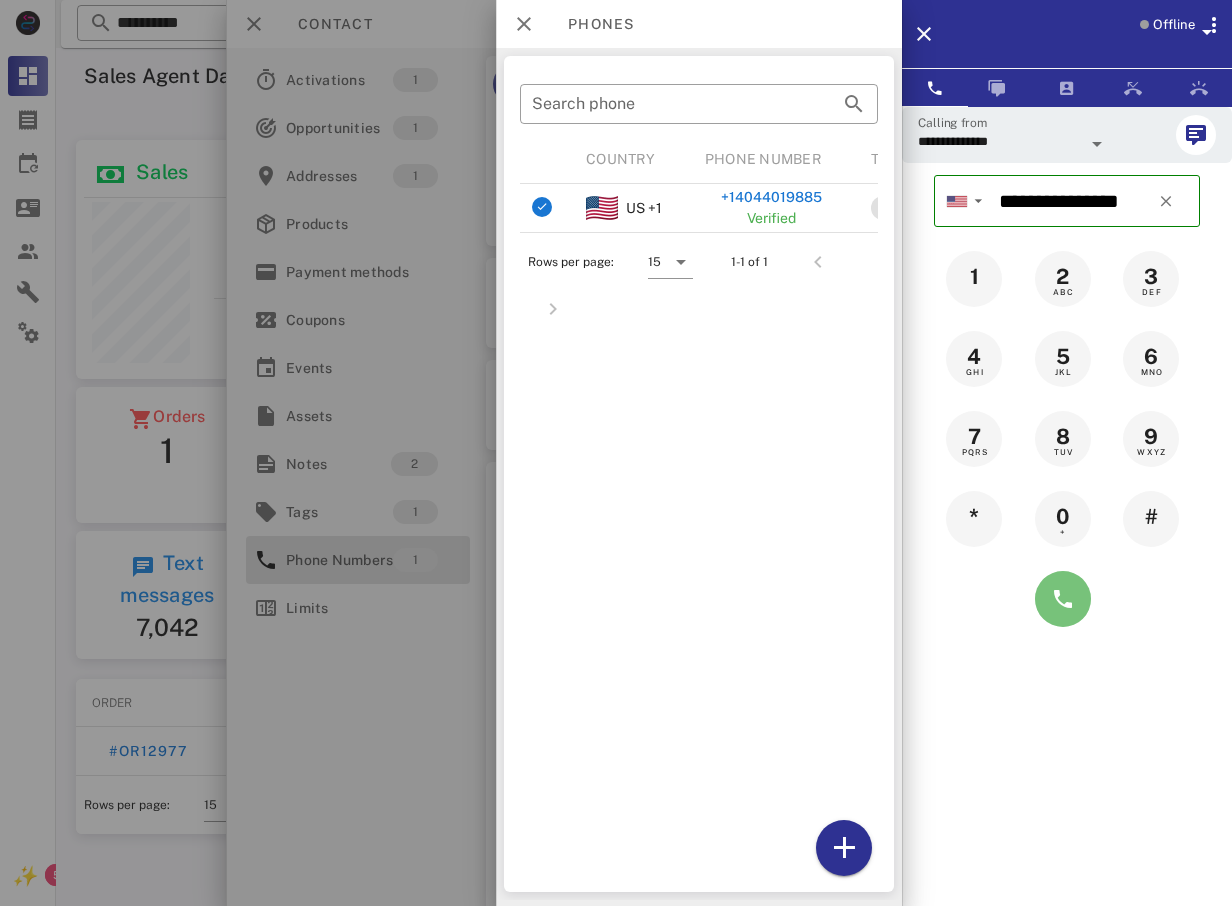 click at bounding box center (1063, 599) 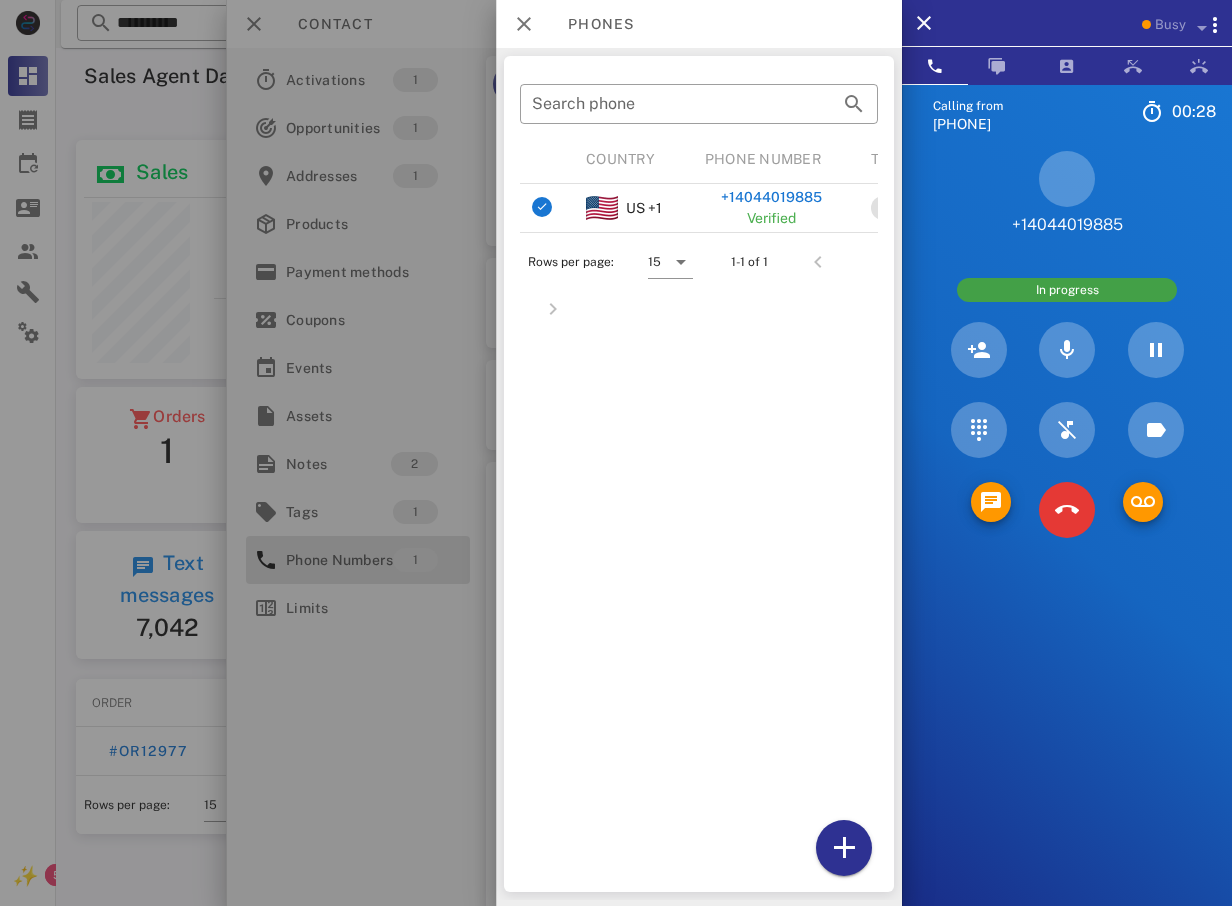 click at bounding box center [616, 453] 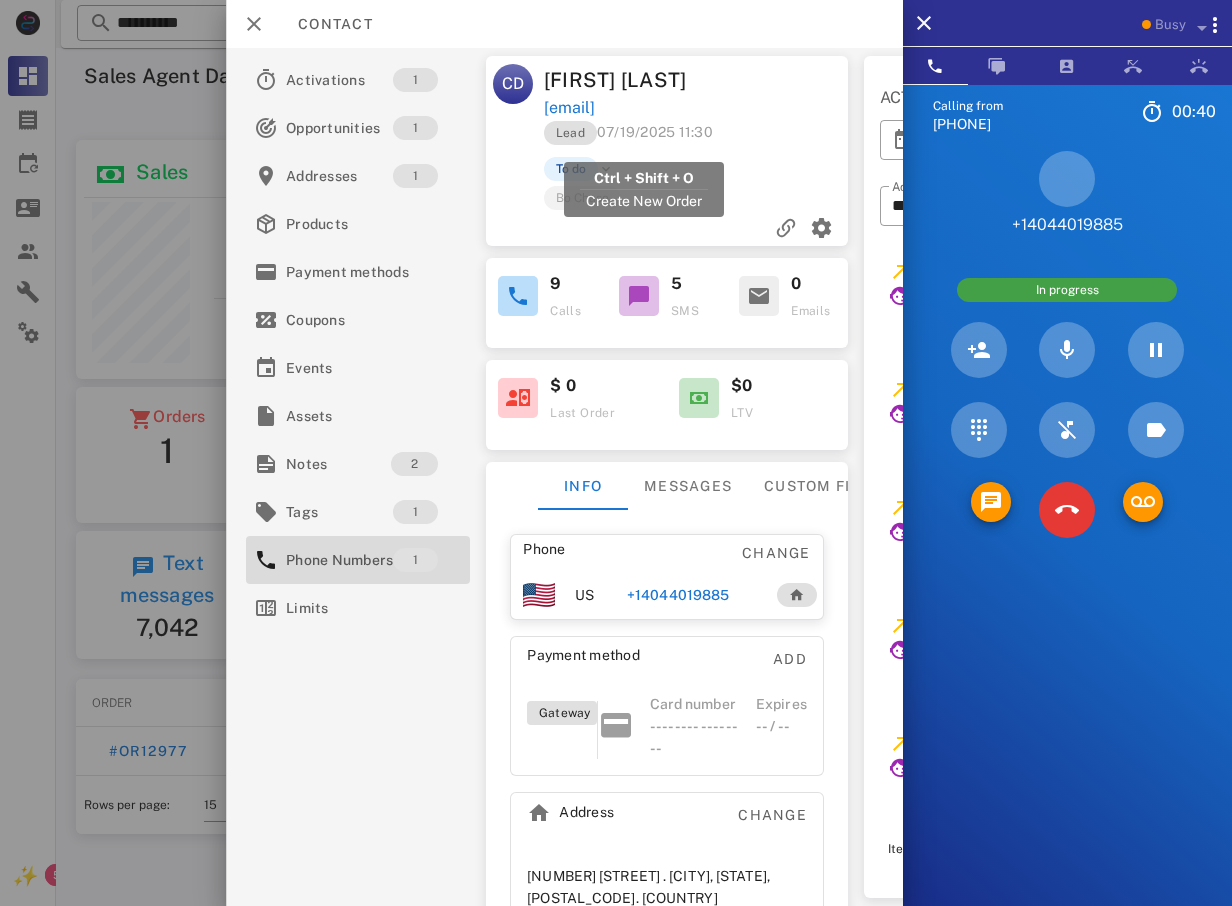 click on "[EMAIL]" at bounding box center [568, 108] 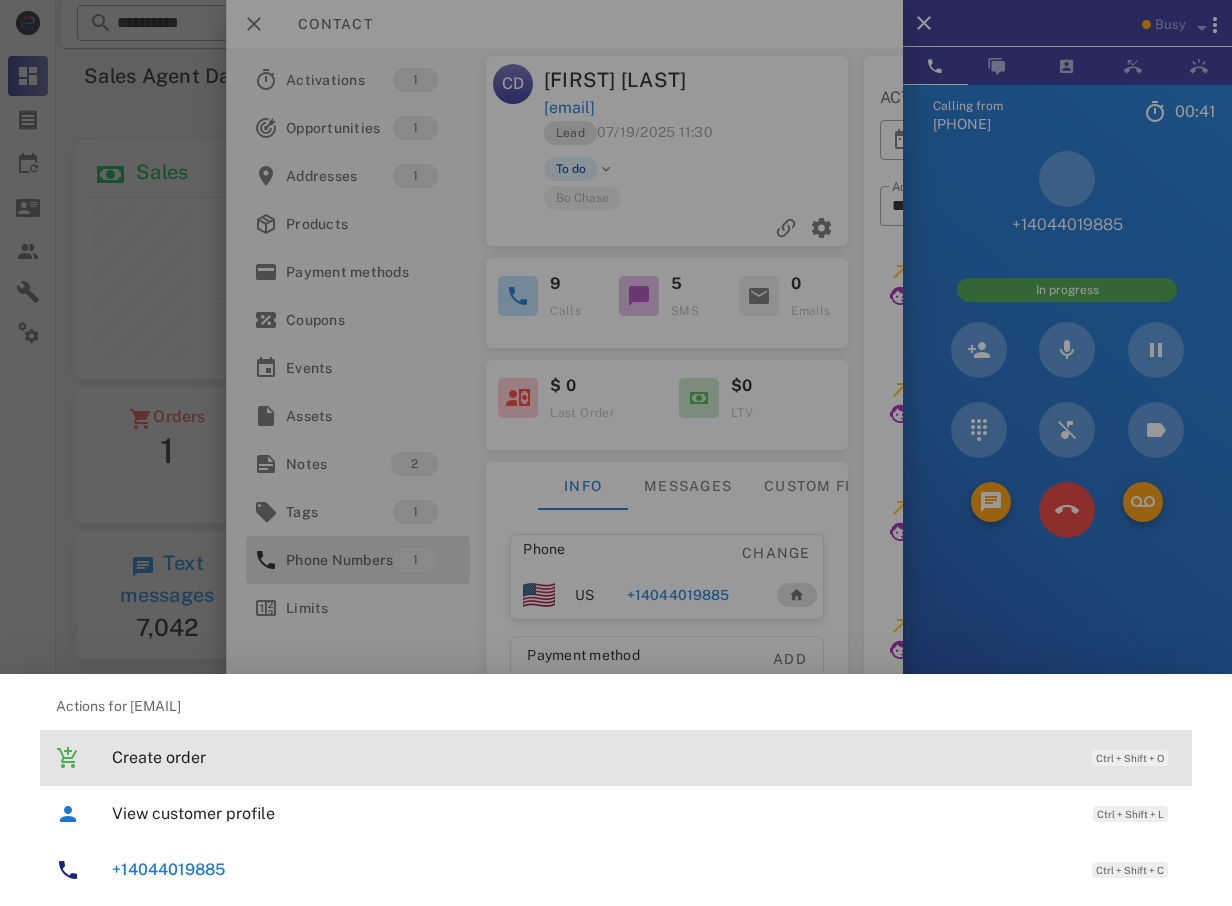 click on "Create order" at bounding box center (592, 757) 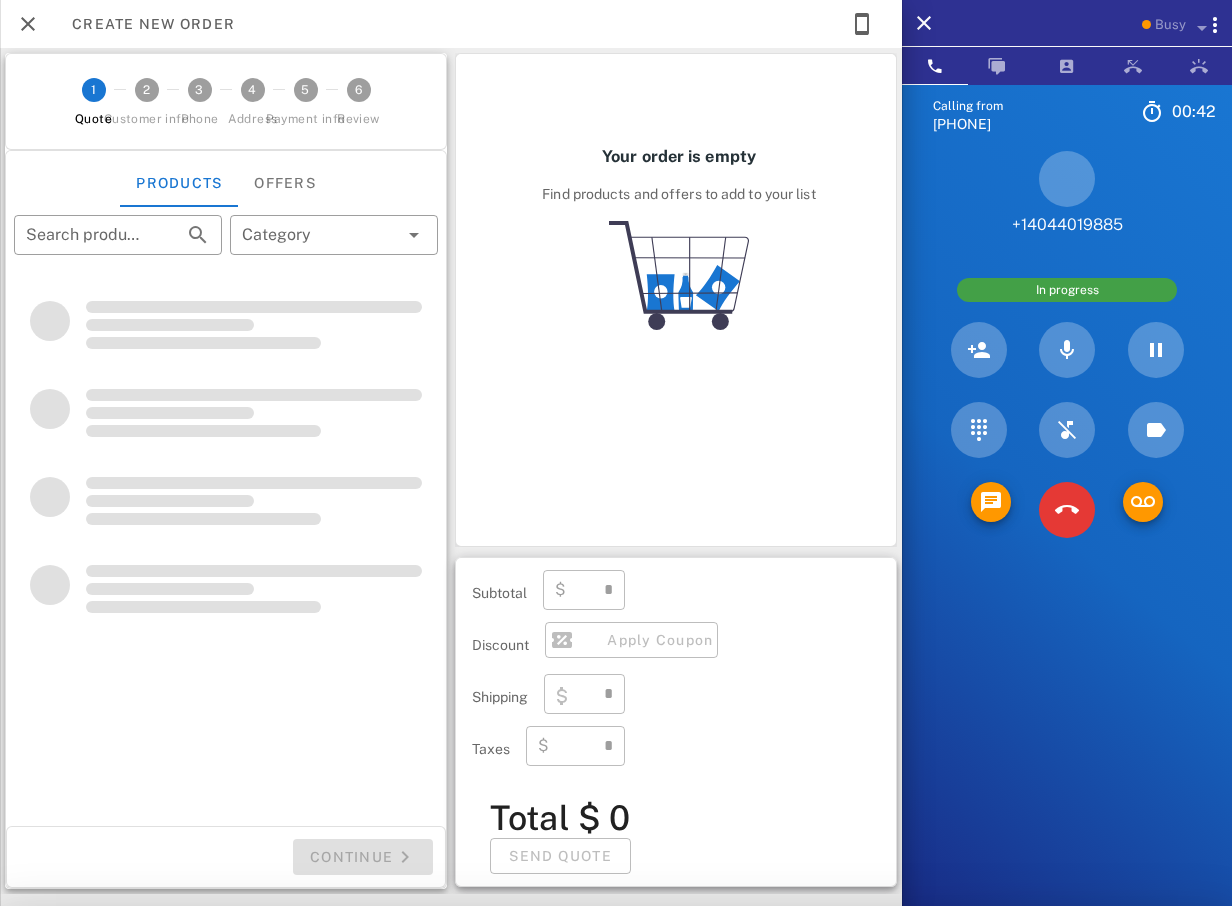 type on "**********" 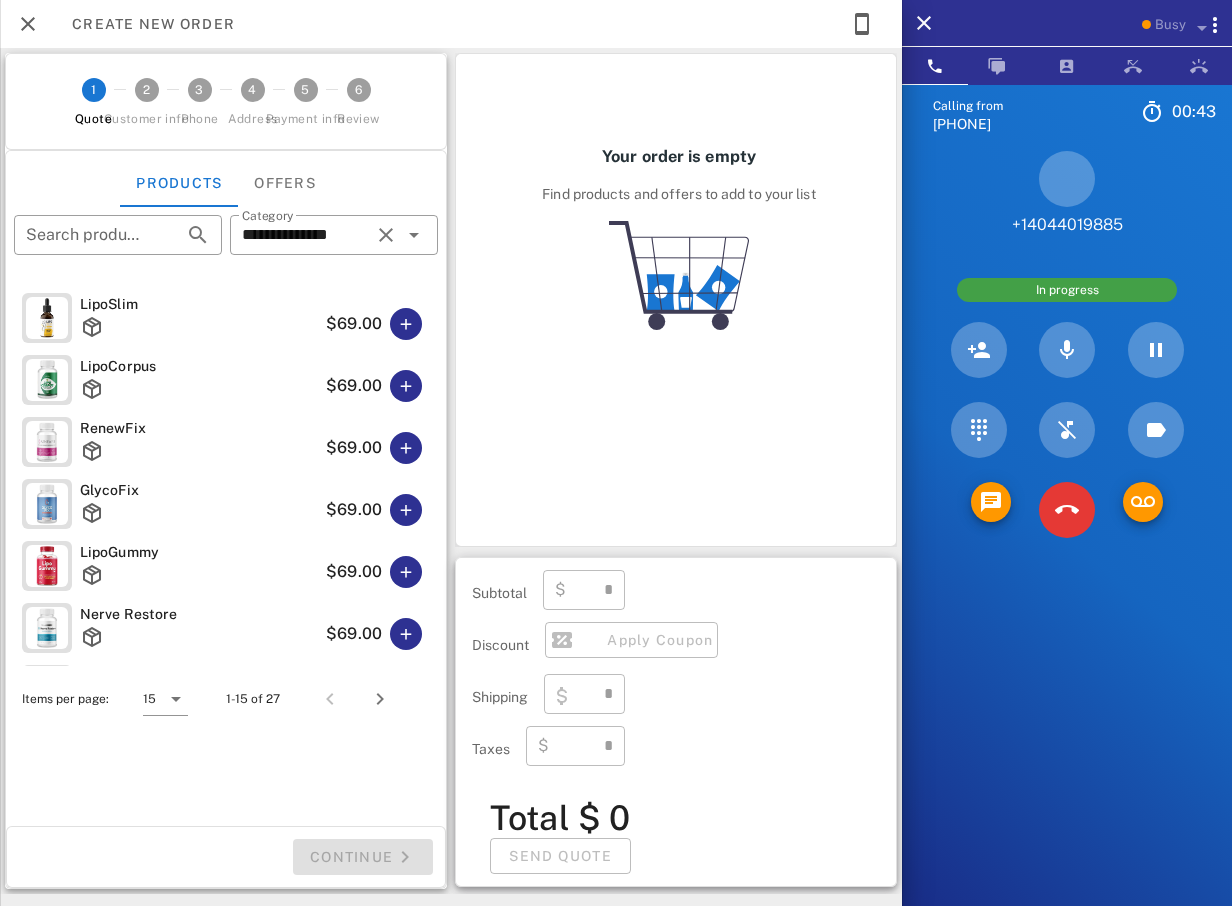 type on "****" 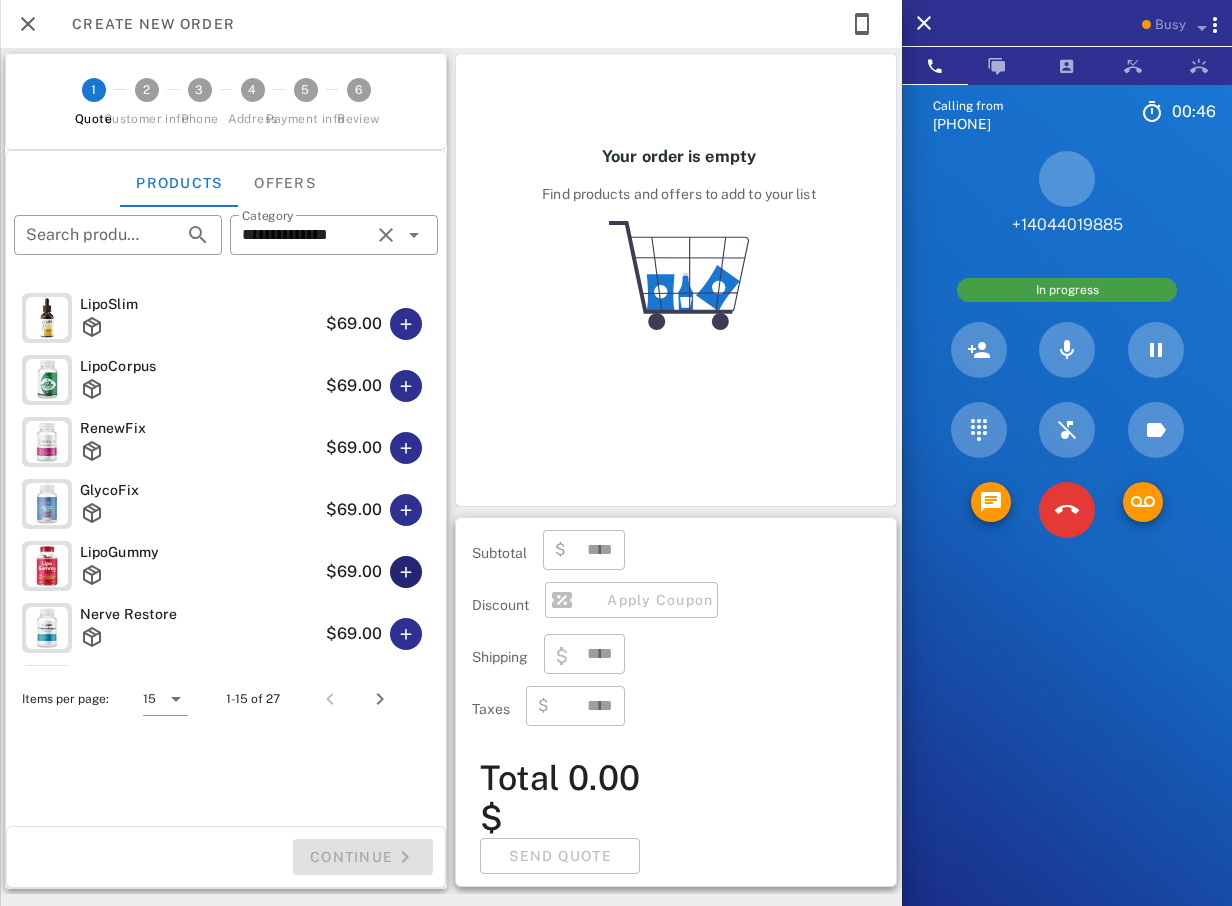 click at bounding box center [406, 572] 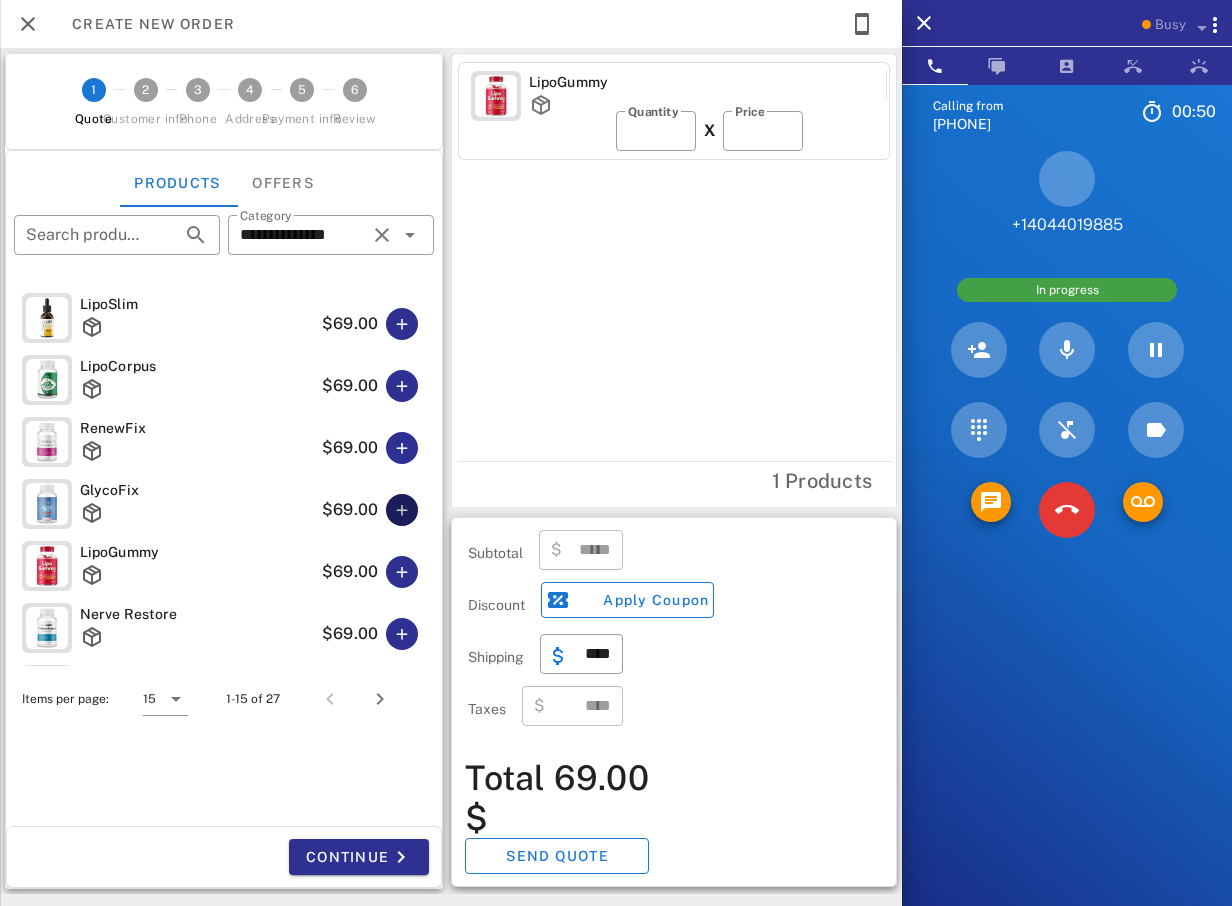 click at bounding box center (402, 510) 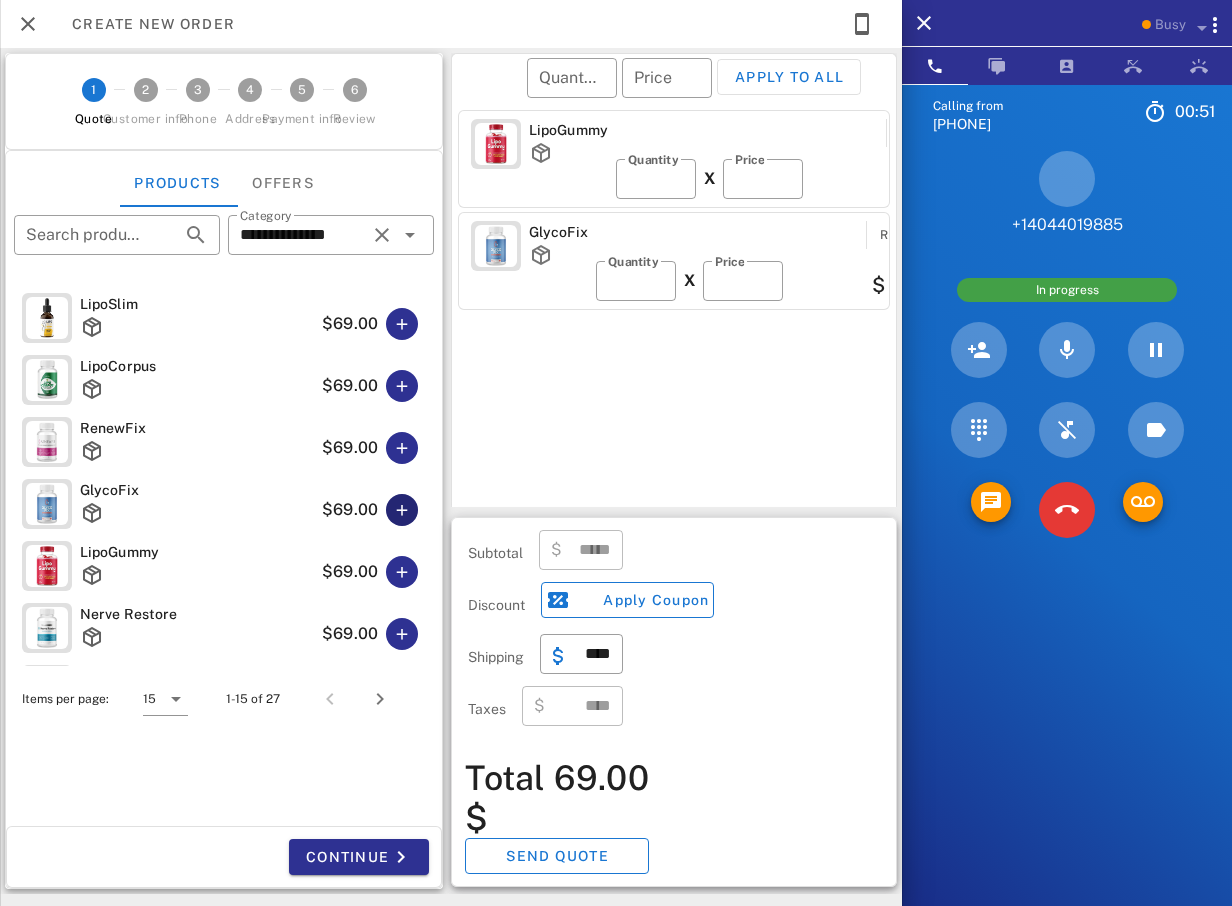type on "******" 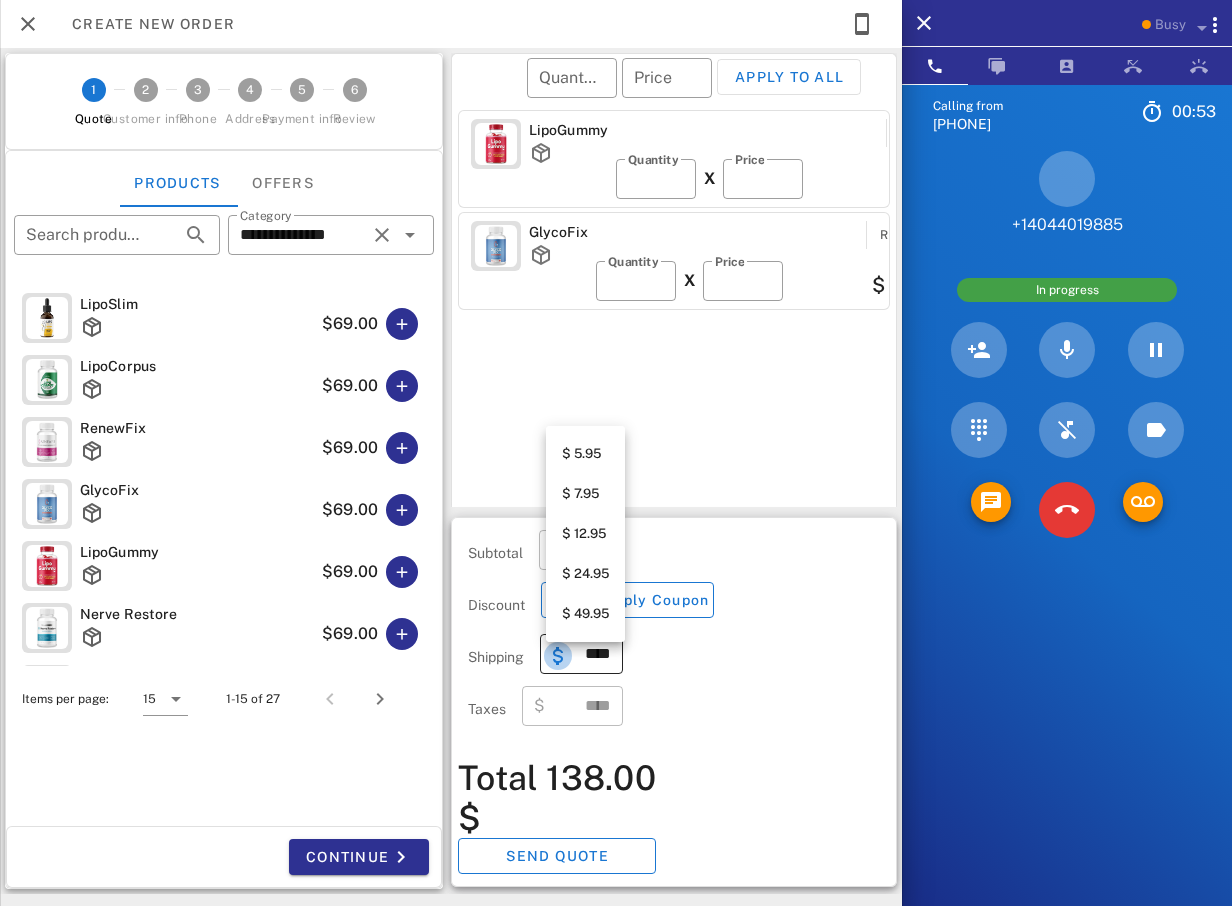 click at bounding box center (558, 656) 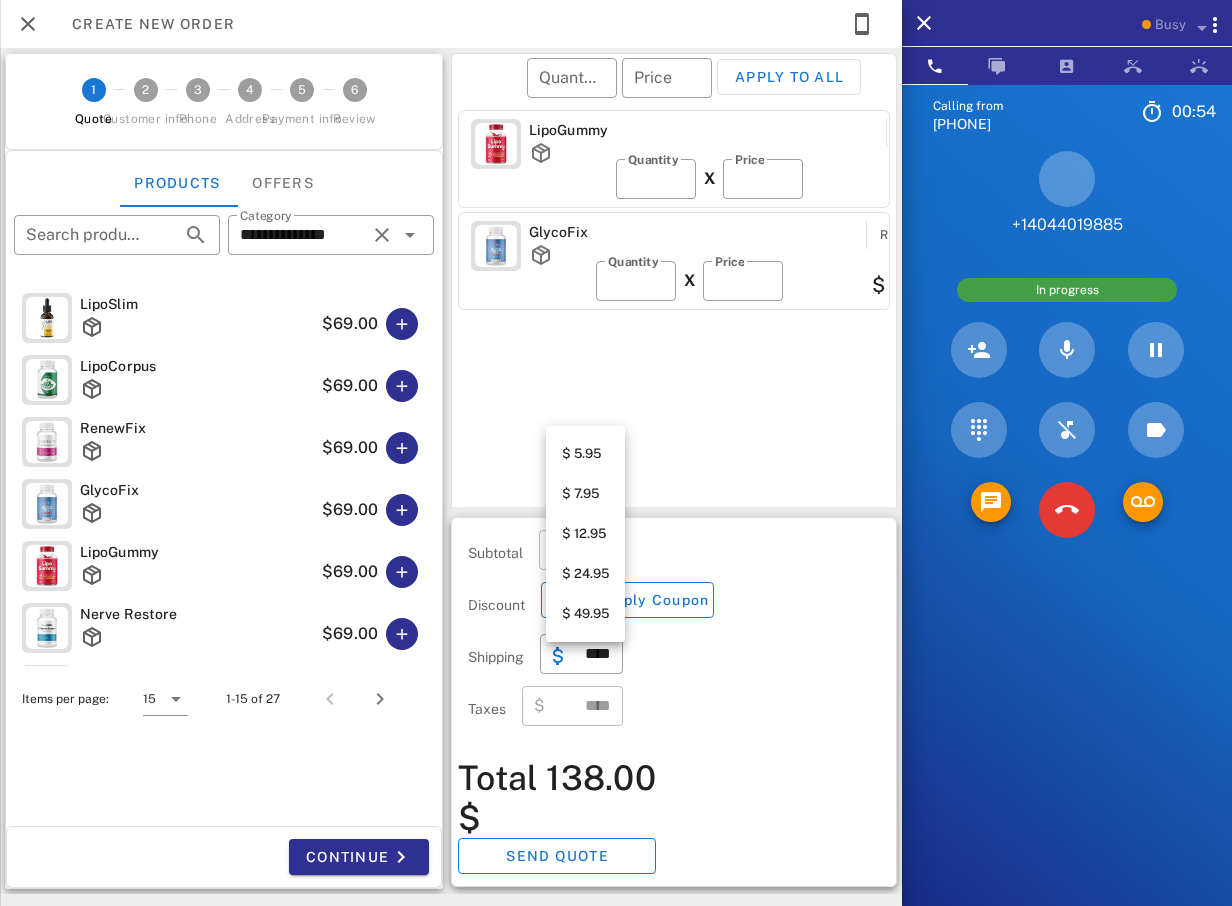 click on "$ 5.95" at bounding box center (585, 454) 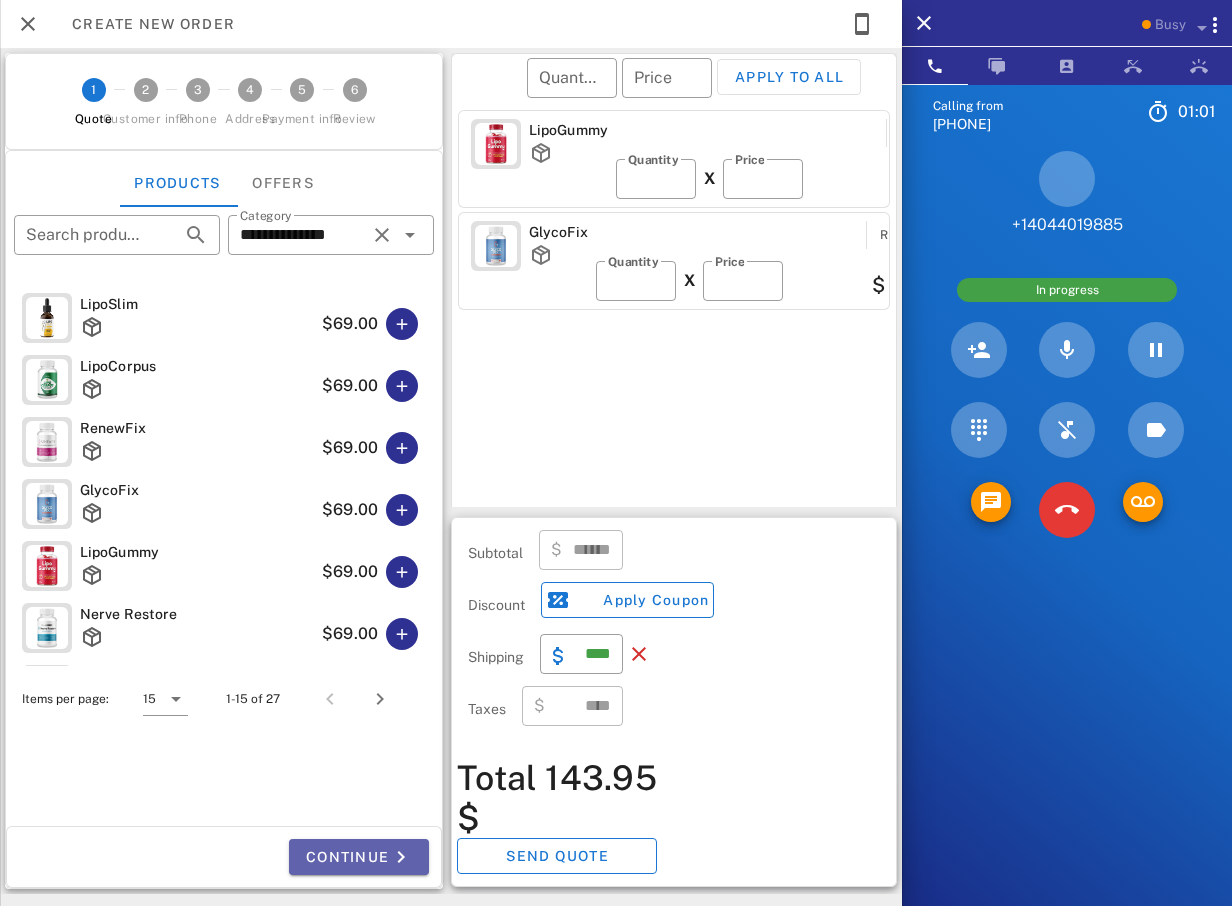 click on "Continue" at bounding box center [359, 857] 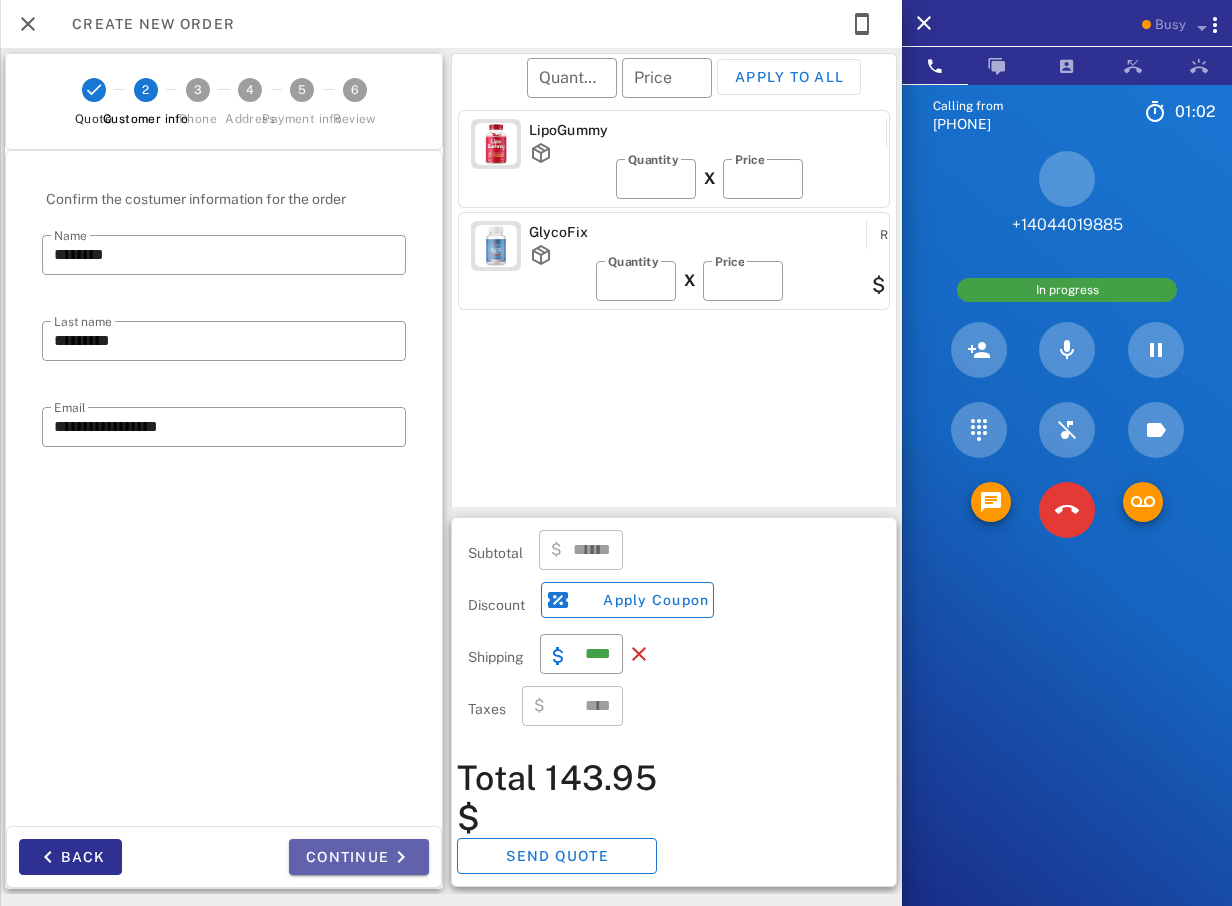 click on "Continue" at bounding box center [359, 857] 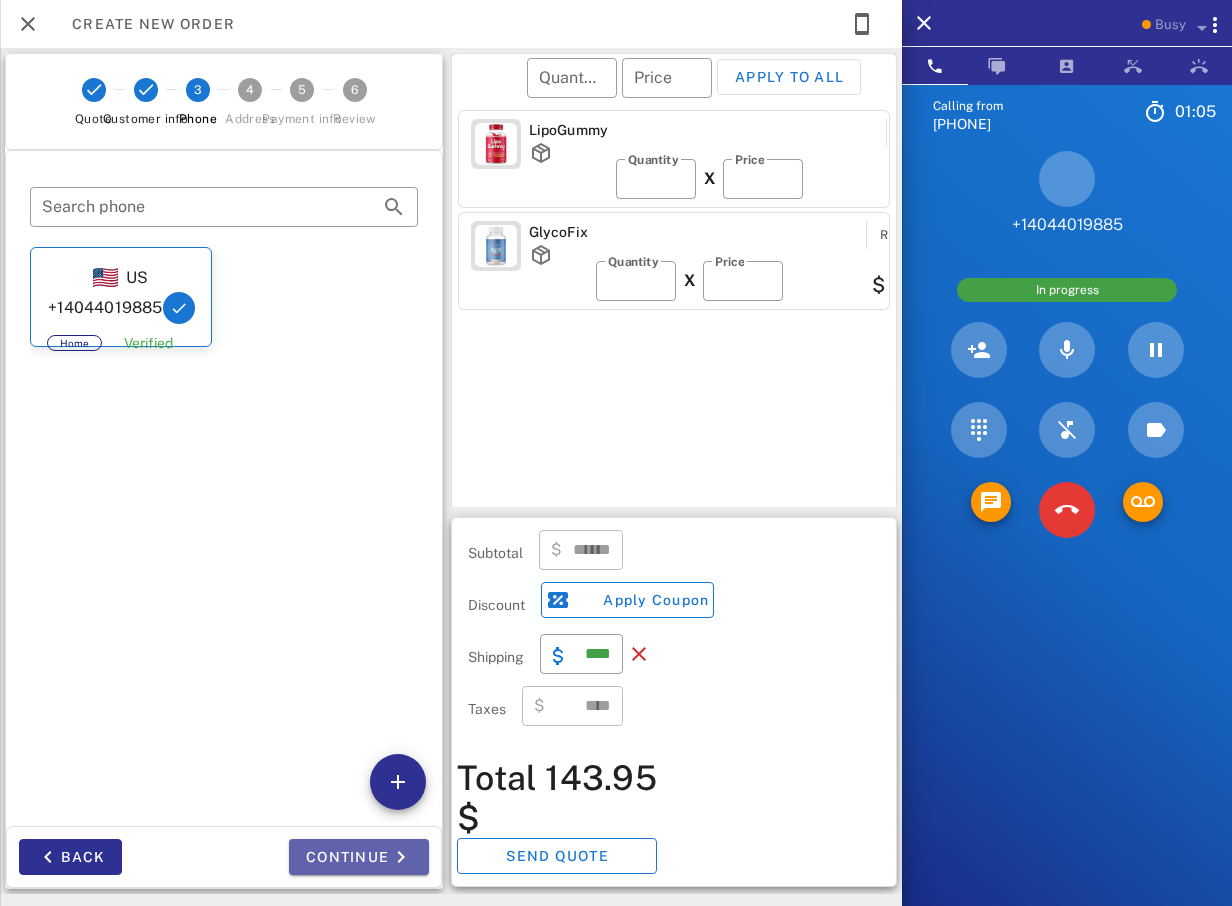 click on "Continue" at bounding box center [359, 857] 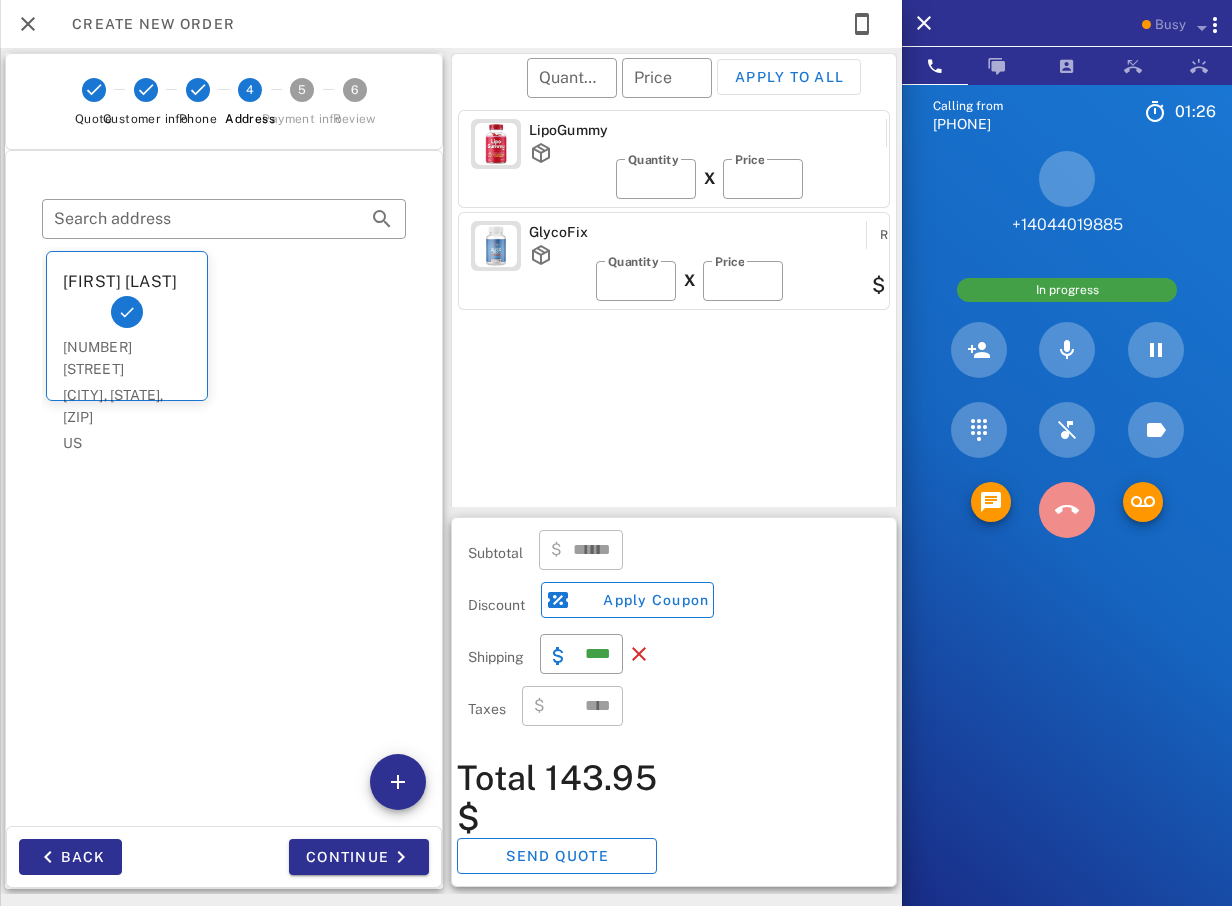 click at bounding box center [1067, 510] 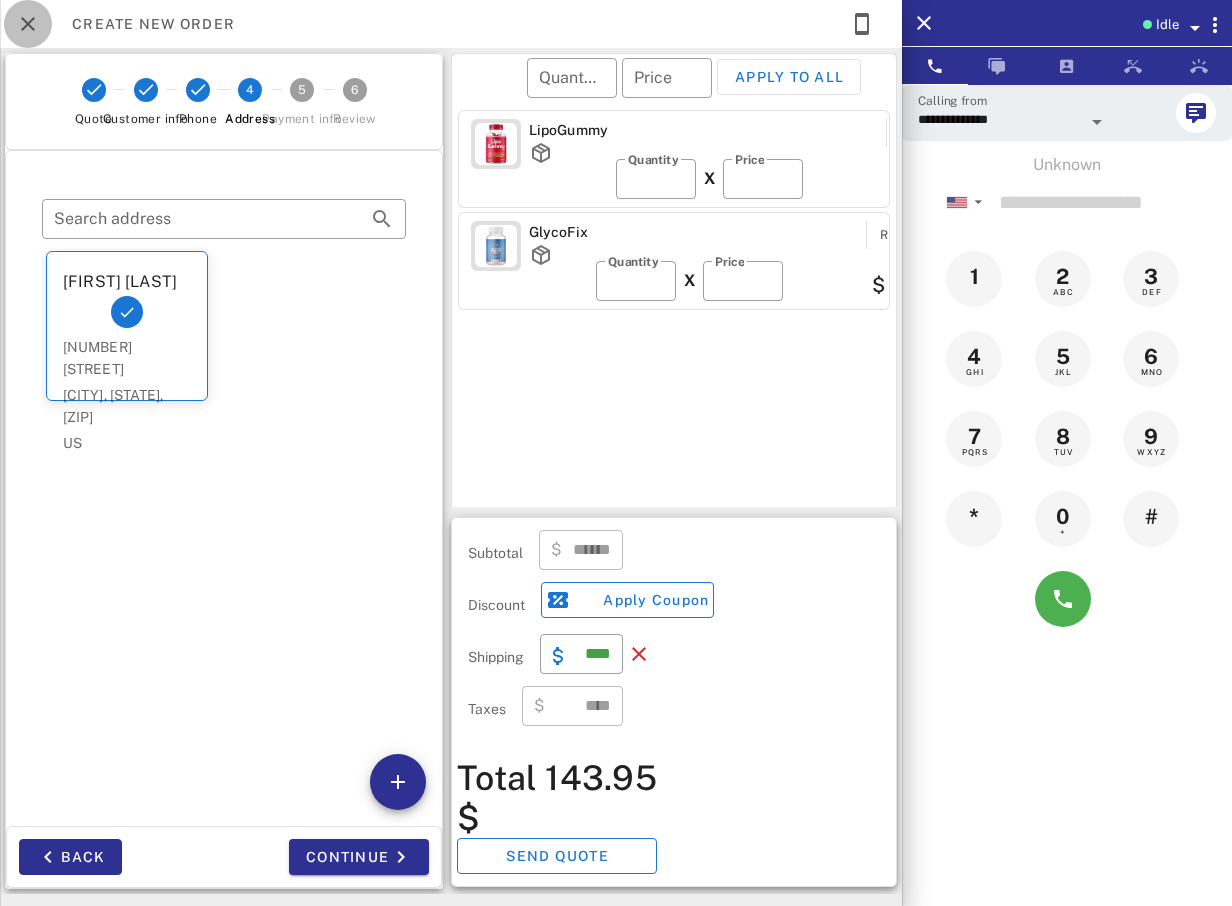click at bounding box center [28, 24] 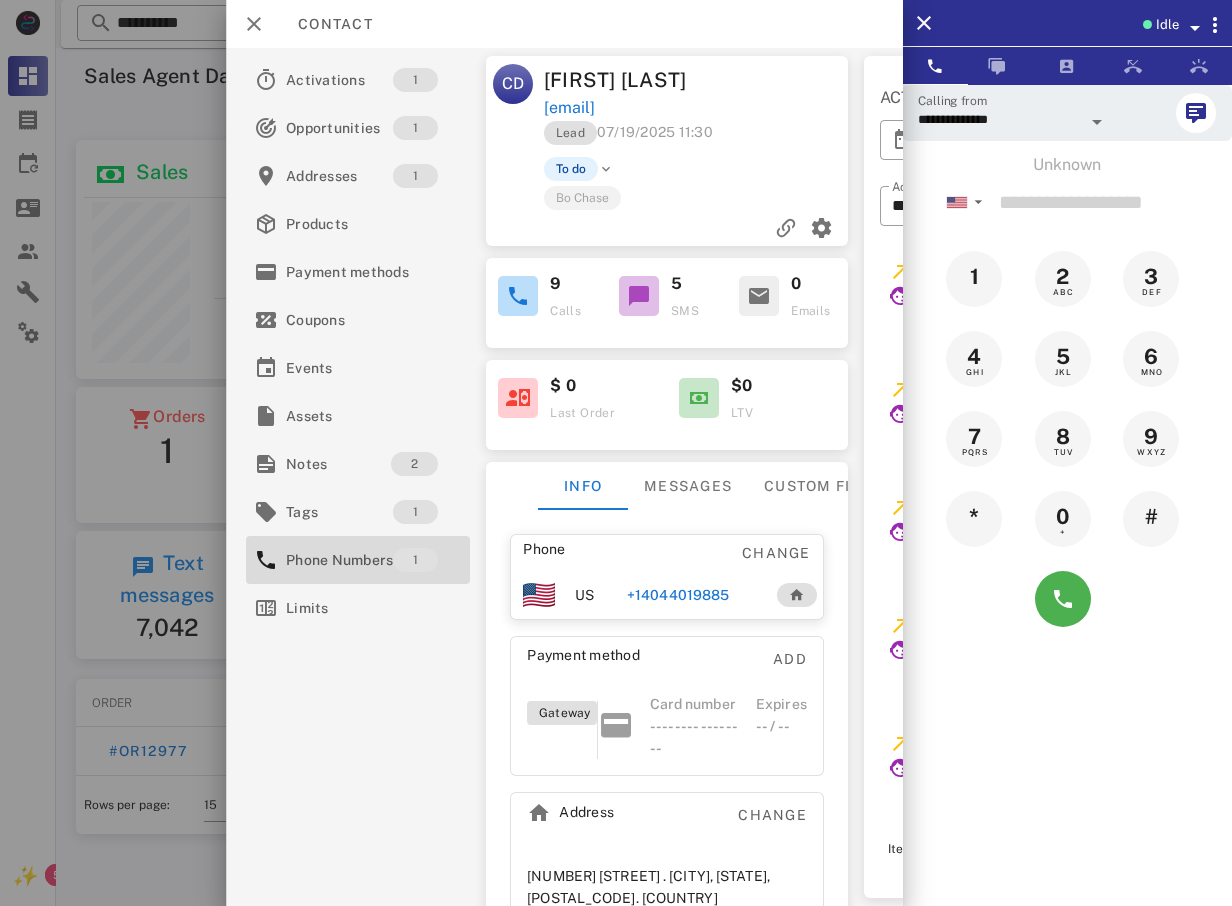 click at bounding box center (616, 453) 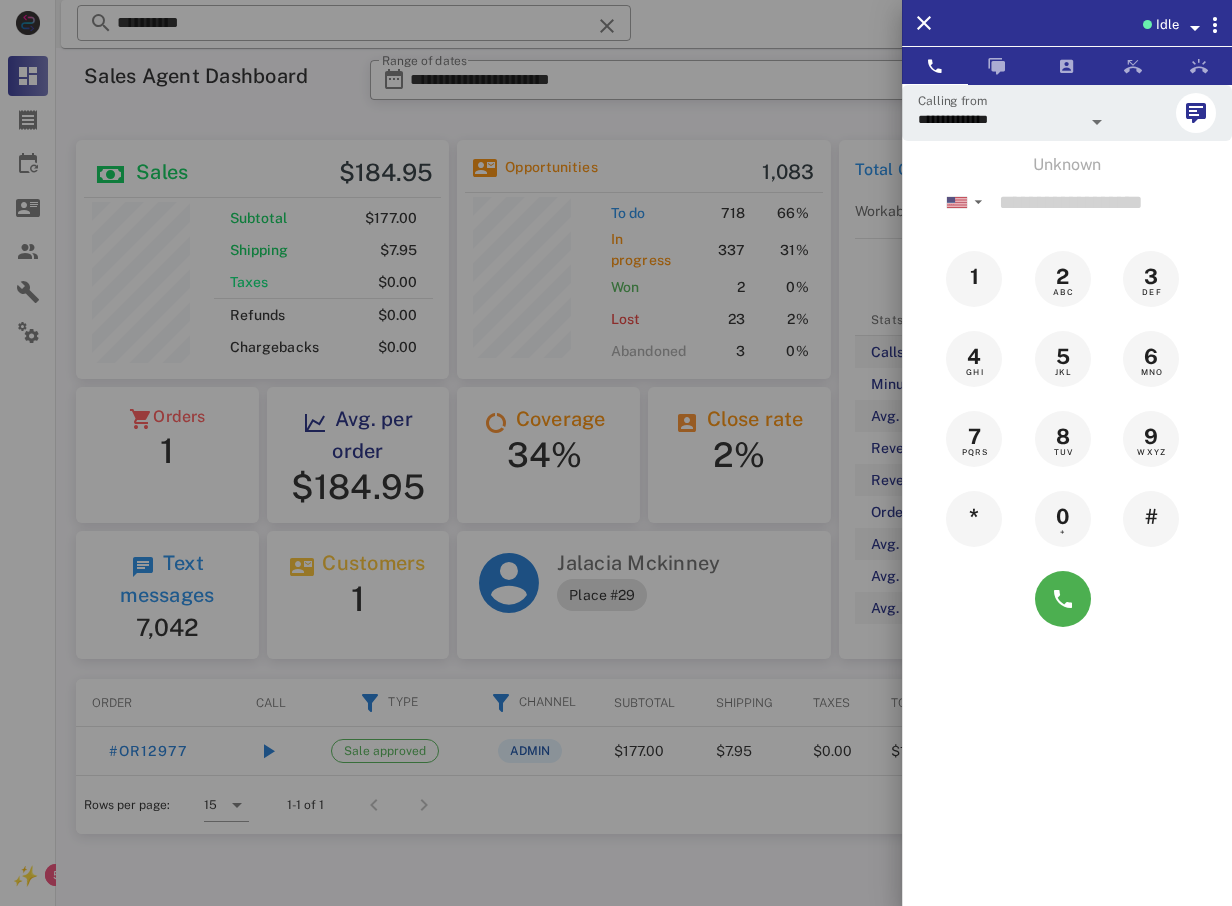 click at bounding box center [616, 453] 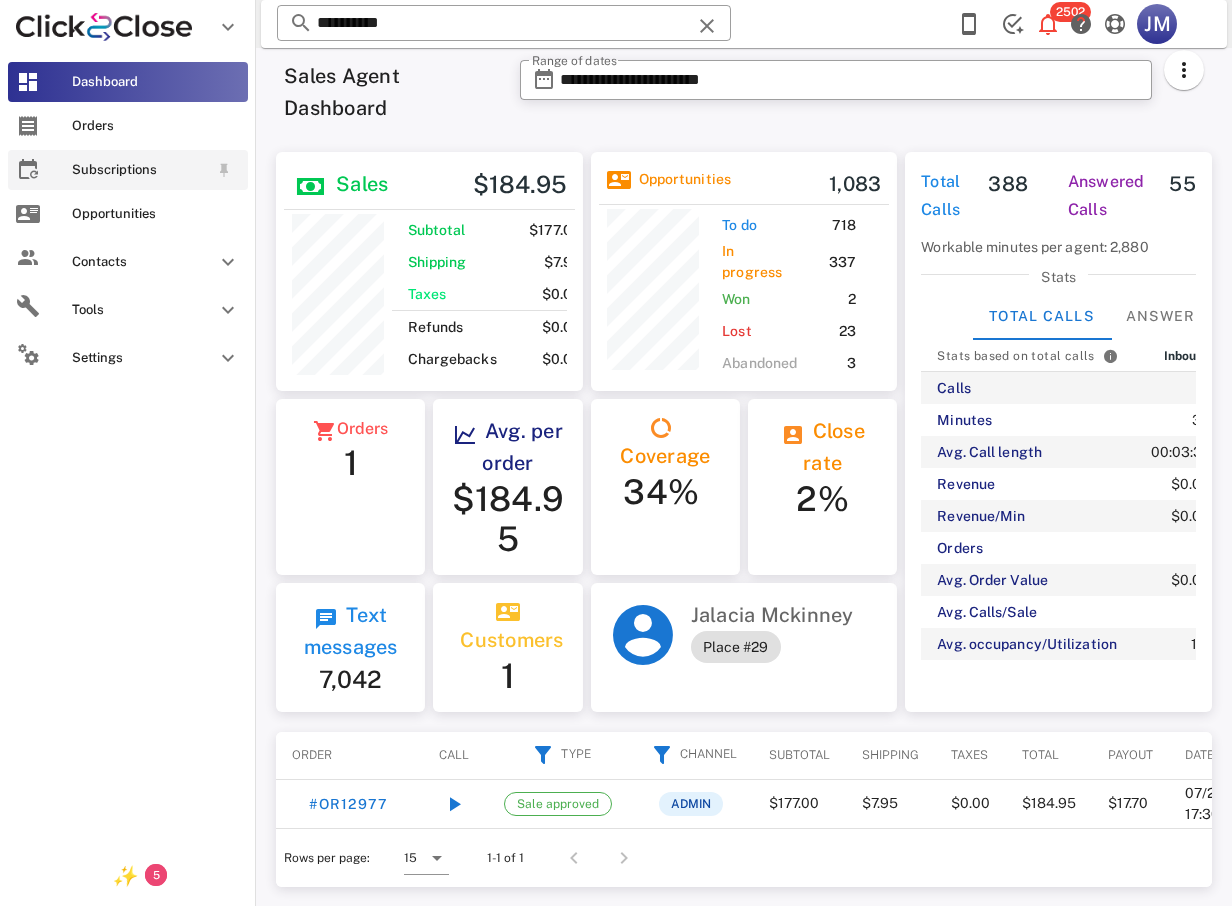 scroll, scrollTop: 250, scrollLeft: 308, axis: both 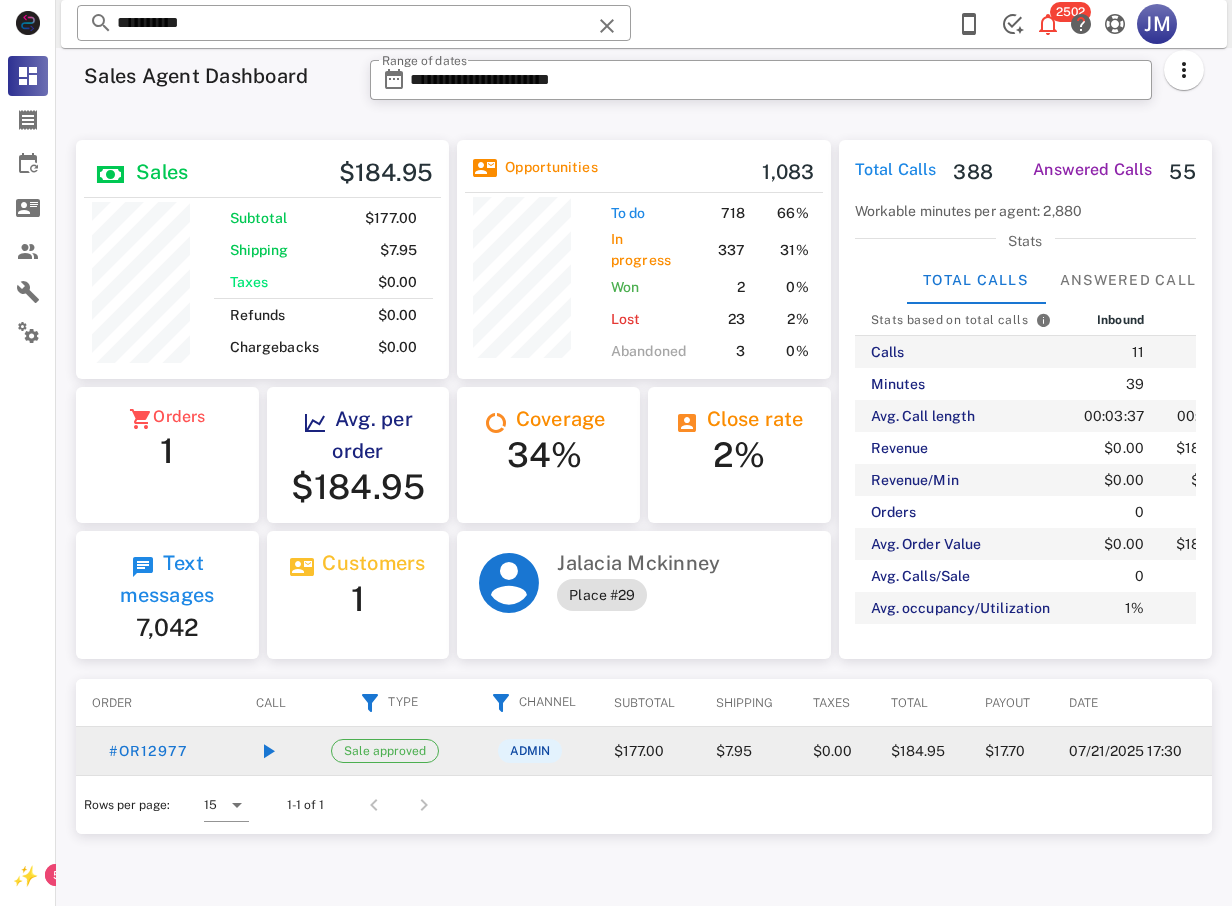 click on "$17.70" at bounding box center (1011, 751) 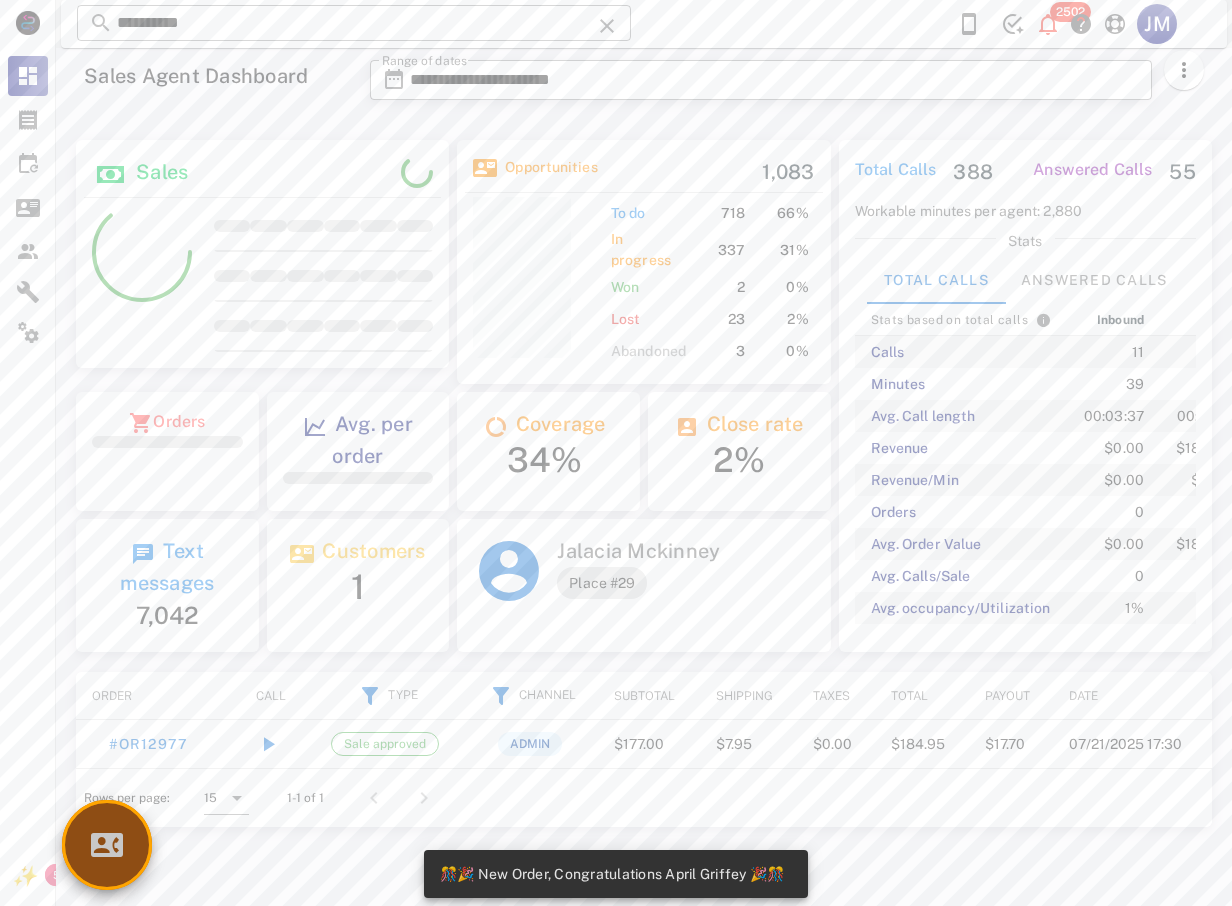 click at bounding box center [107, 845] 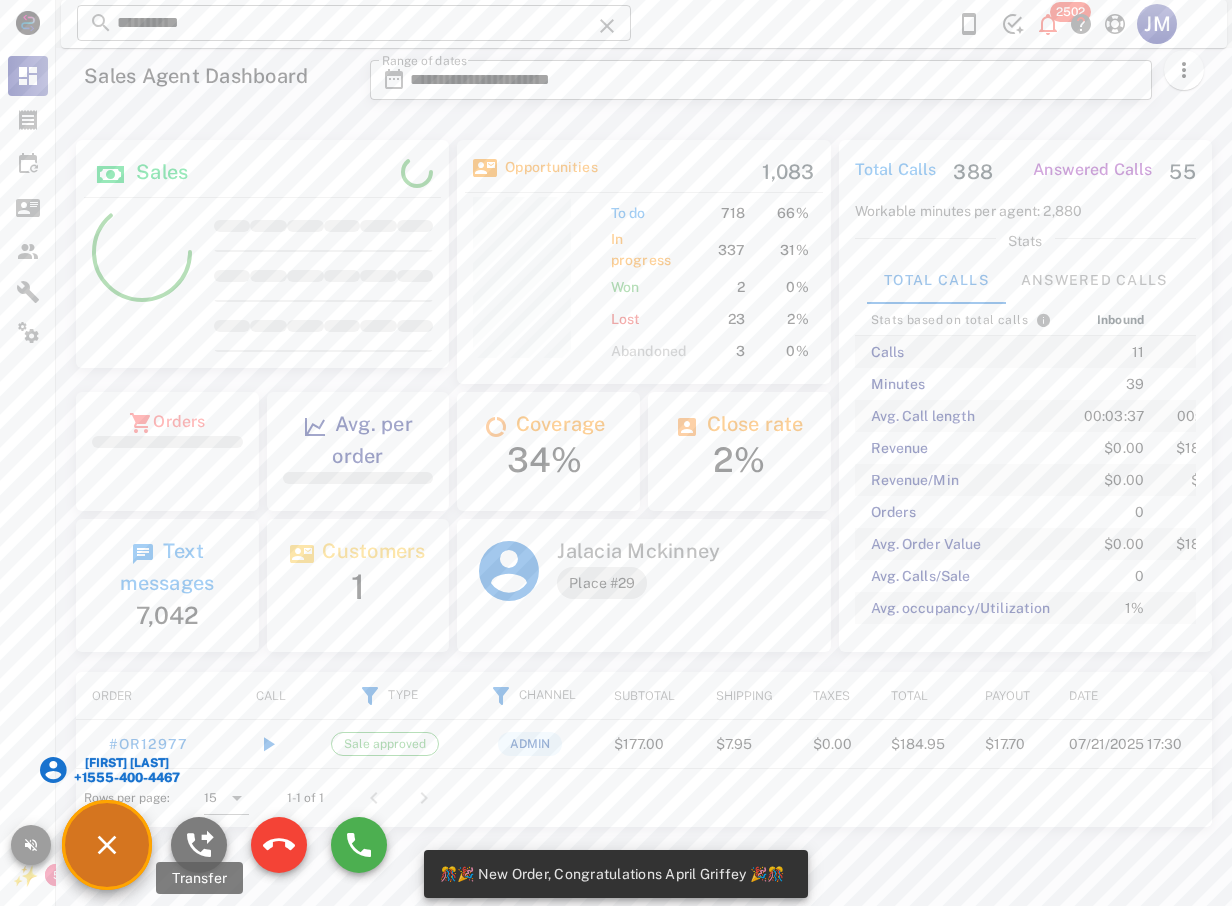 click at bounding box center (199, 845) 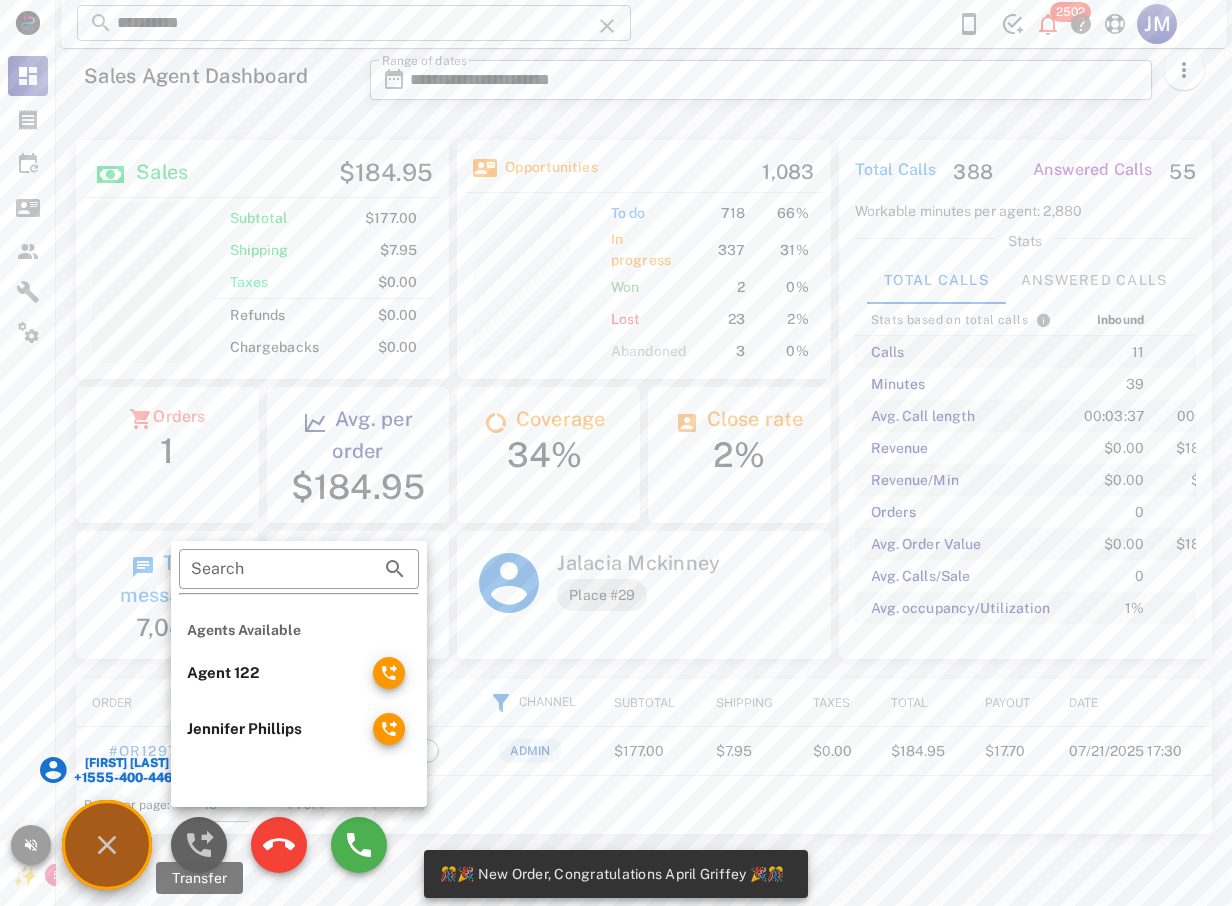 scroll, scrollTop: 243, scrollLeft: 374, axis: both 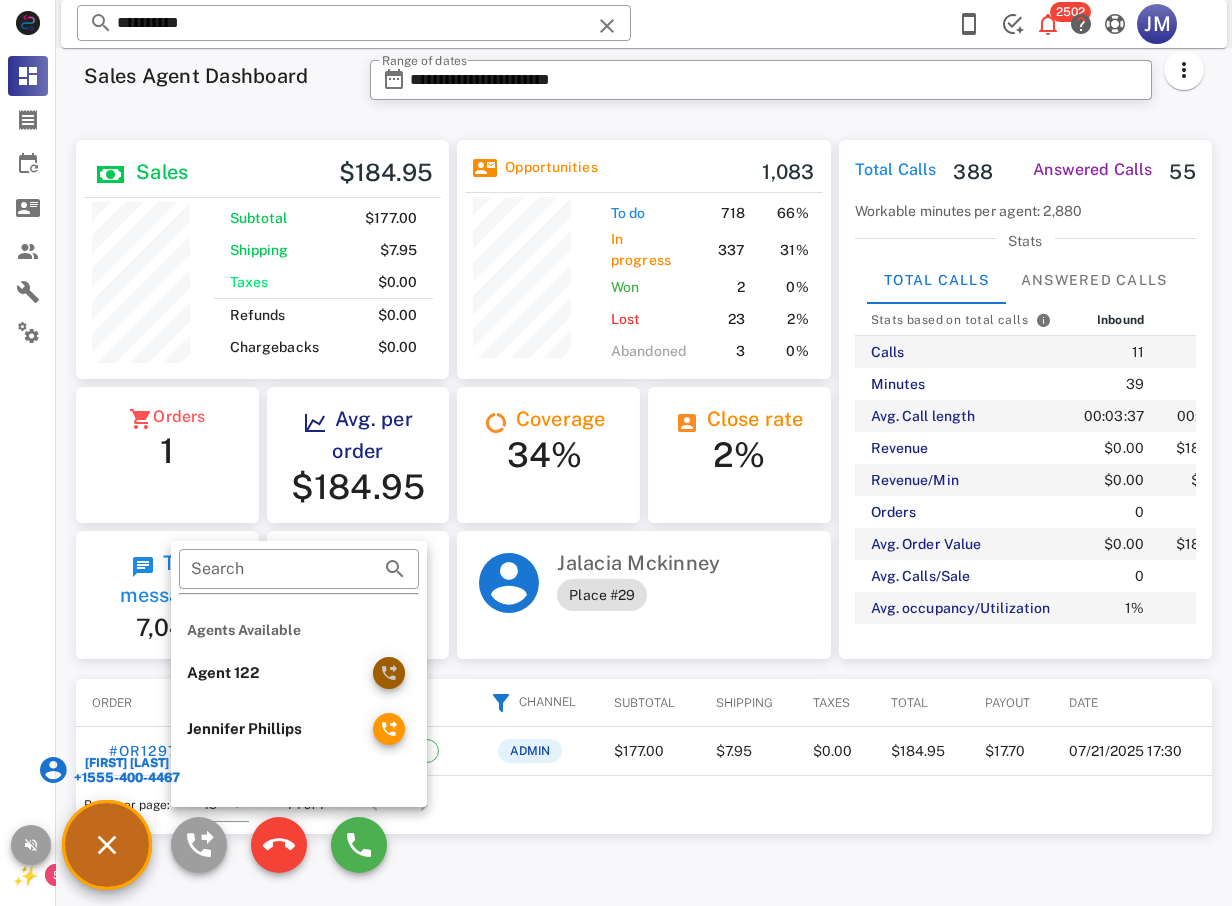 click at bounding box center [389, 673] 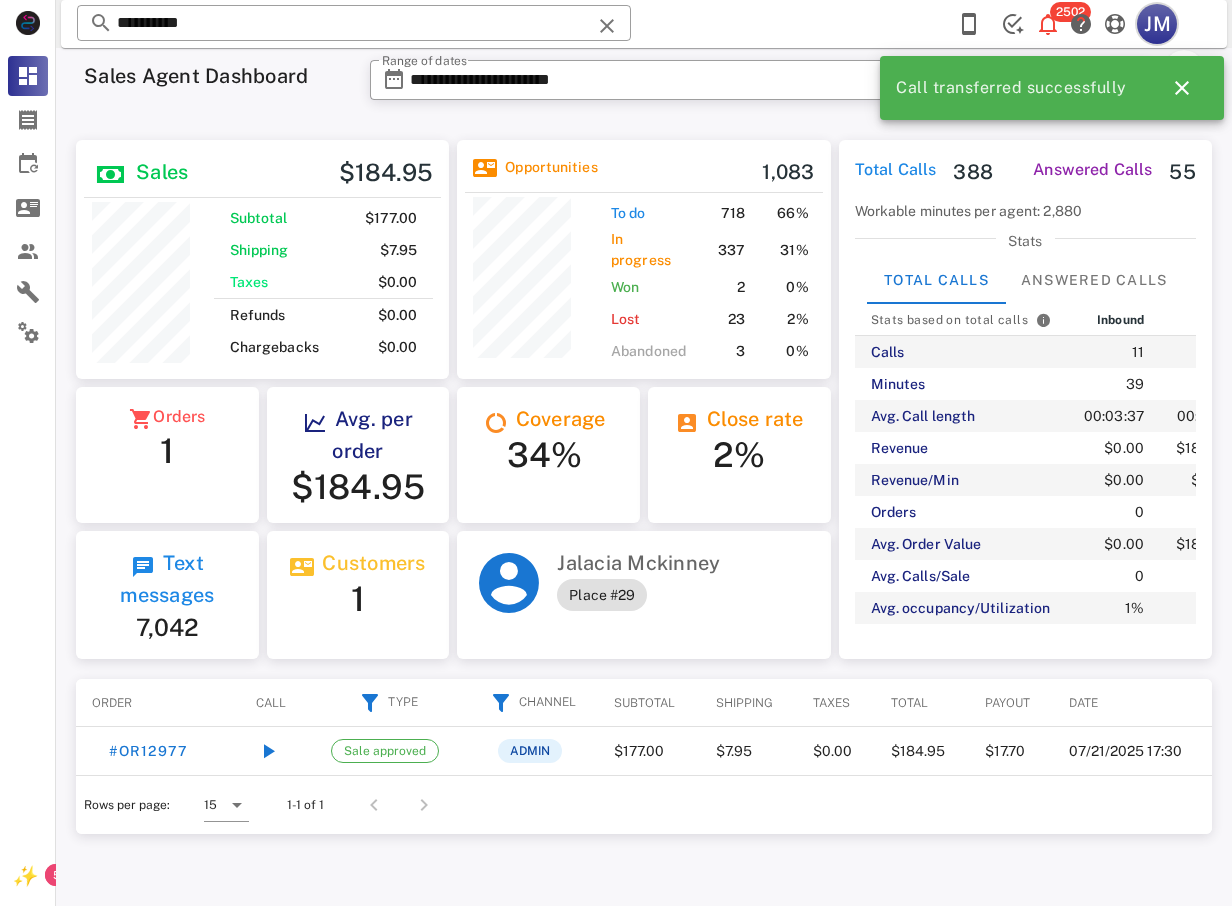 click on "JM" at bounding box center (1157, 24) 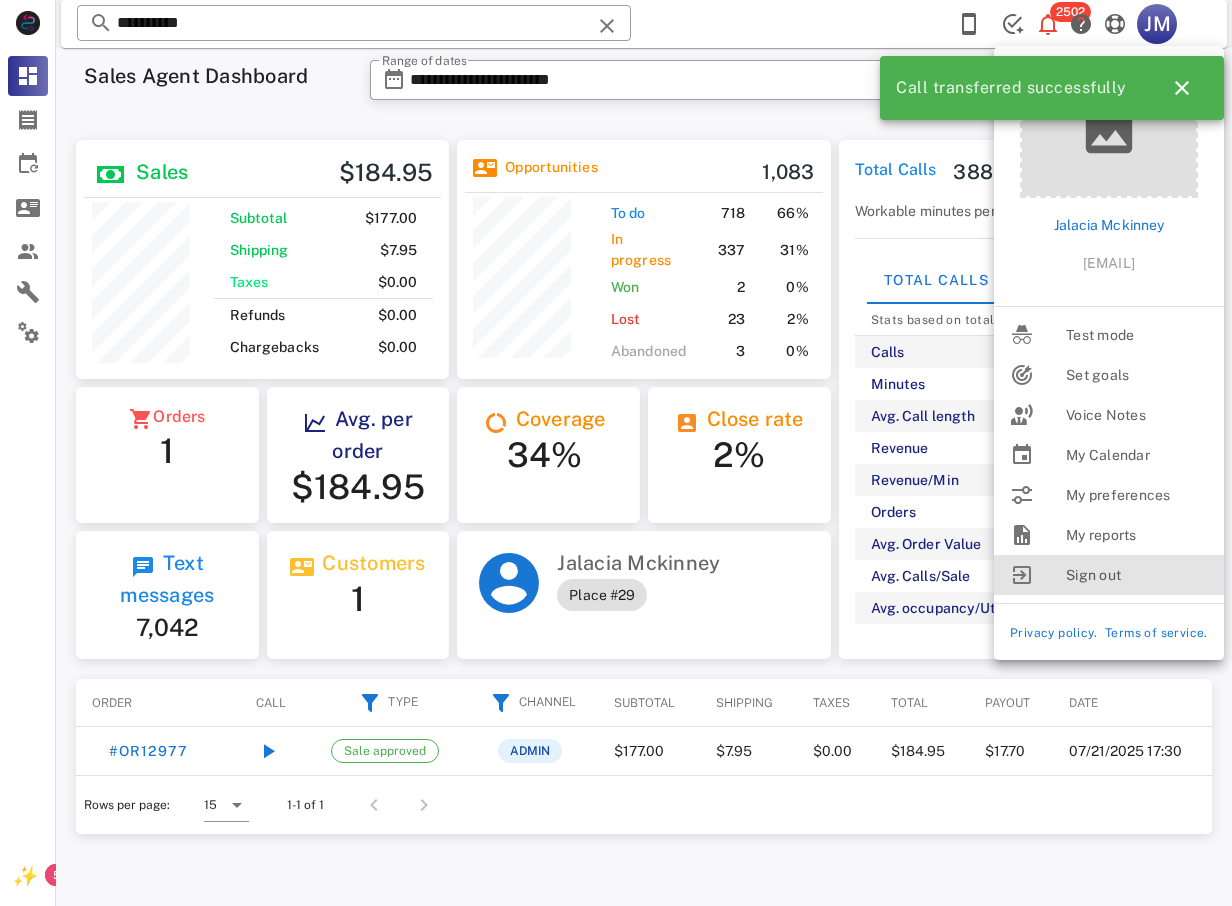 click on "Sign out" at bounding box center (1137, 575) 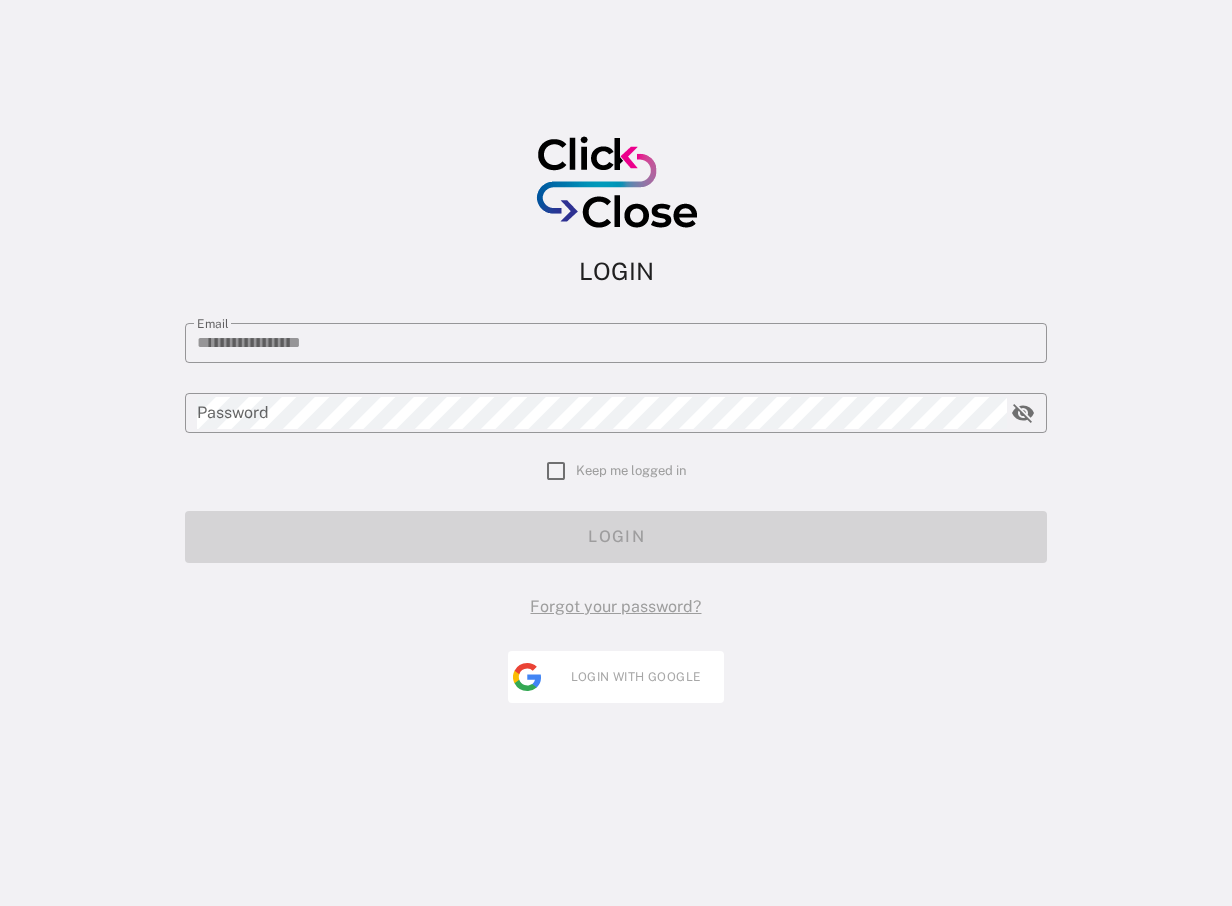 type on "**********" 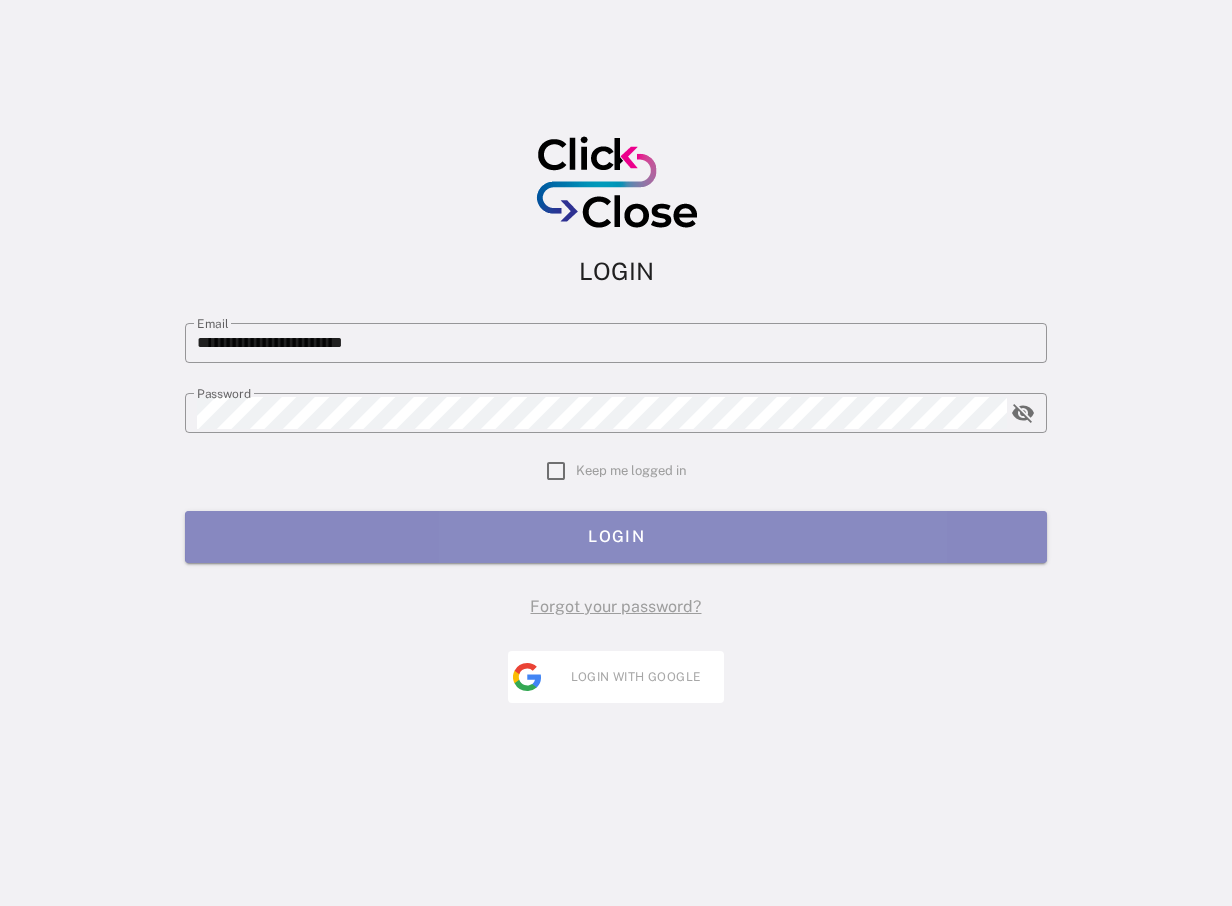 click on "LOGIN" at bounding box center (616, 537) 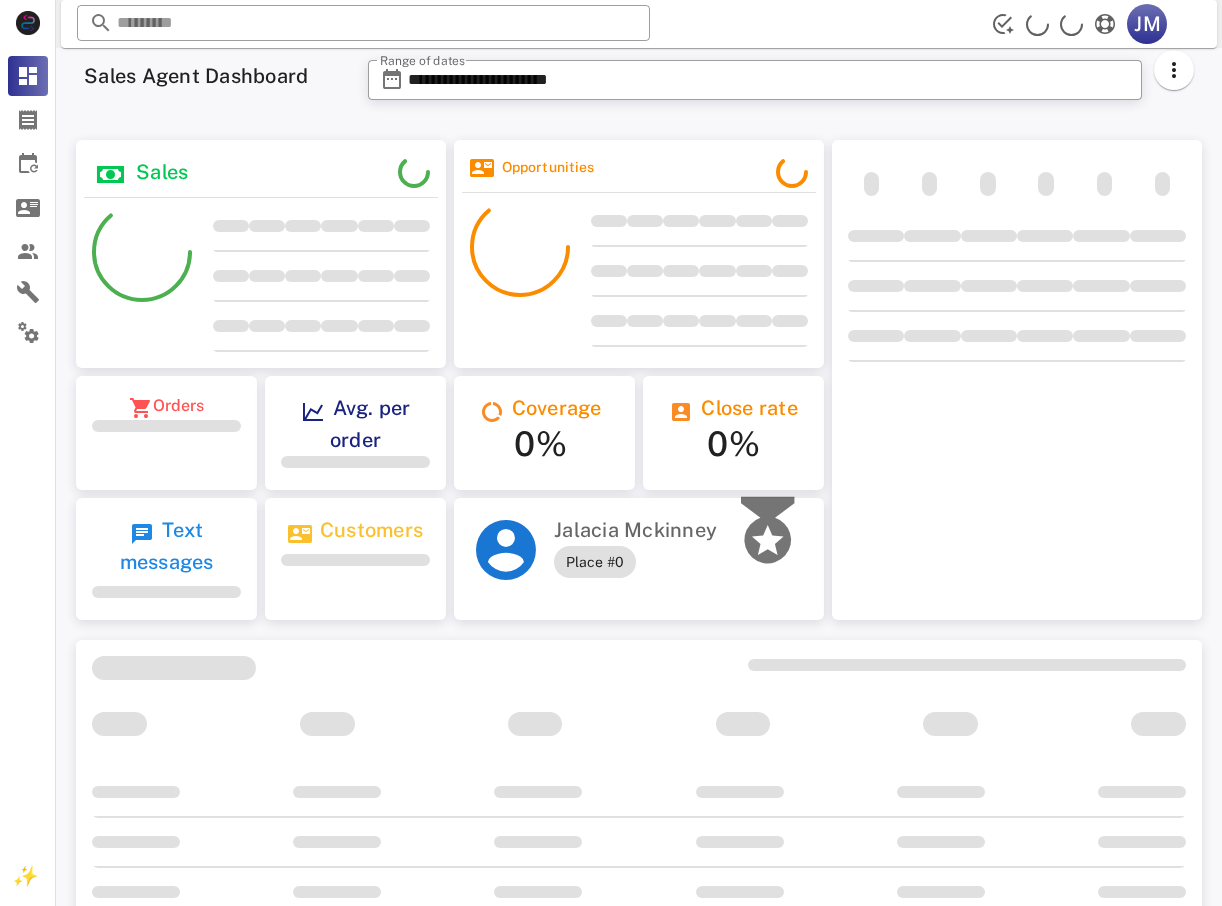scroll, scrollTop: 0, scrollLeft: 0, axis: both 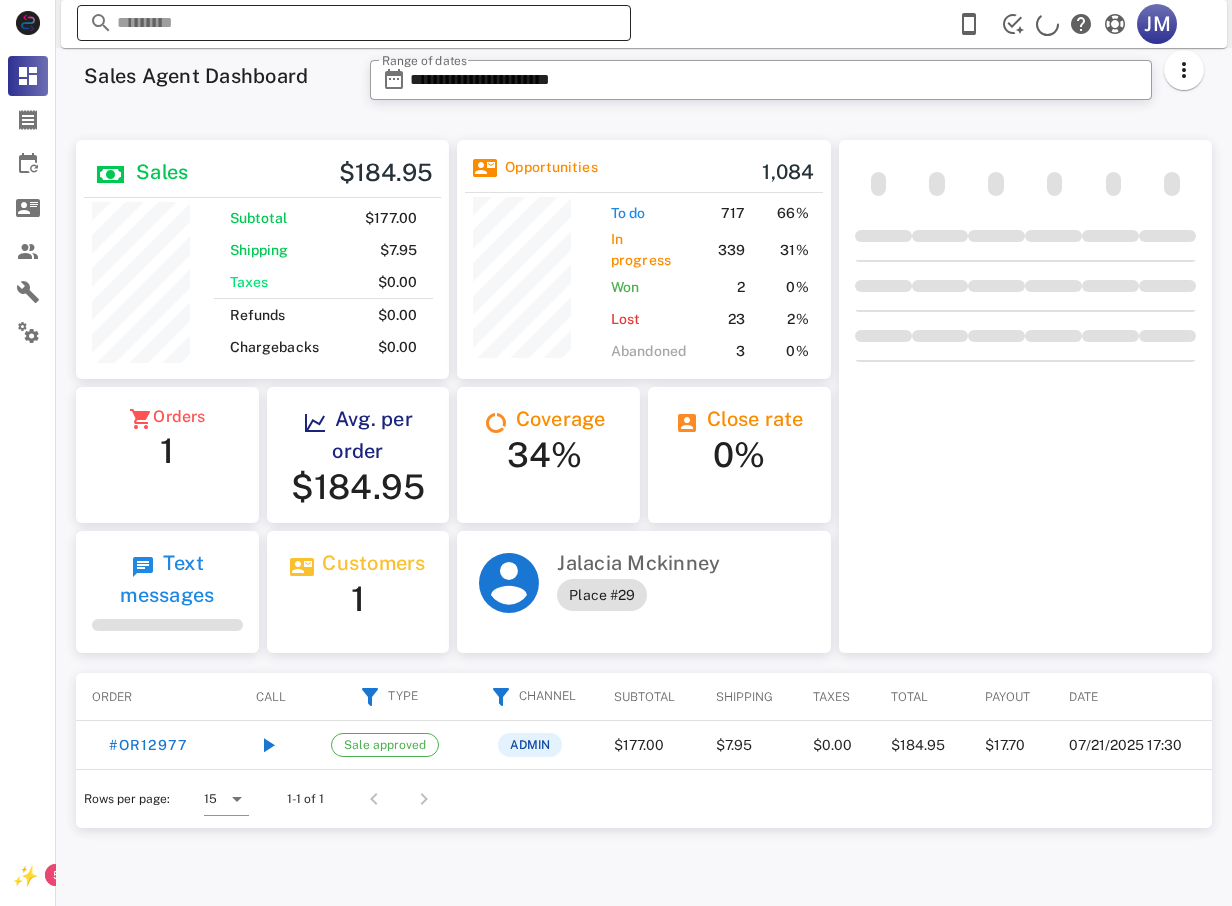 click at bounding box center [354, 23] 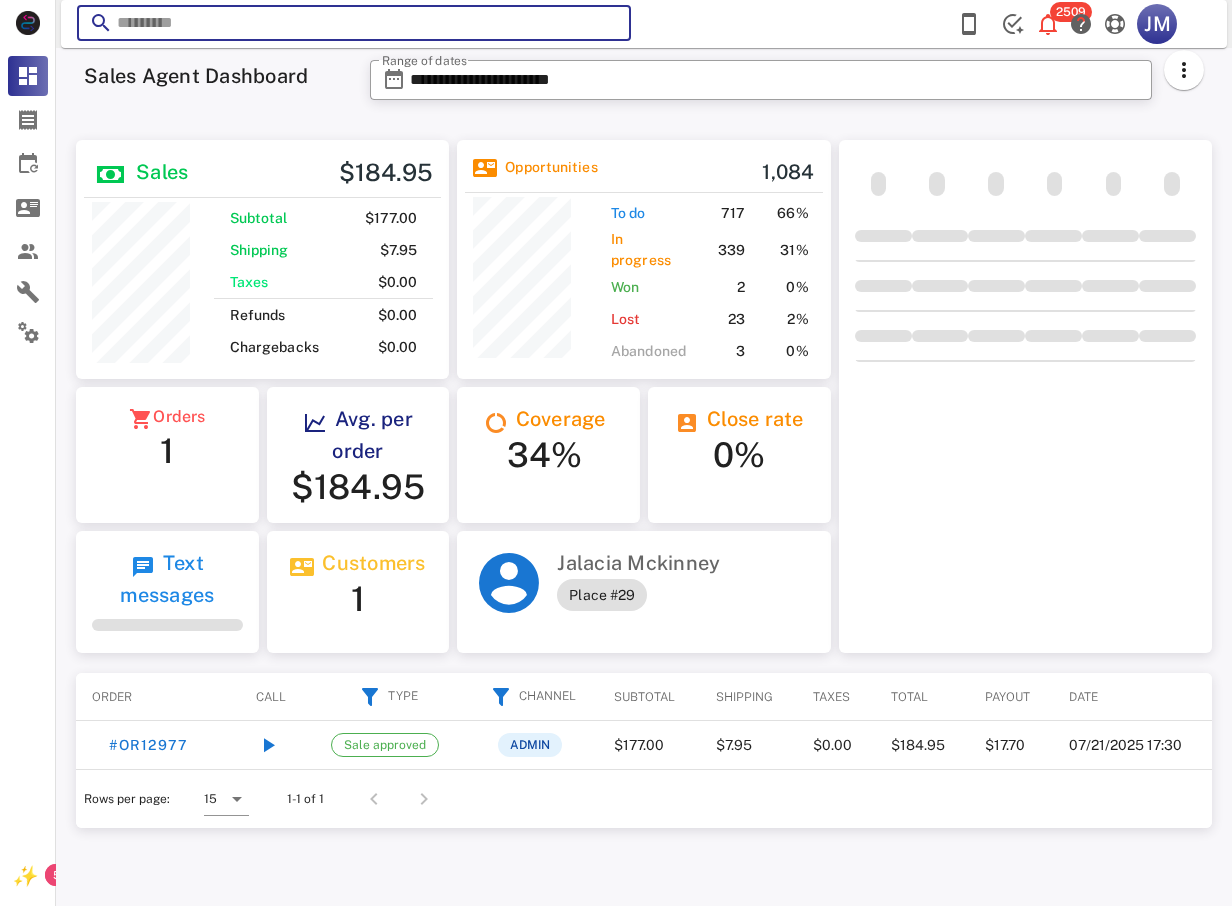 click at bounding box center (354, 23) 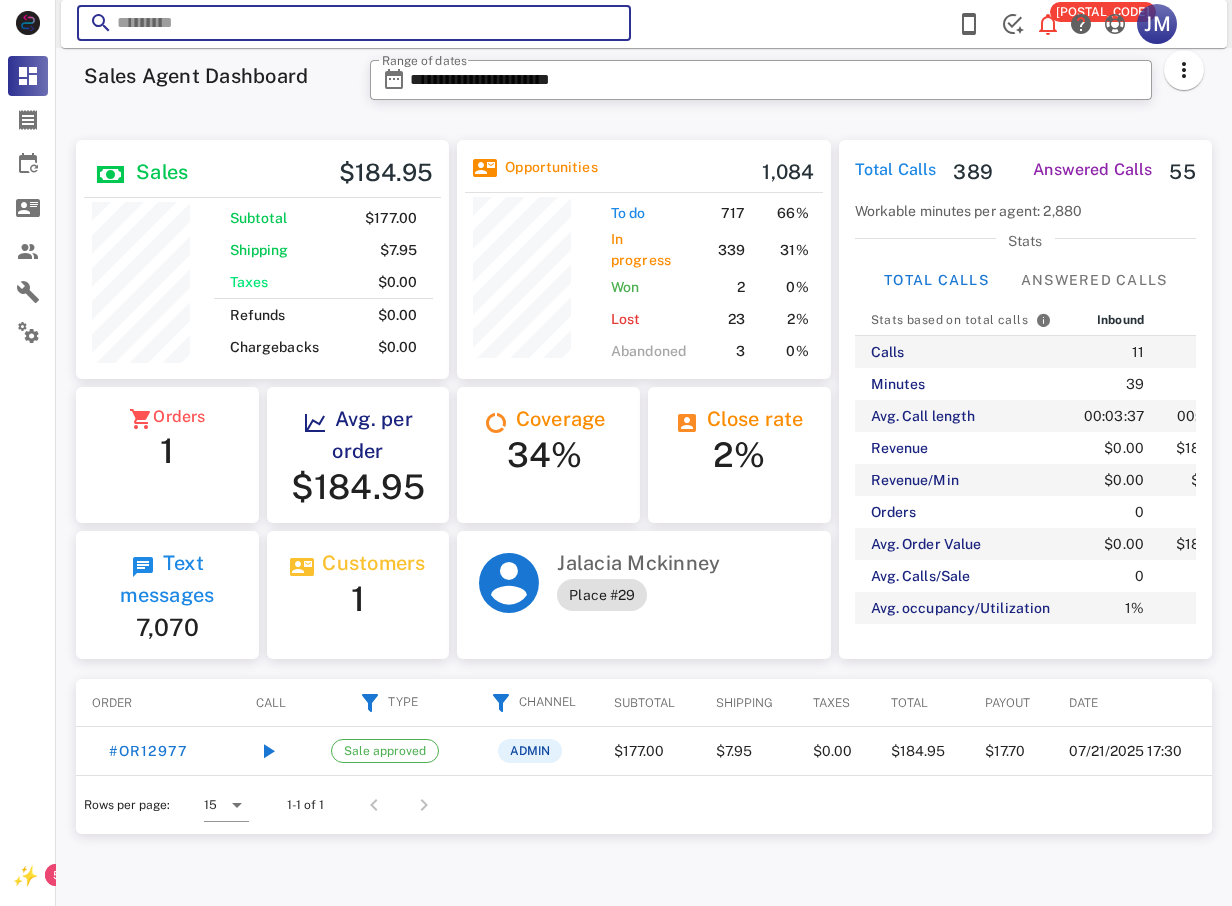 click at bounding box center [354, 23] 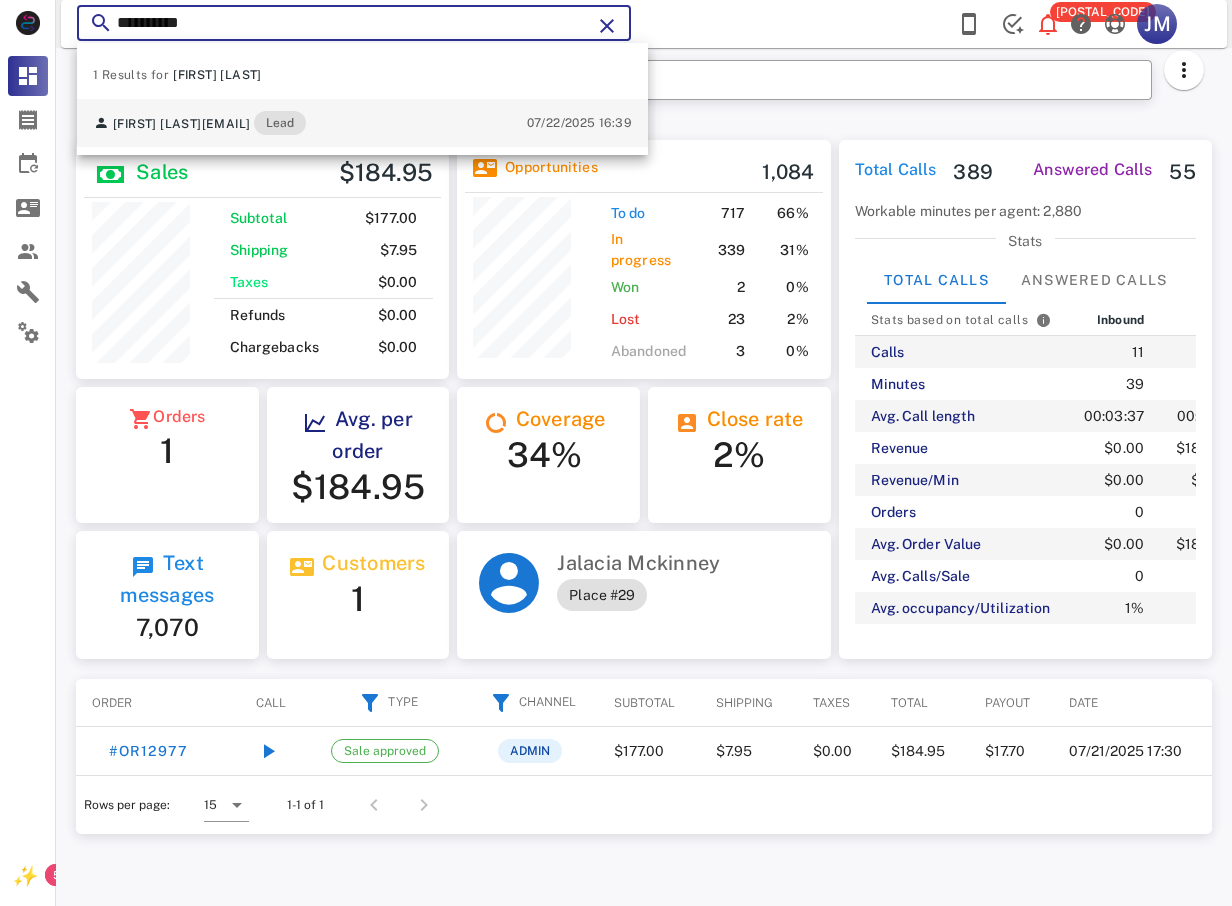 type on "**********" 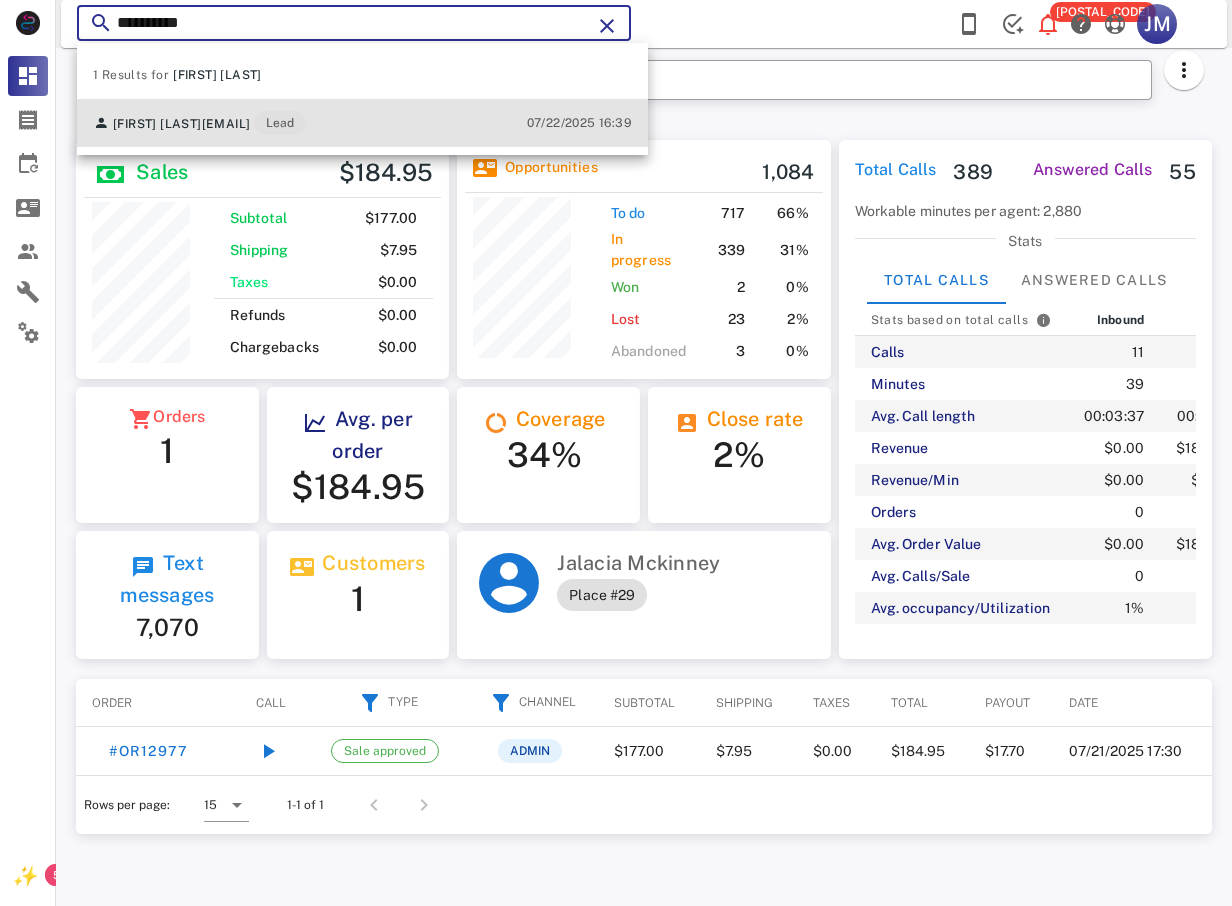 click on "[EMAIL]" at bounding box center [226, 124] 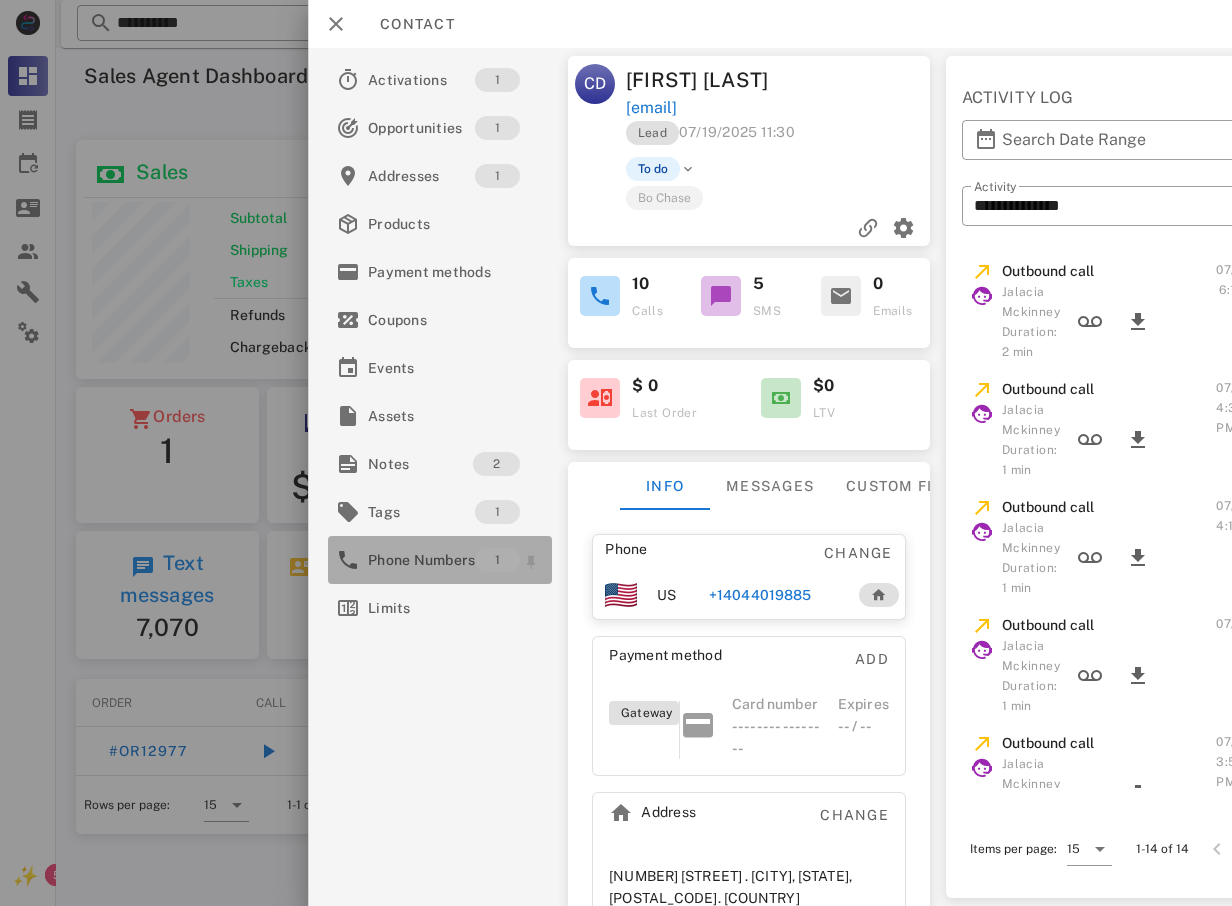click on "Phone Numbers" at bounding box center [421, 560] 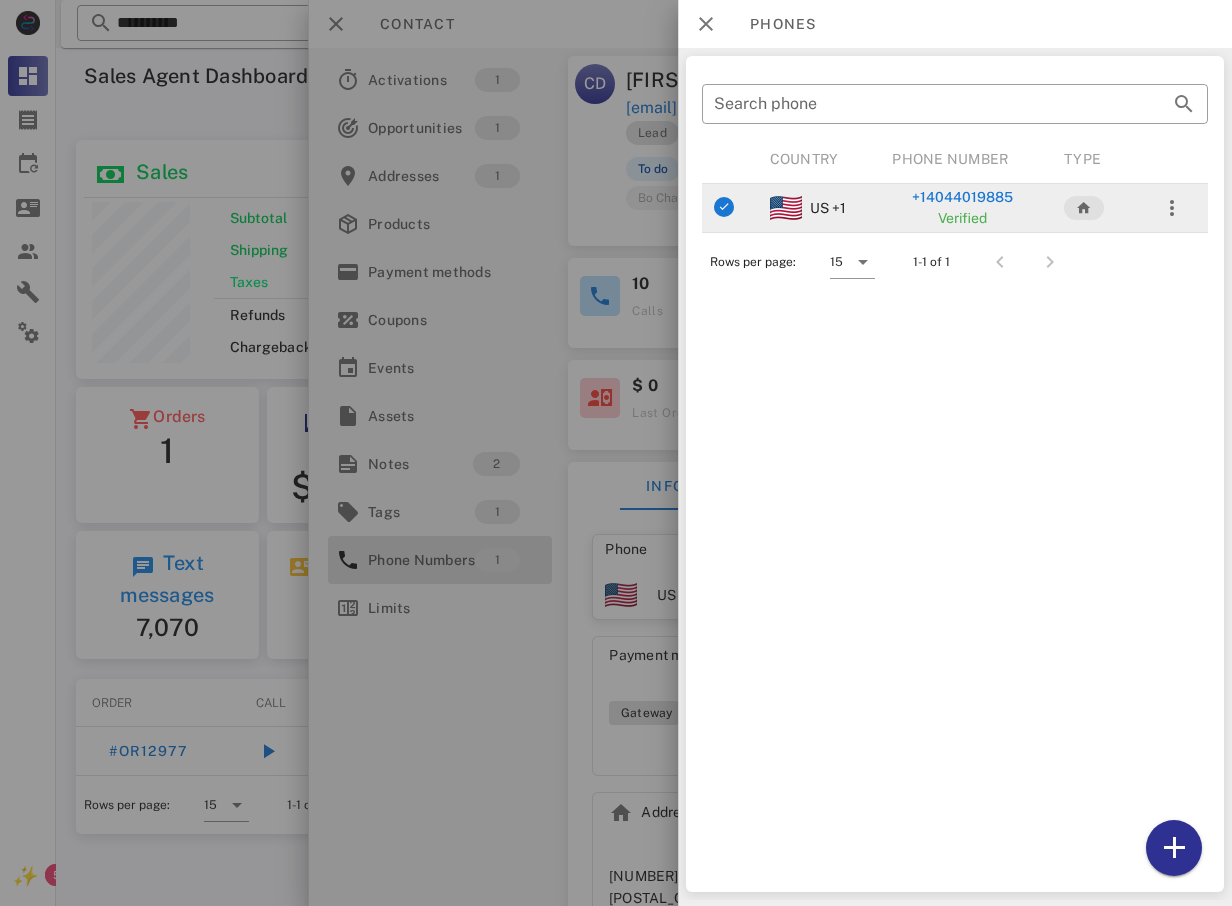 click on "+14044019885" at bounding box center (961, 197) 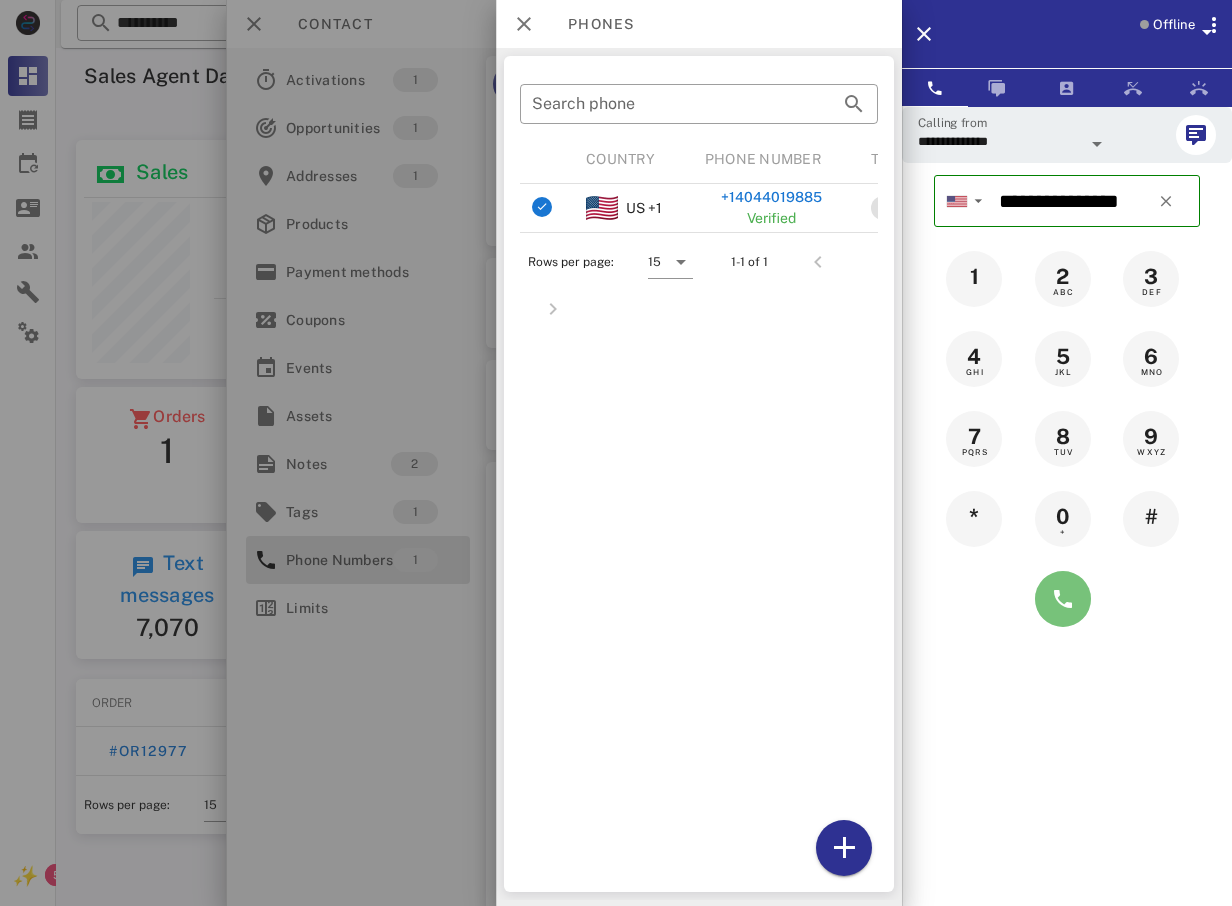 click at bounding box center [1063, 599] 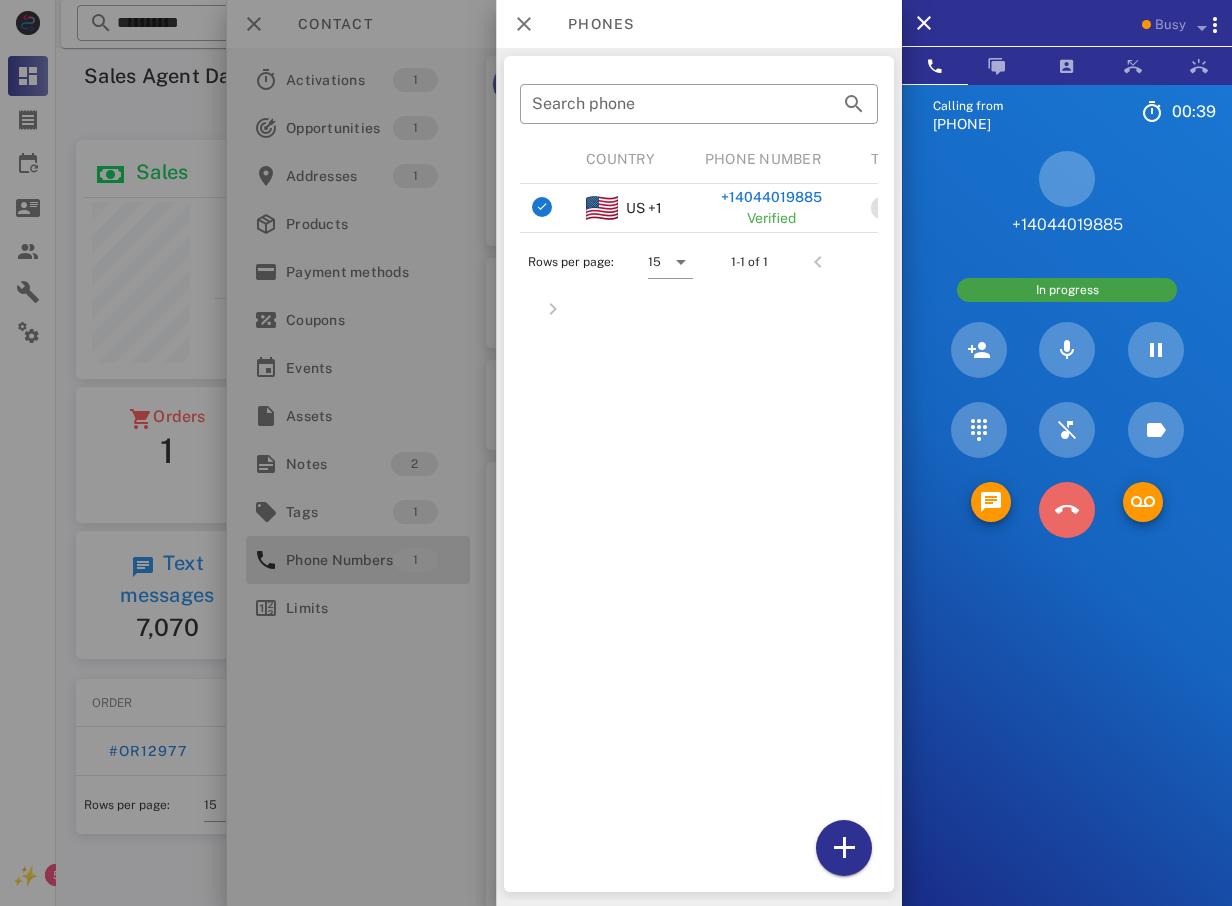 click at bounding box center (1067, 510) 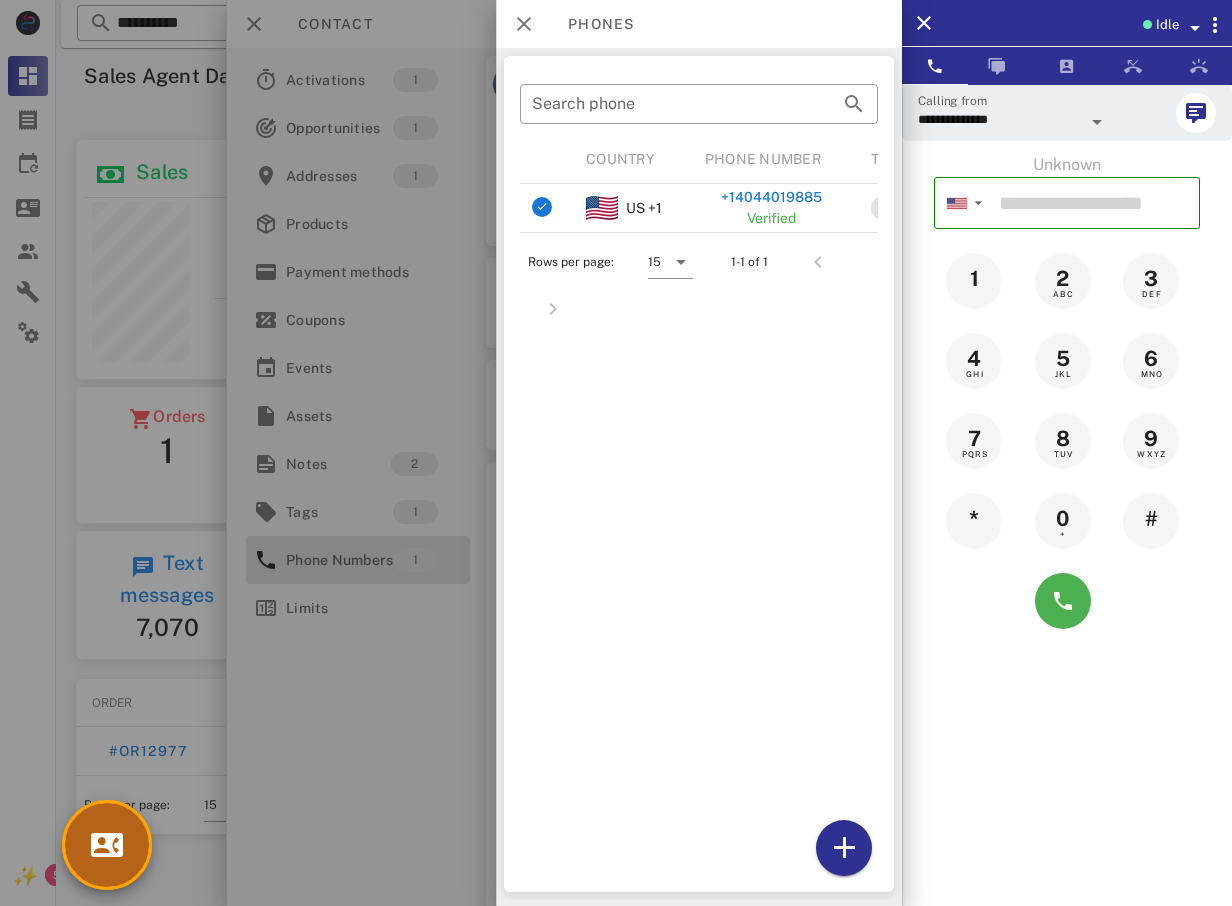 click at bounding box center [107, 845] 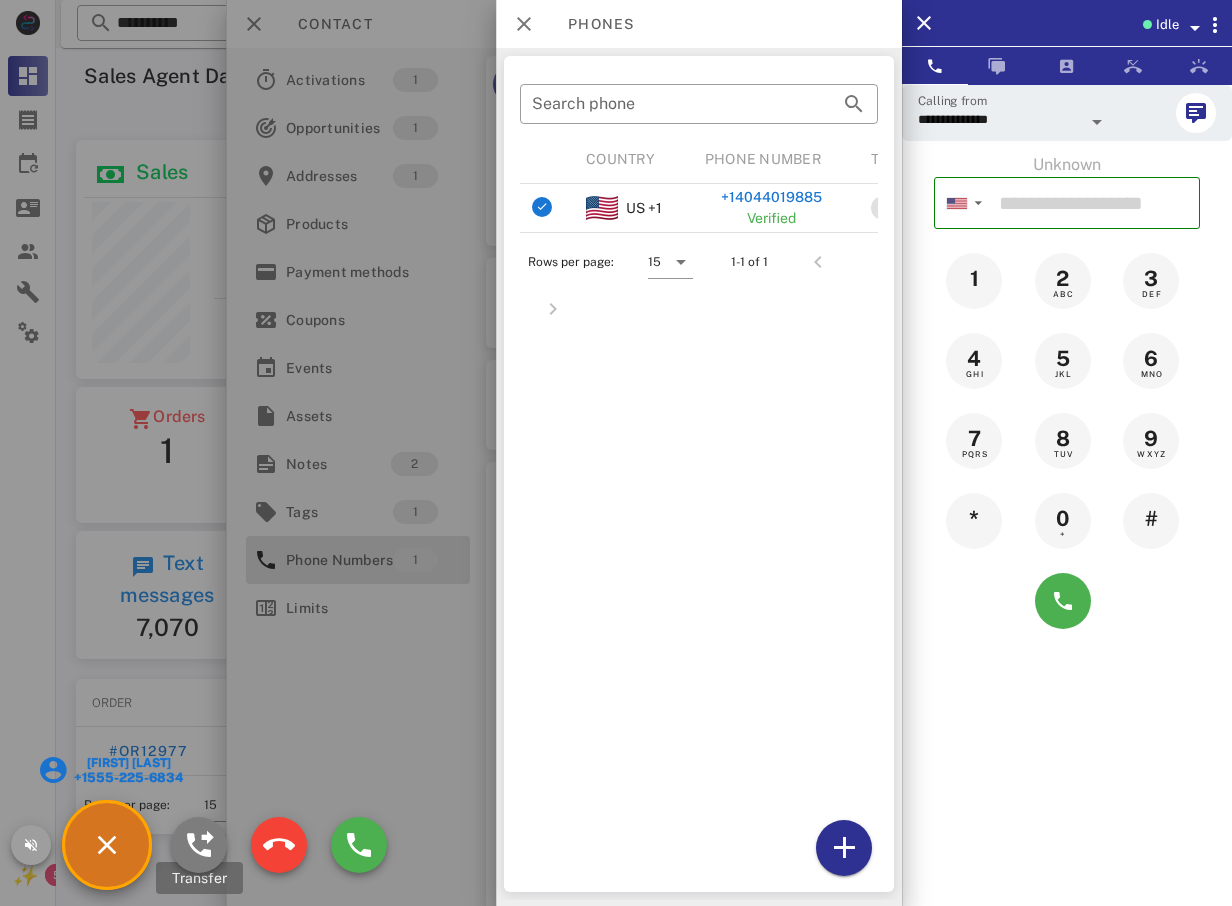 click at bounding box center [199, 845] 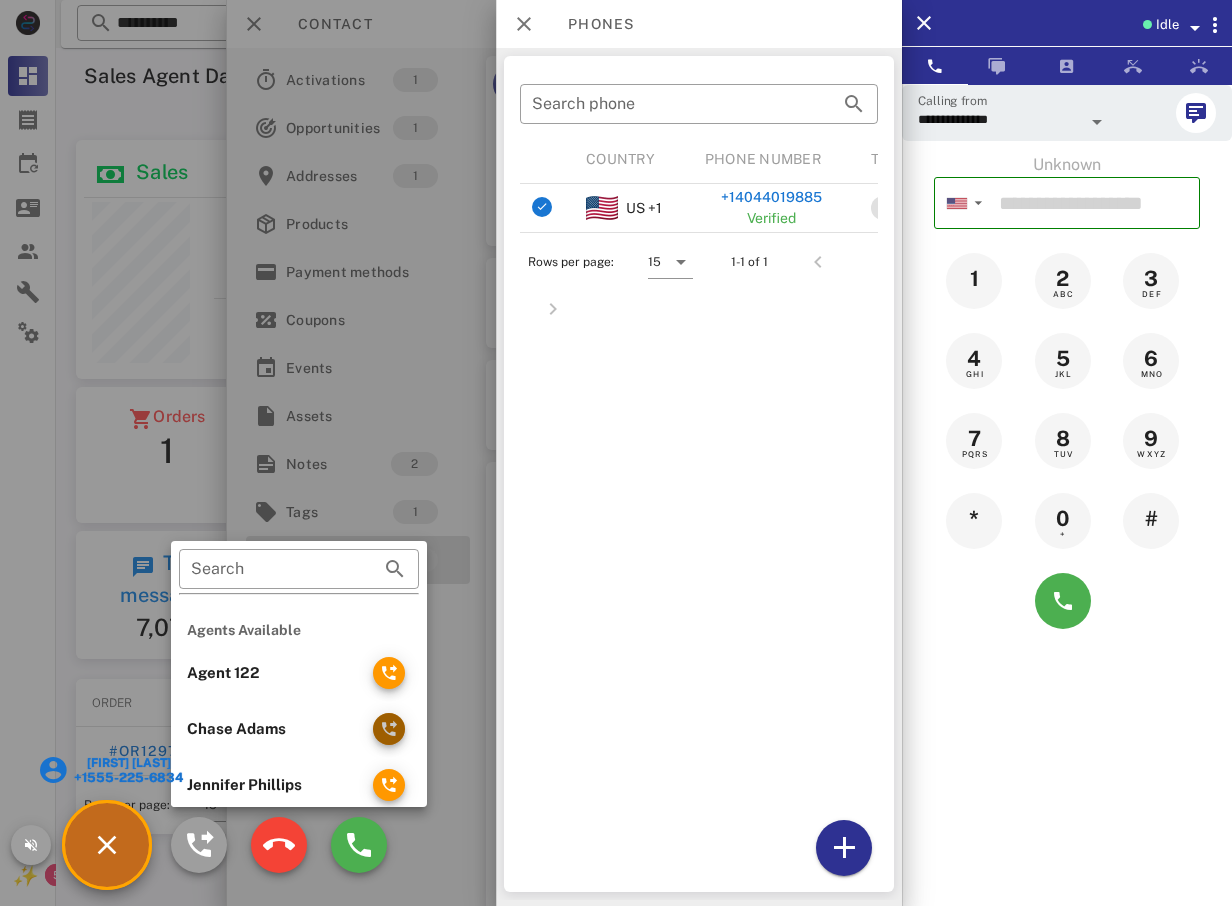 click at bounding box center (389, 729) 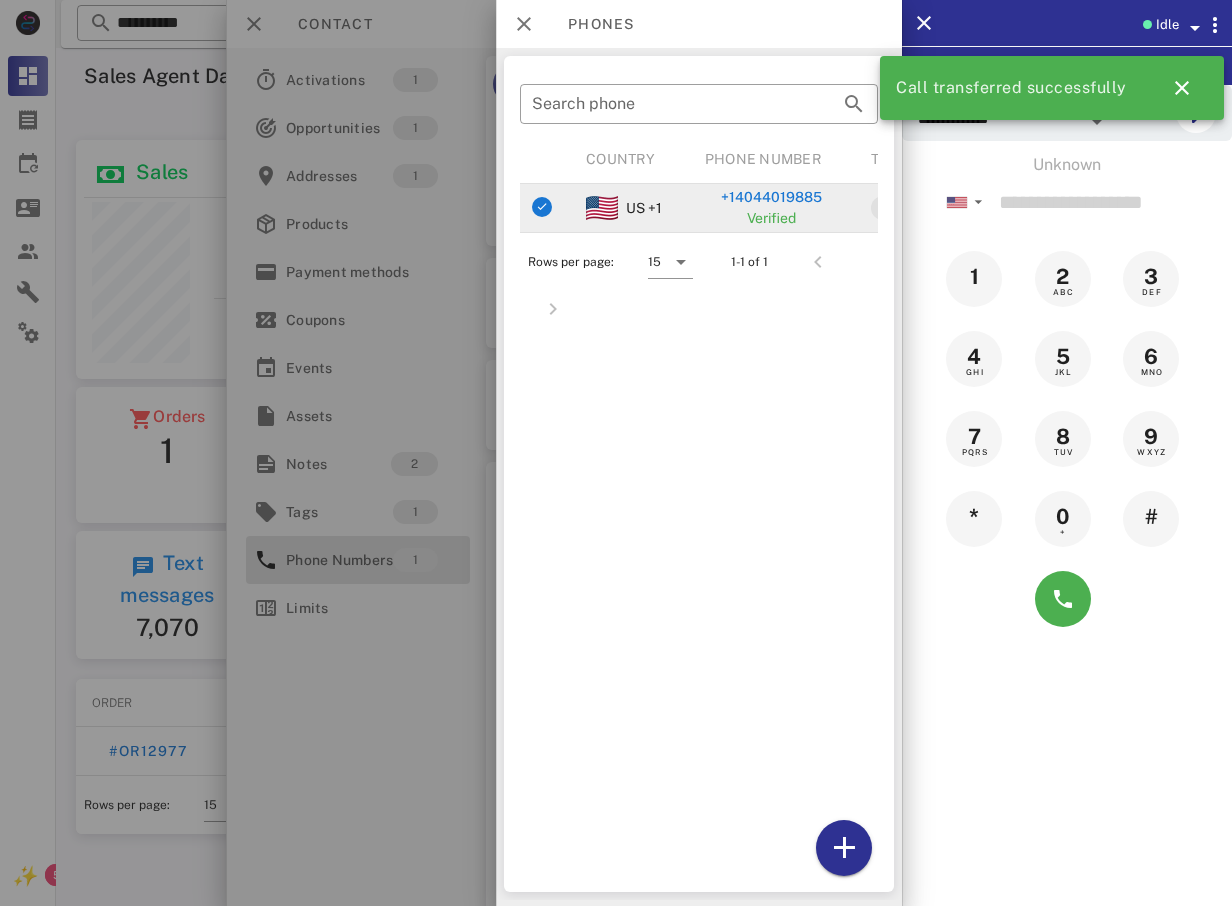 click on "+14044019885" at bounding box center [771, 197] 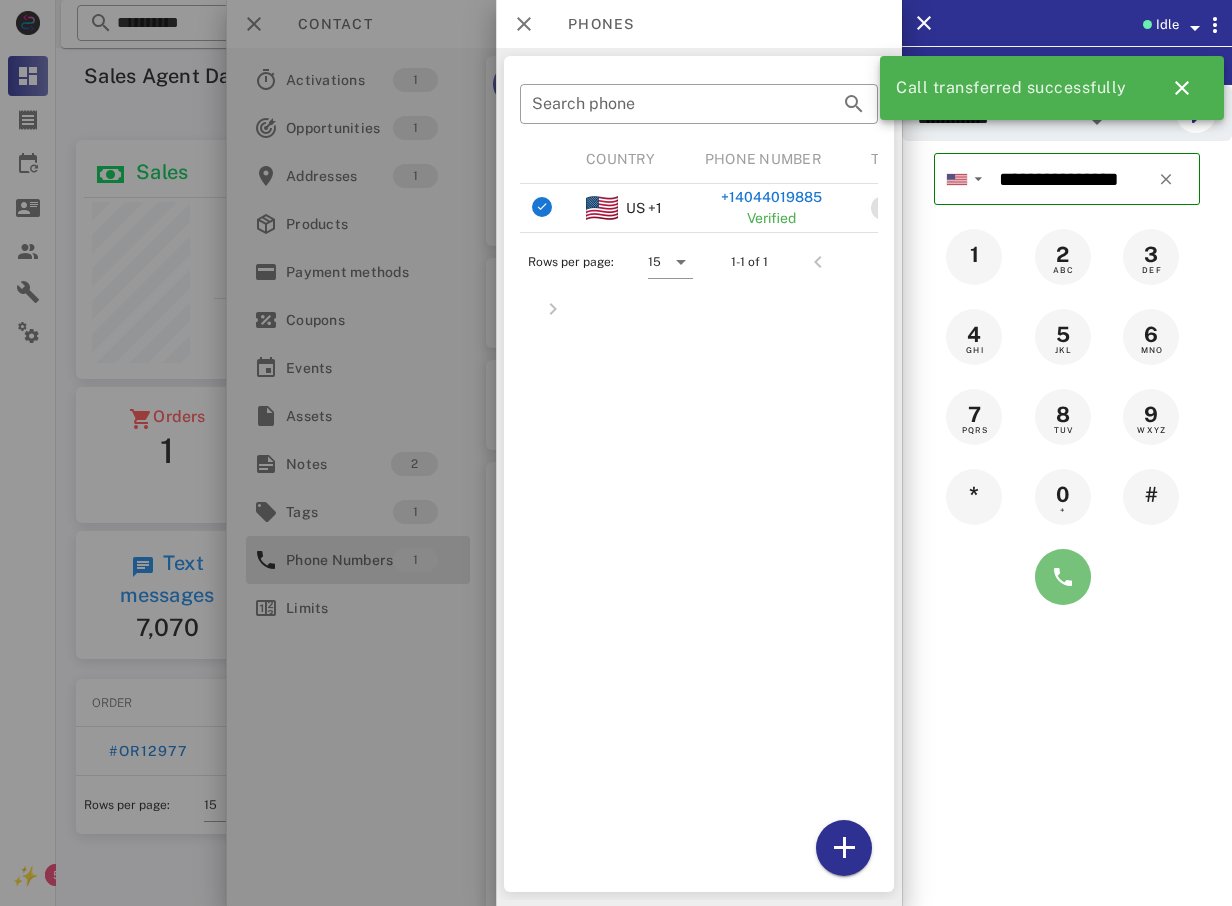 click at bounding box center [1063, 577] 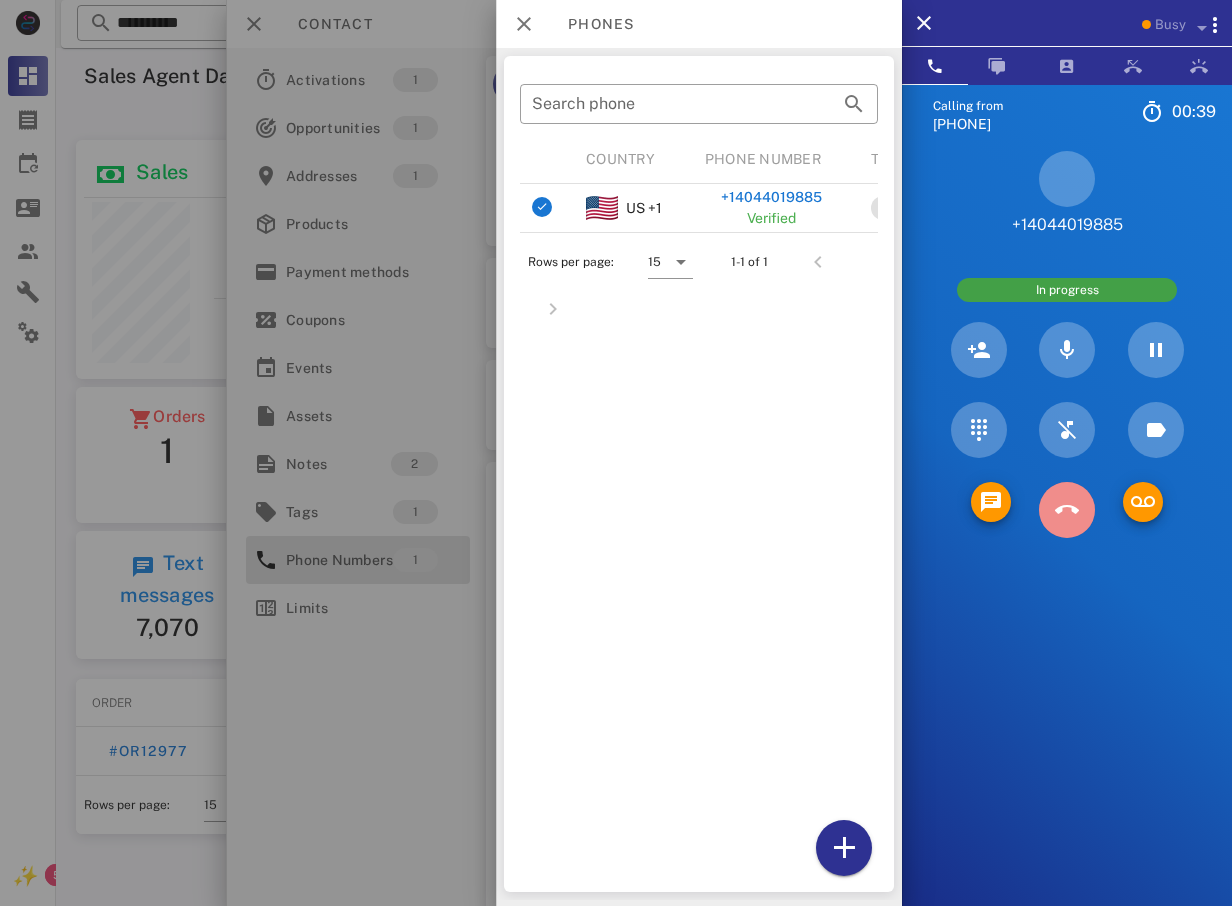 click at bounding box center [1067, 510] 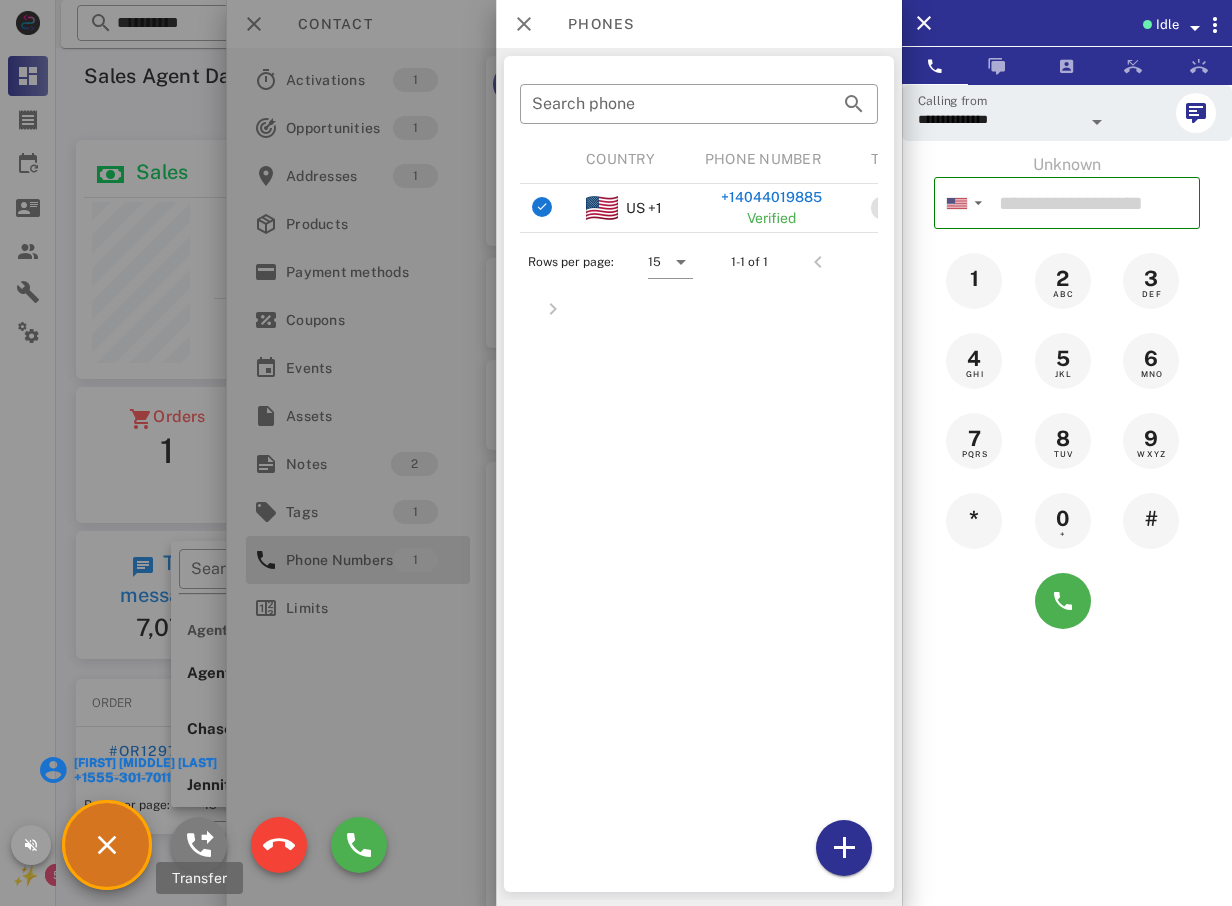 click at bounding box center [199, 845] 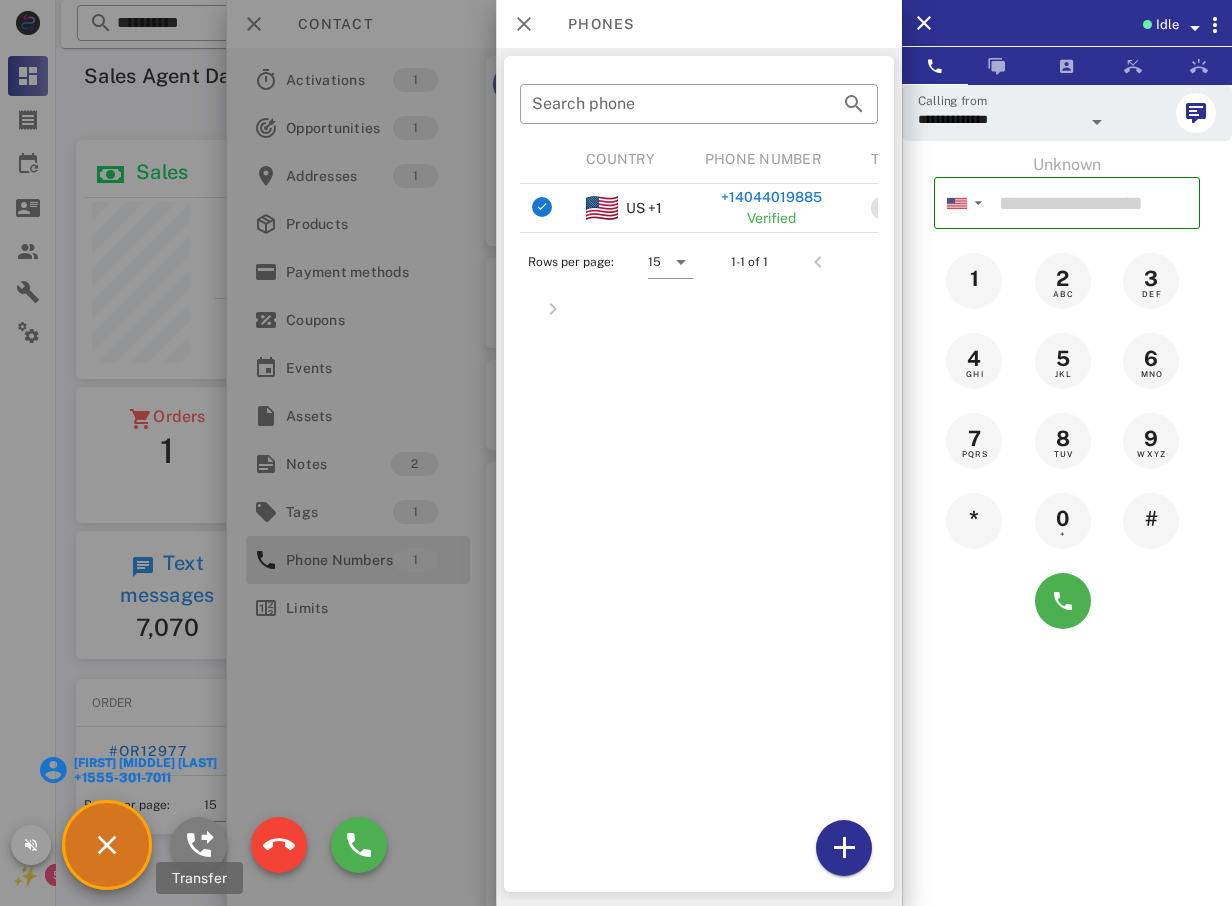 click at bounding box center [199, 845] 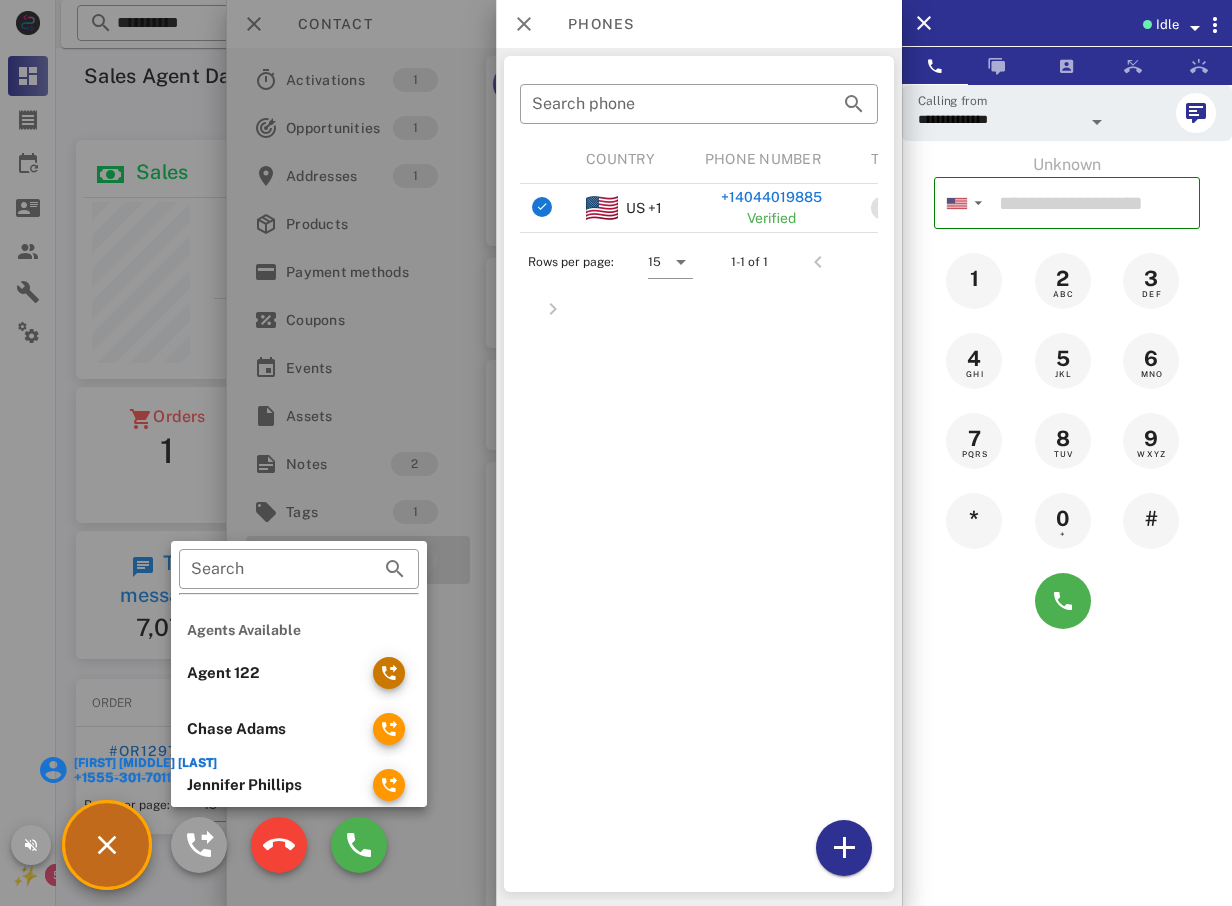 click at bounding box center (389, 673) 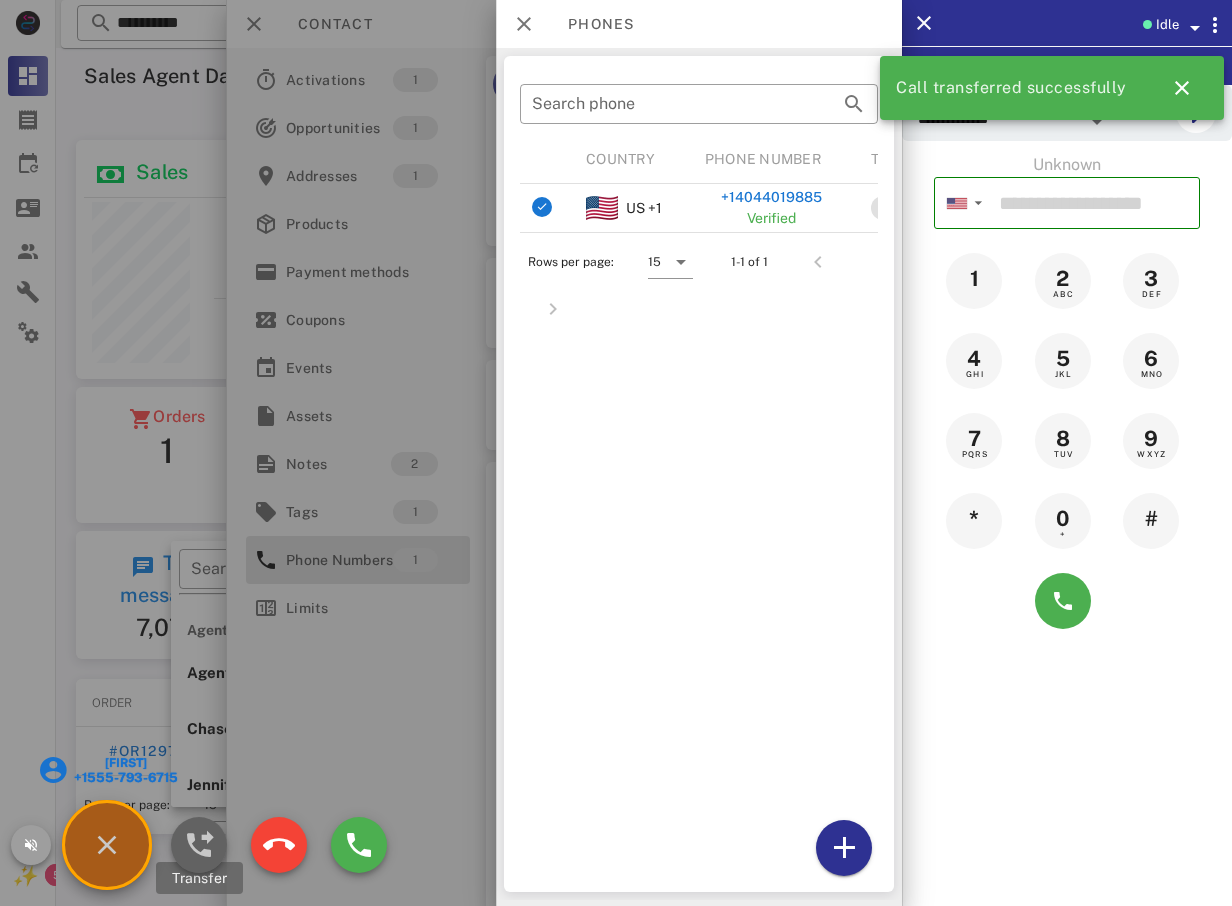 click at bounding box center (199, 845) 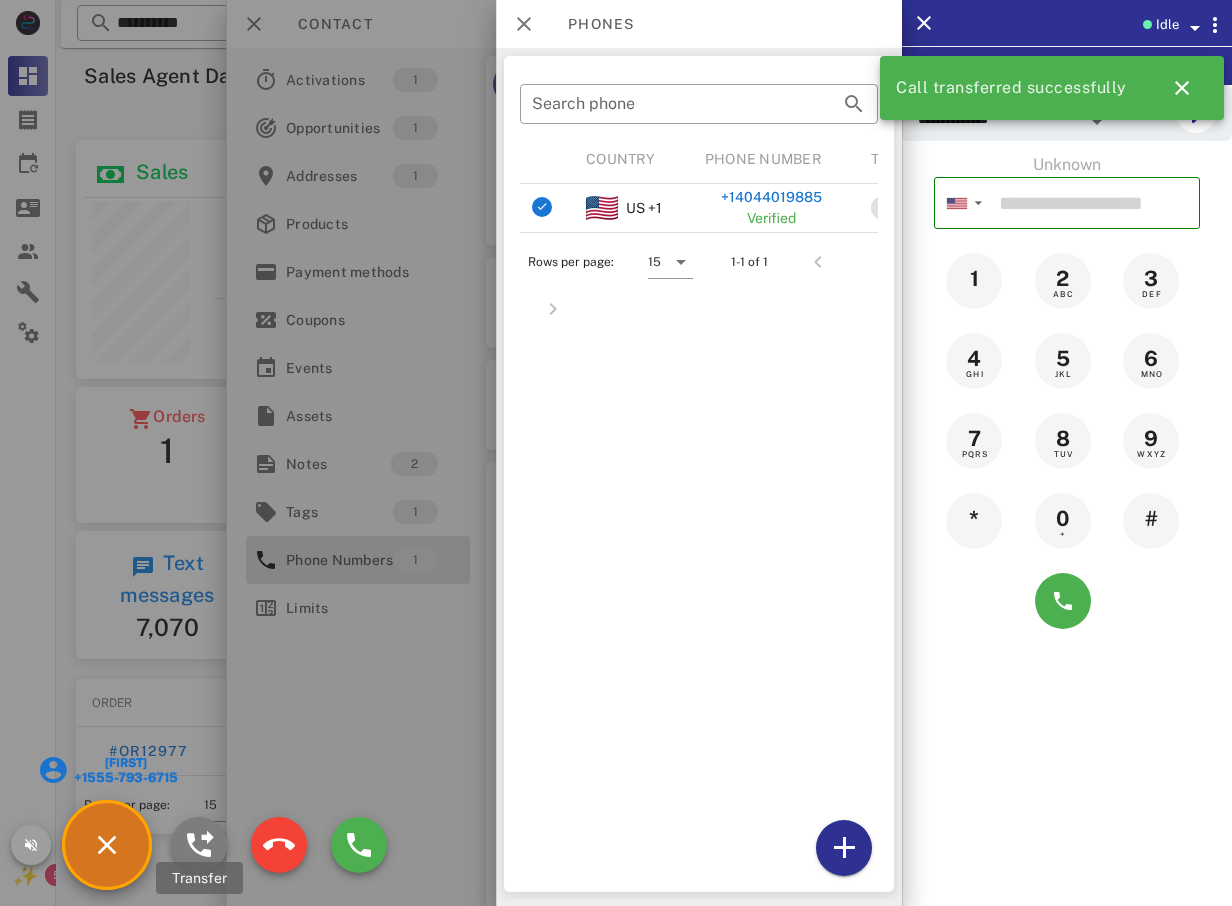 click at bounding box center [199, 845] 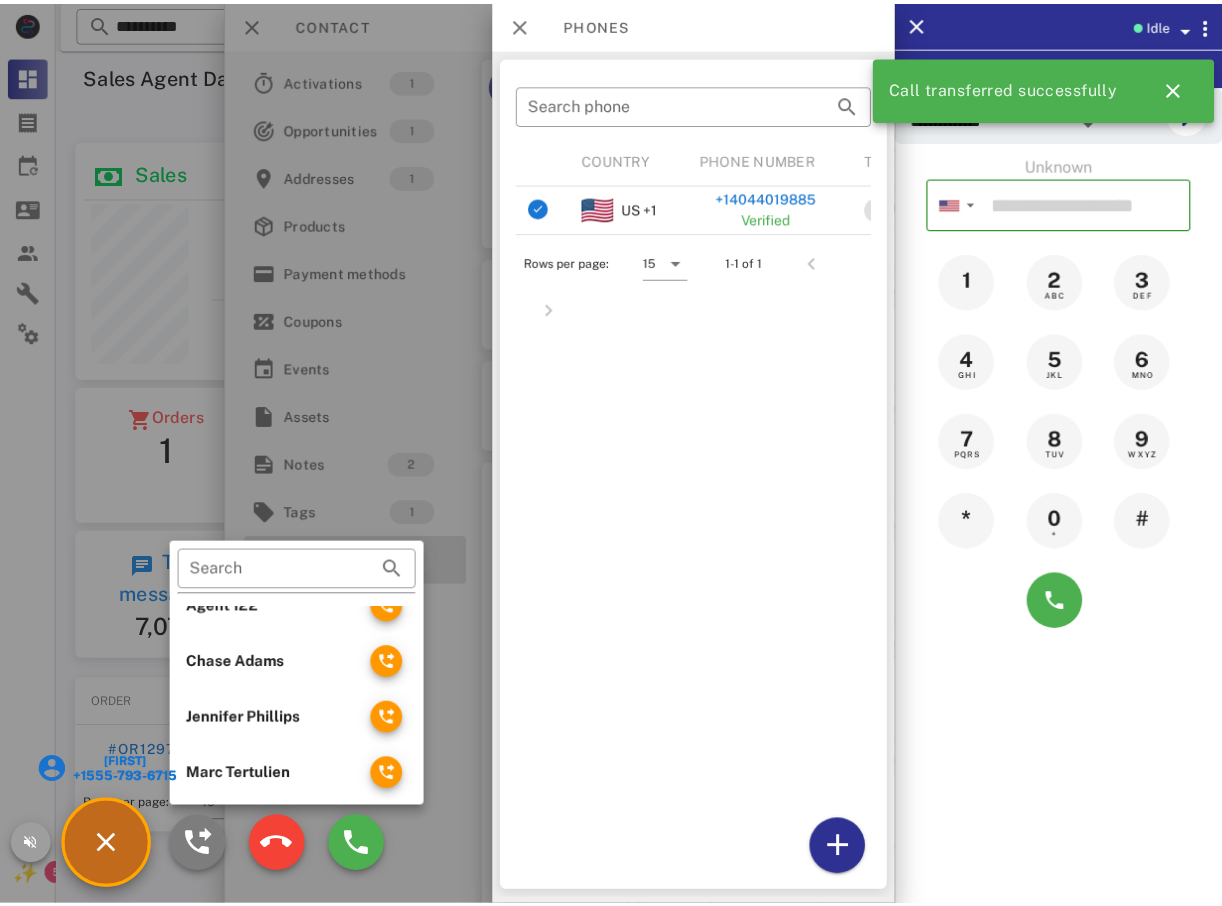 scroll, scrollTop: 462, scrollLeft: 0, axis: vertical 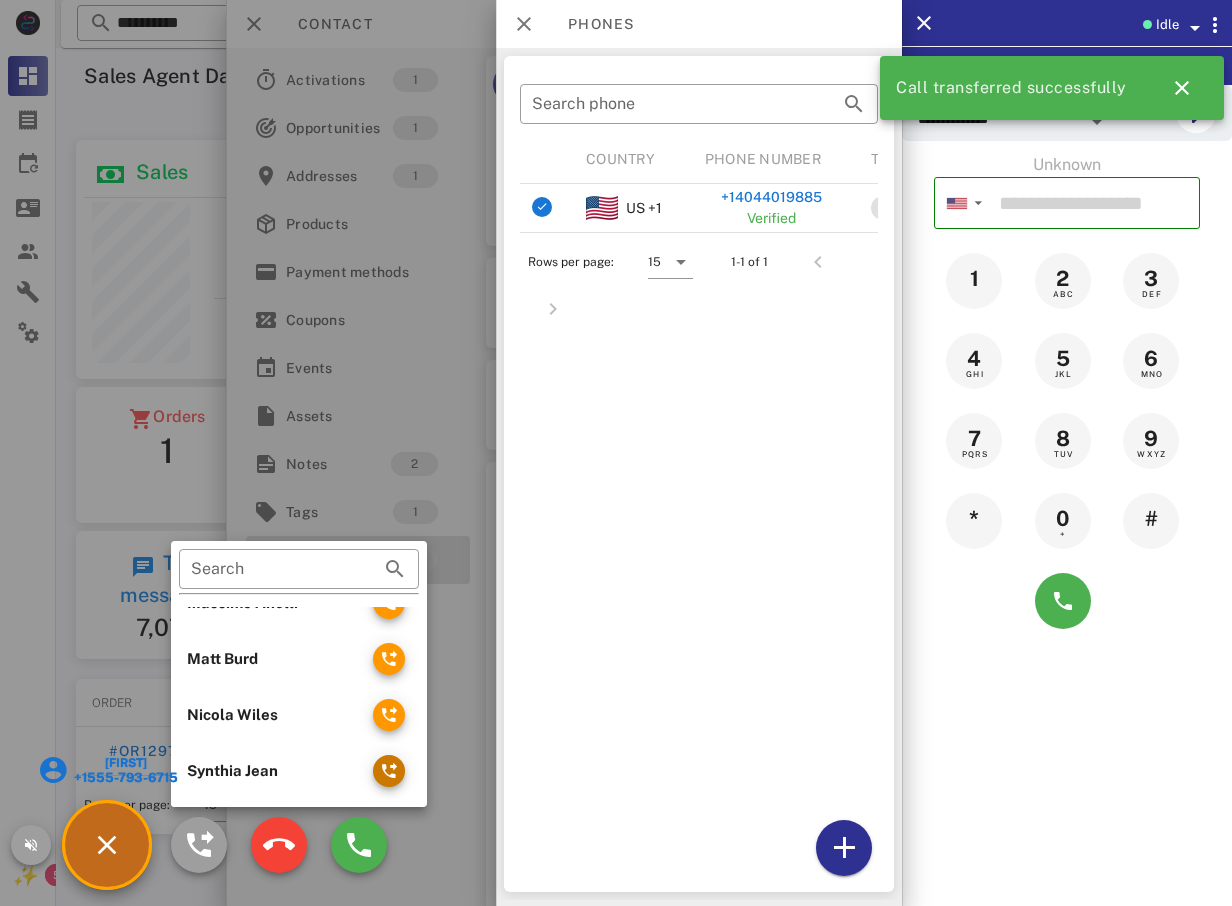 click at bounding box center [389, 771] 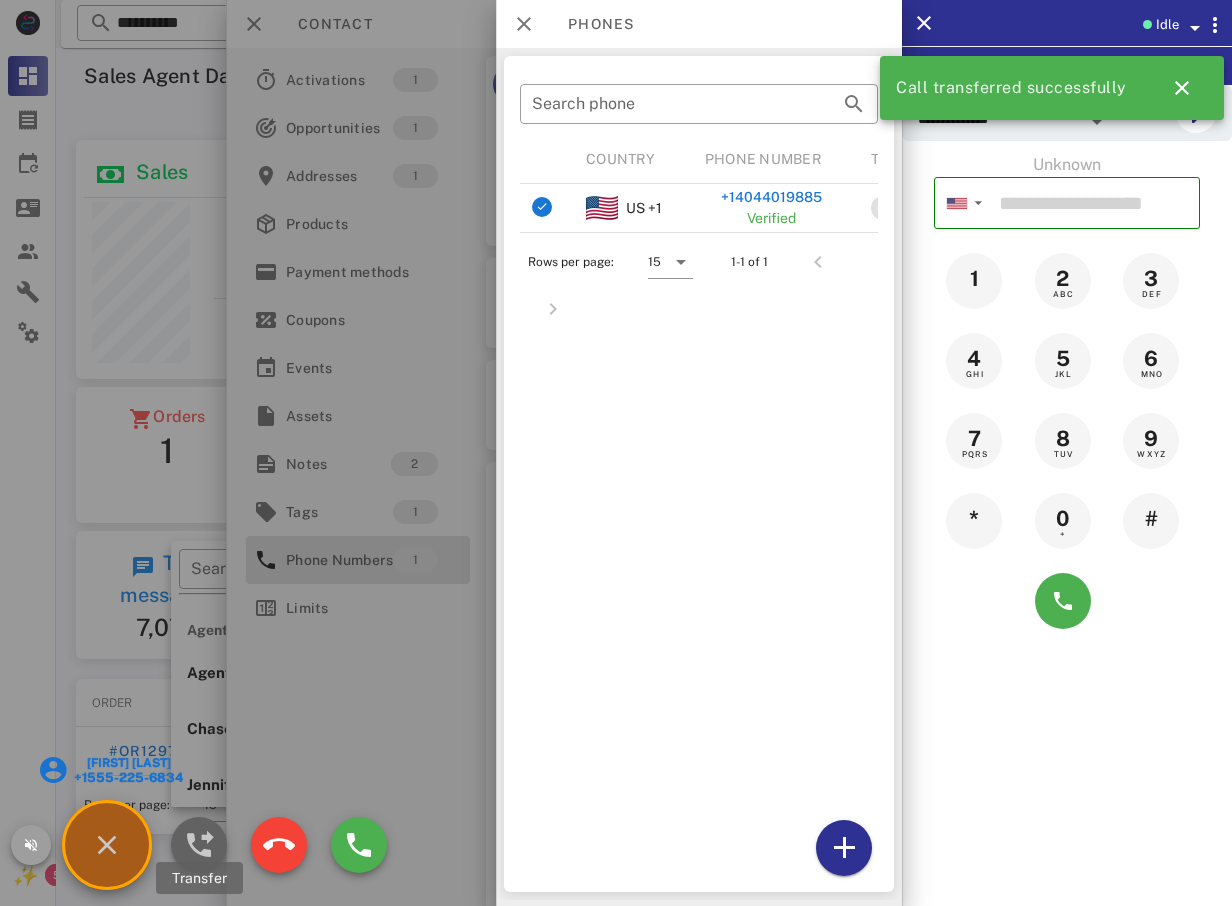 click at bounding box center (199, 845) 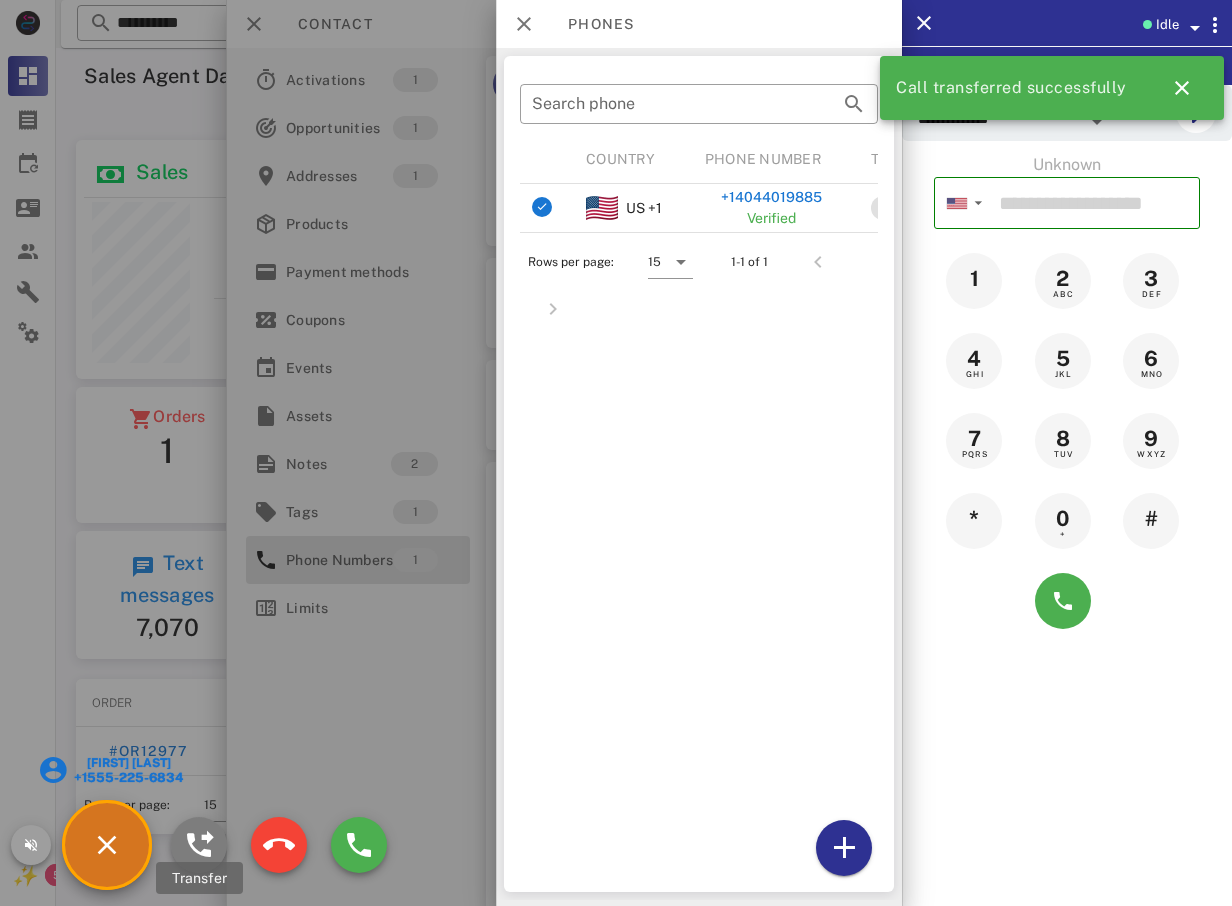 click at bounding box center [199, 845] 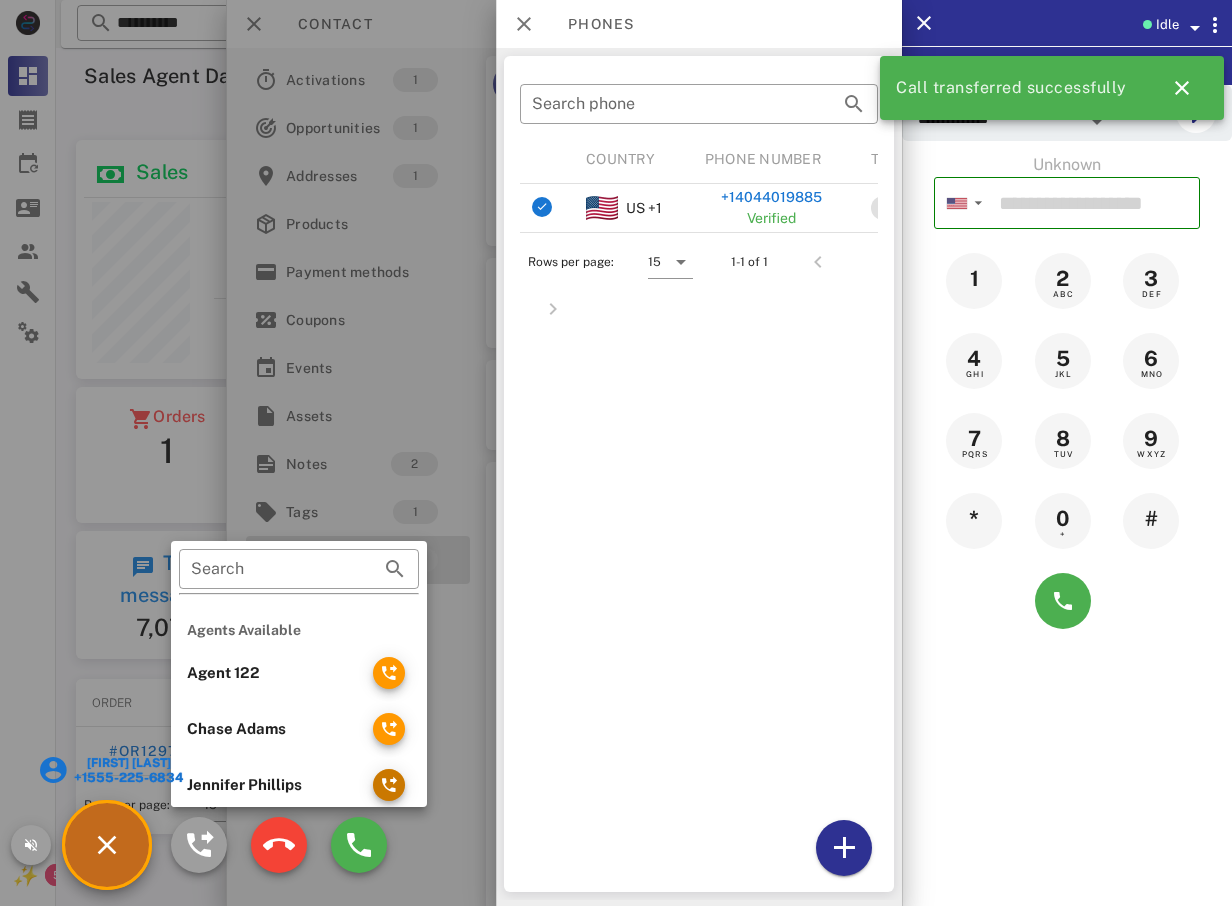 click at bounding box center [389, 785] 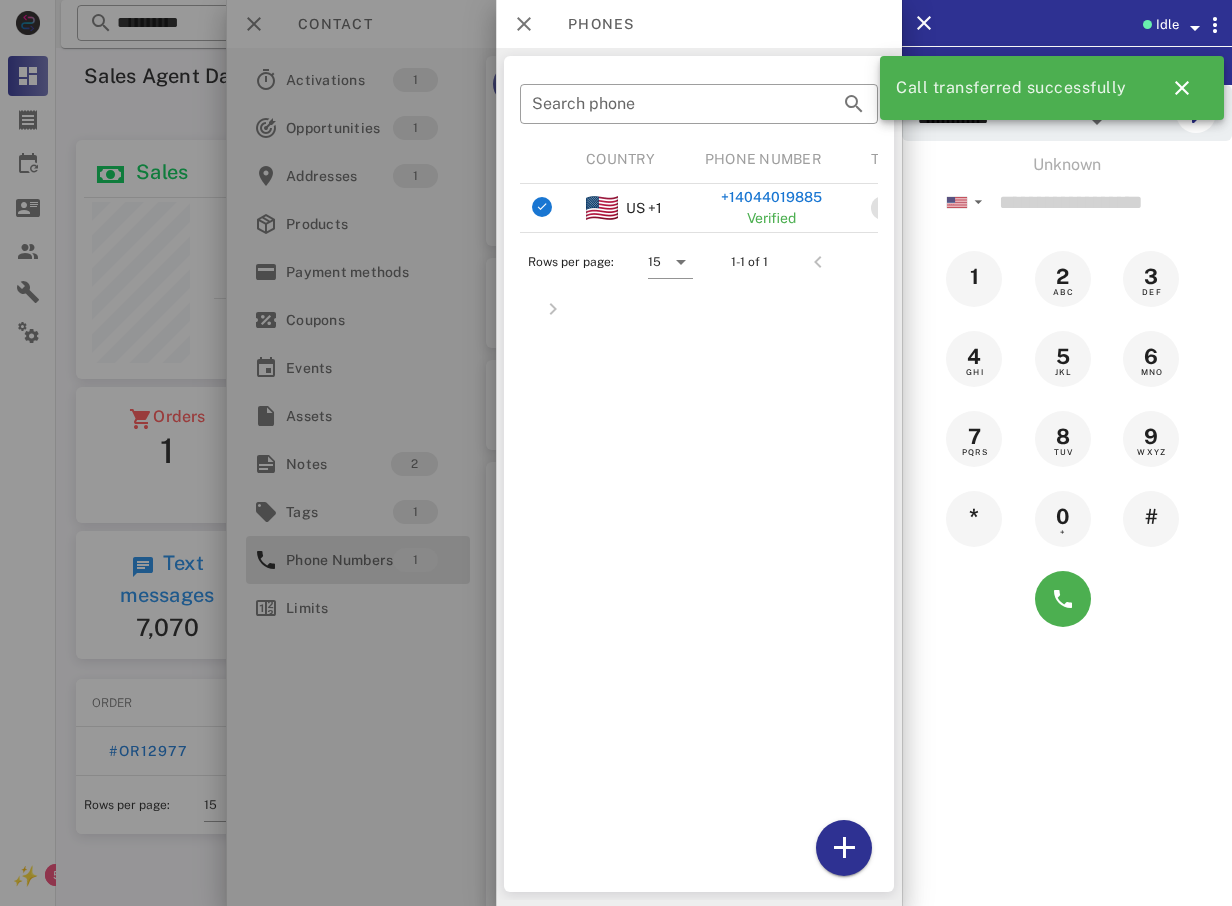 click at bounding box center (616, 453) 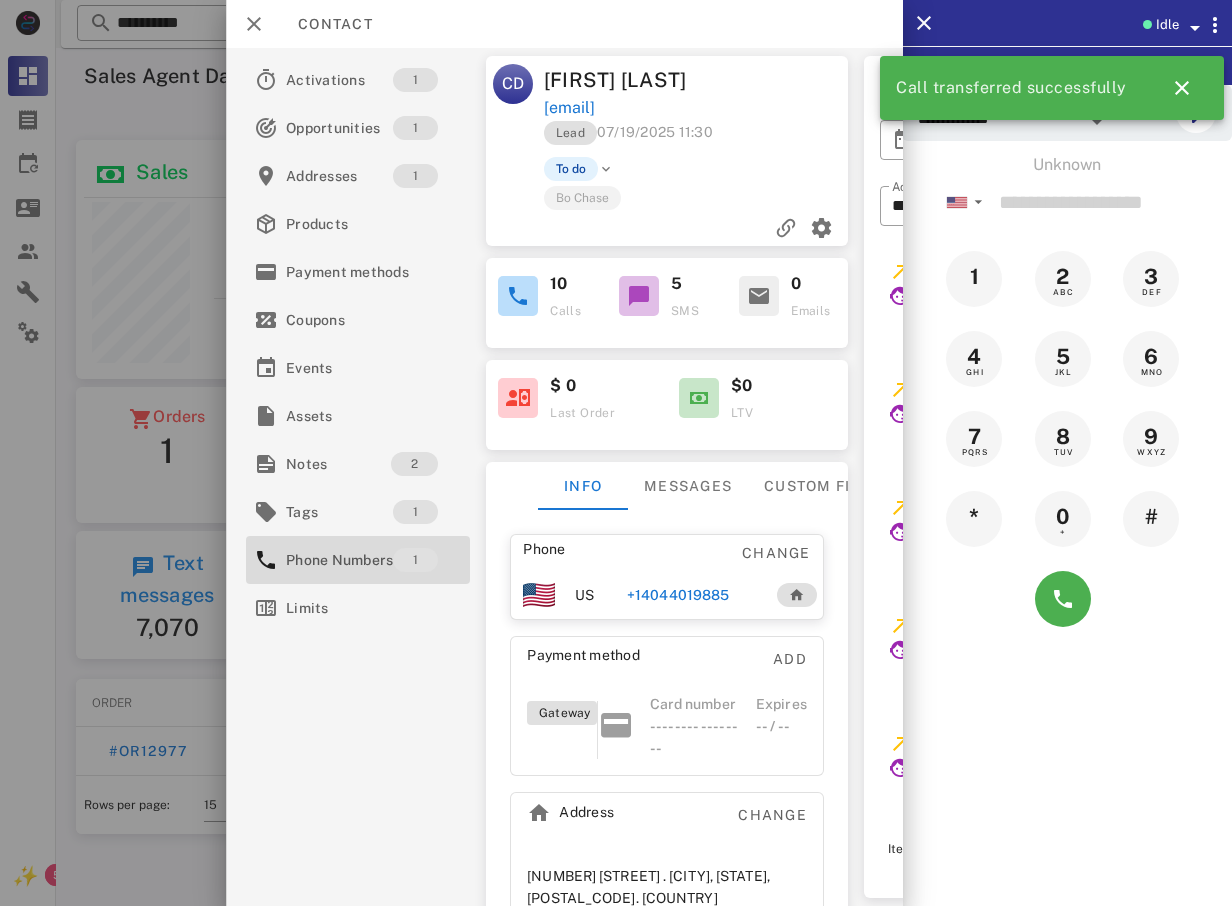 drag, startPoint x: 171, startPoint y: 332, endPoint x: 425, endPoint y: 192, distance: 290.0276 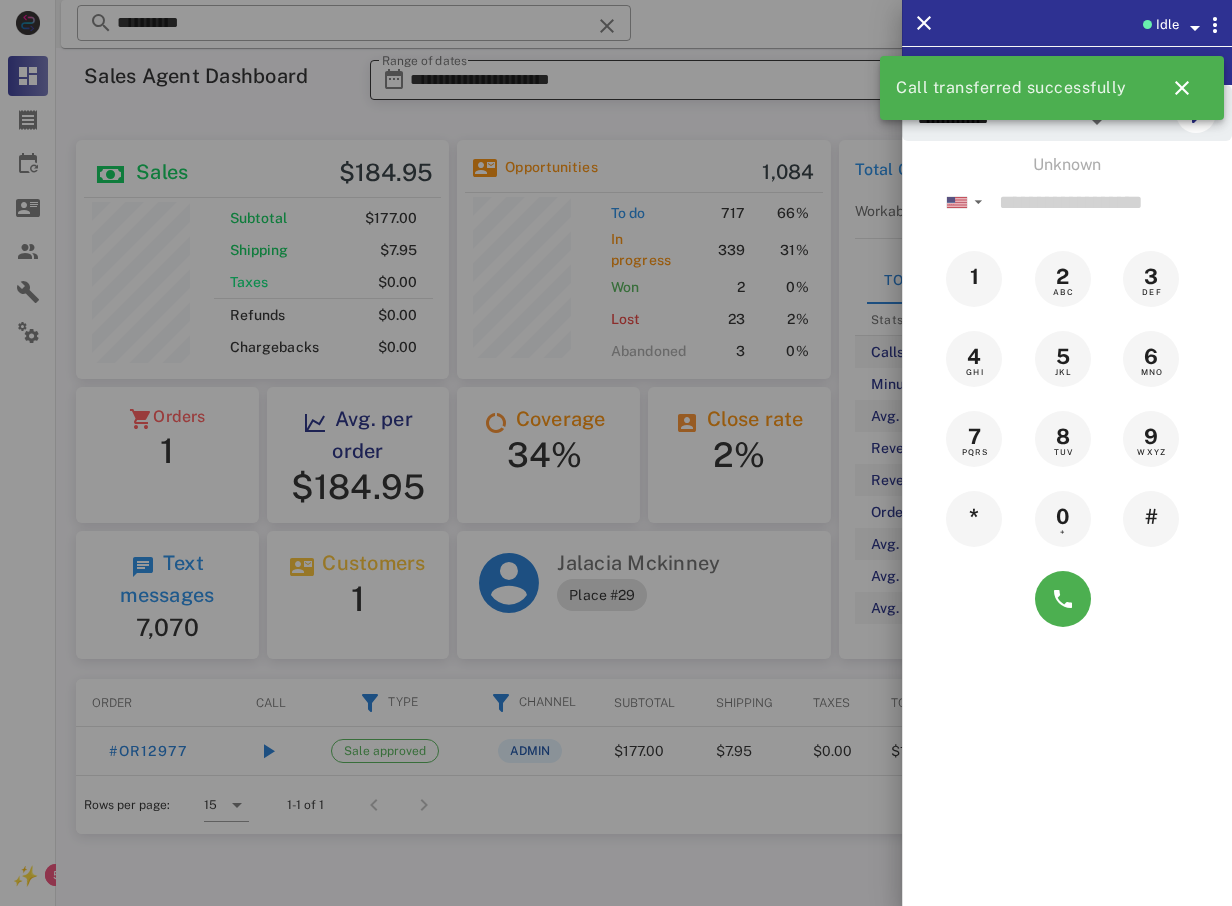 drag, startPoint x: 765, startPoint y: 124, endPoint x: 820, endPoint y: 71, distance: 76.38062 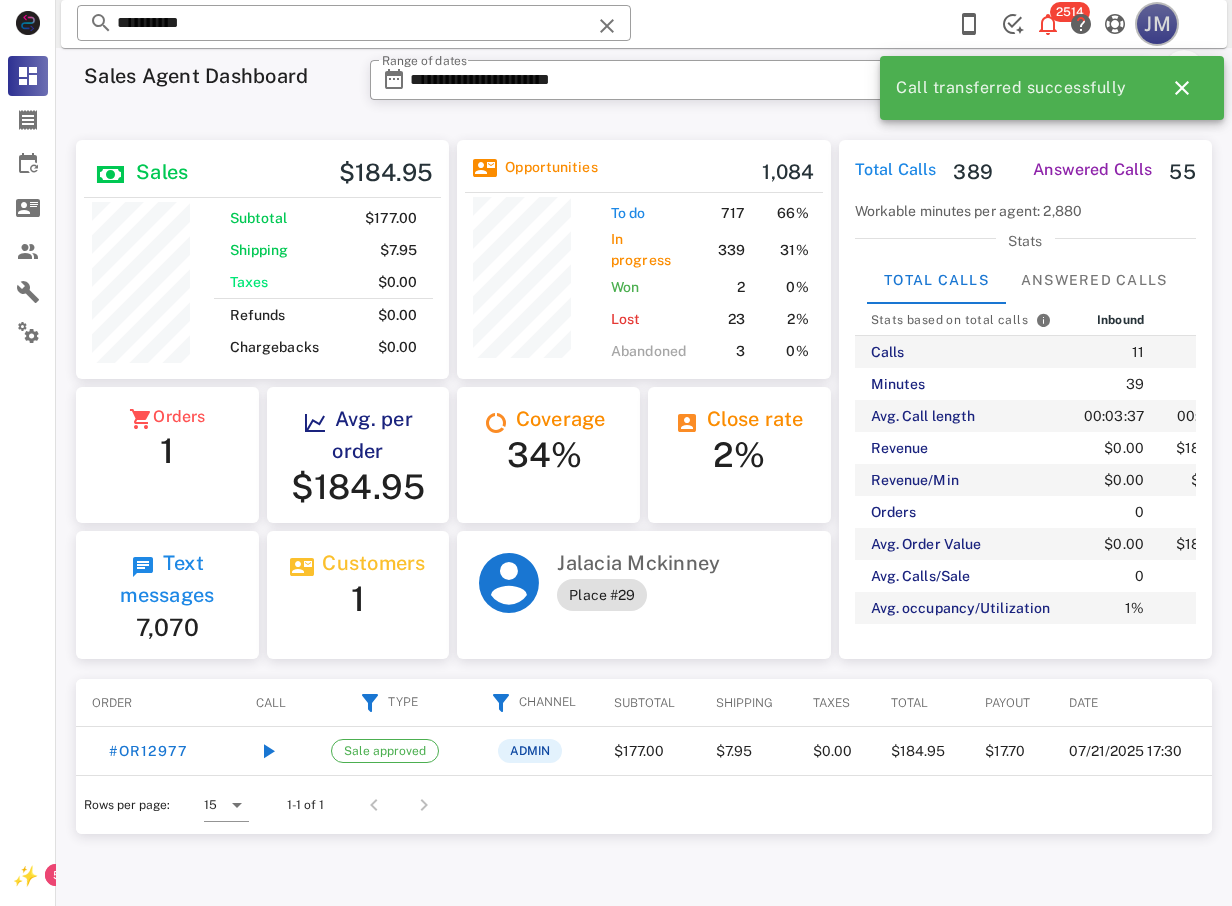 click on "JM" at bounding box center (1157, 24) 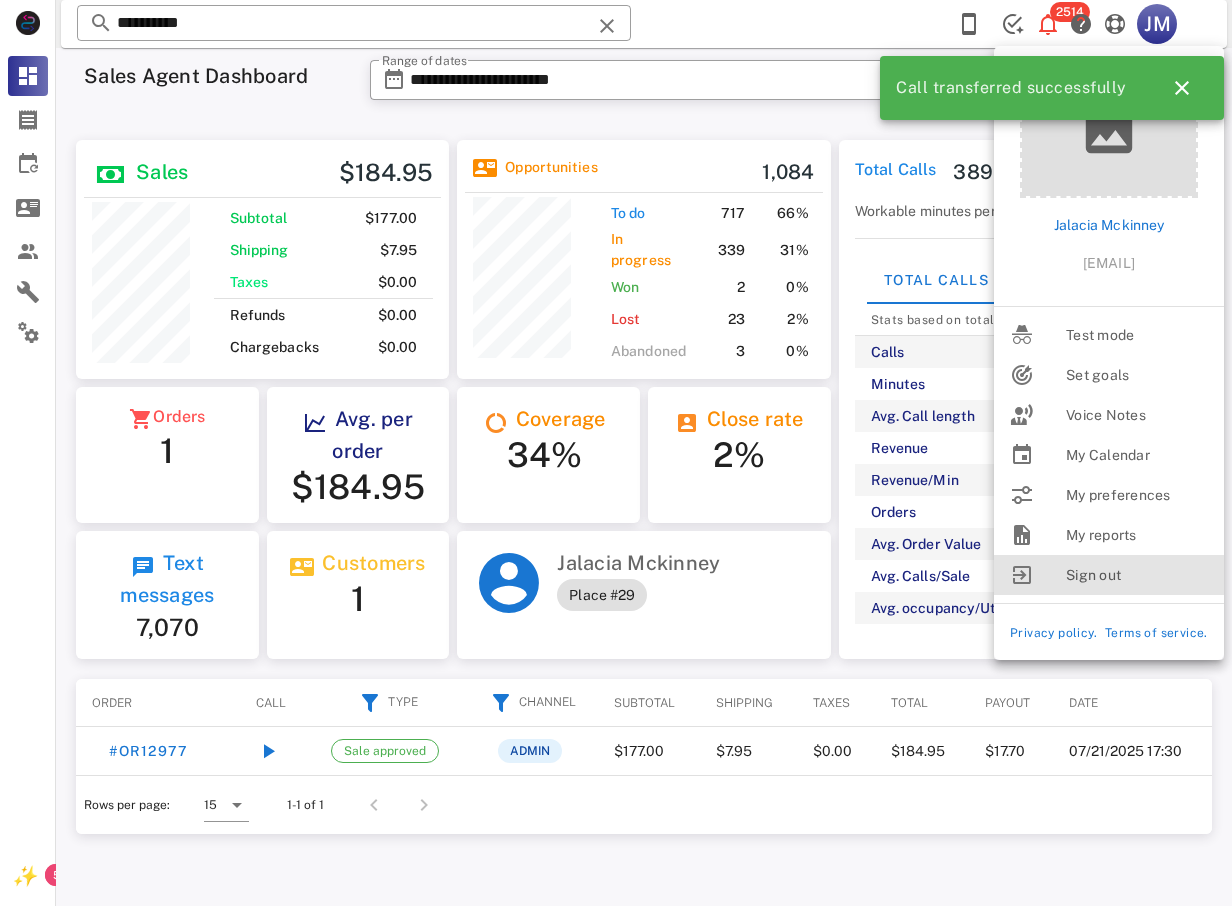 click on "Sign out" at bounding box center (1137, 575) 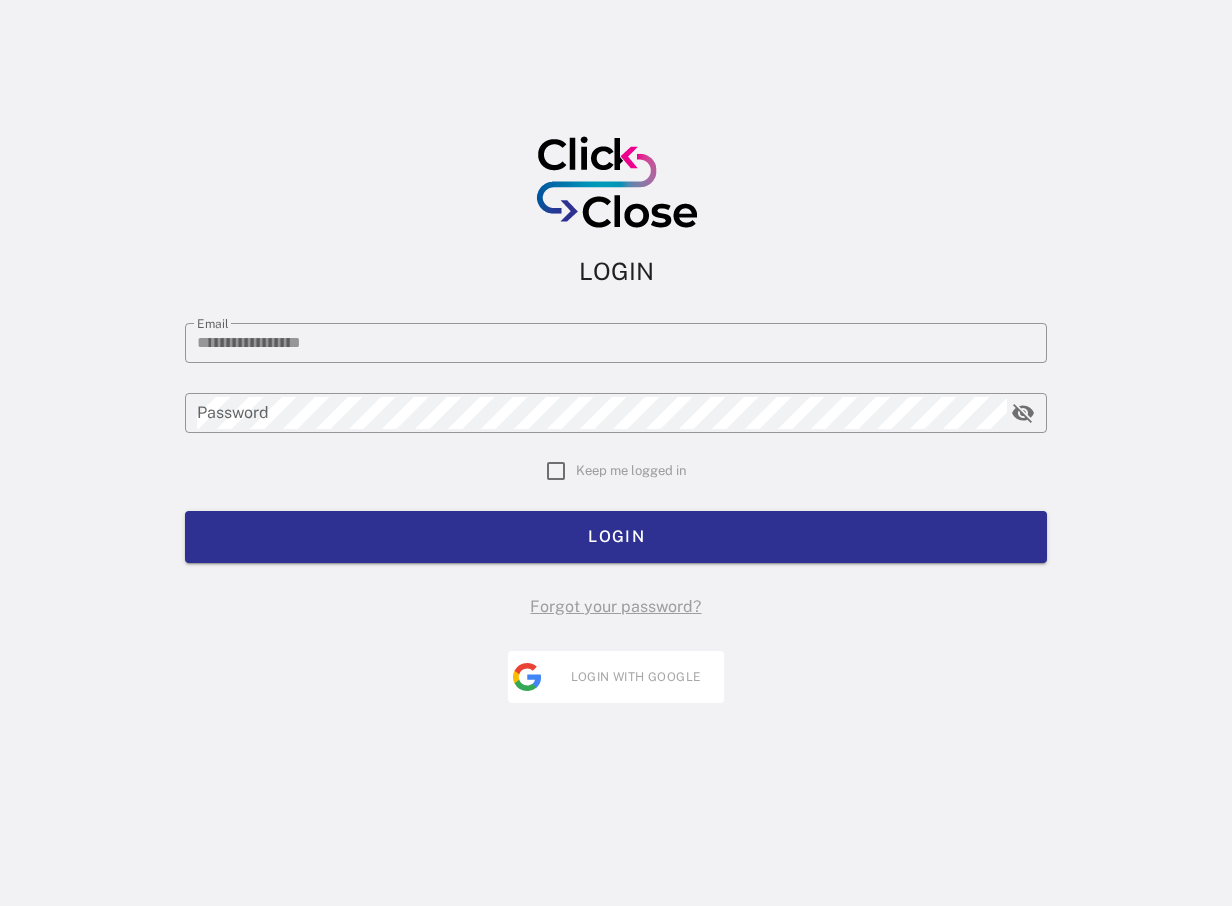type on "**********" 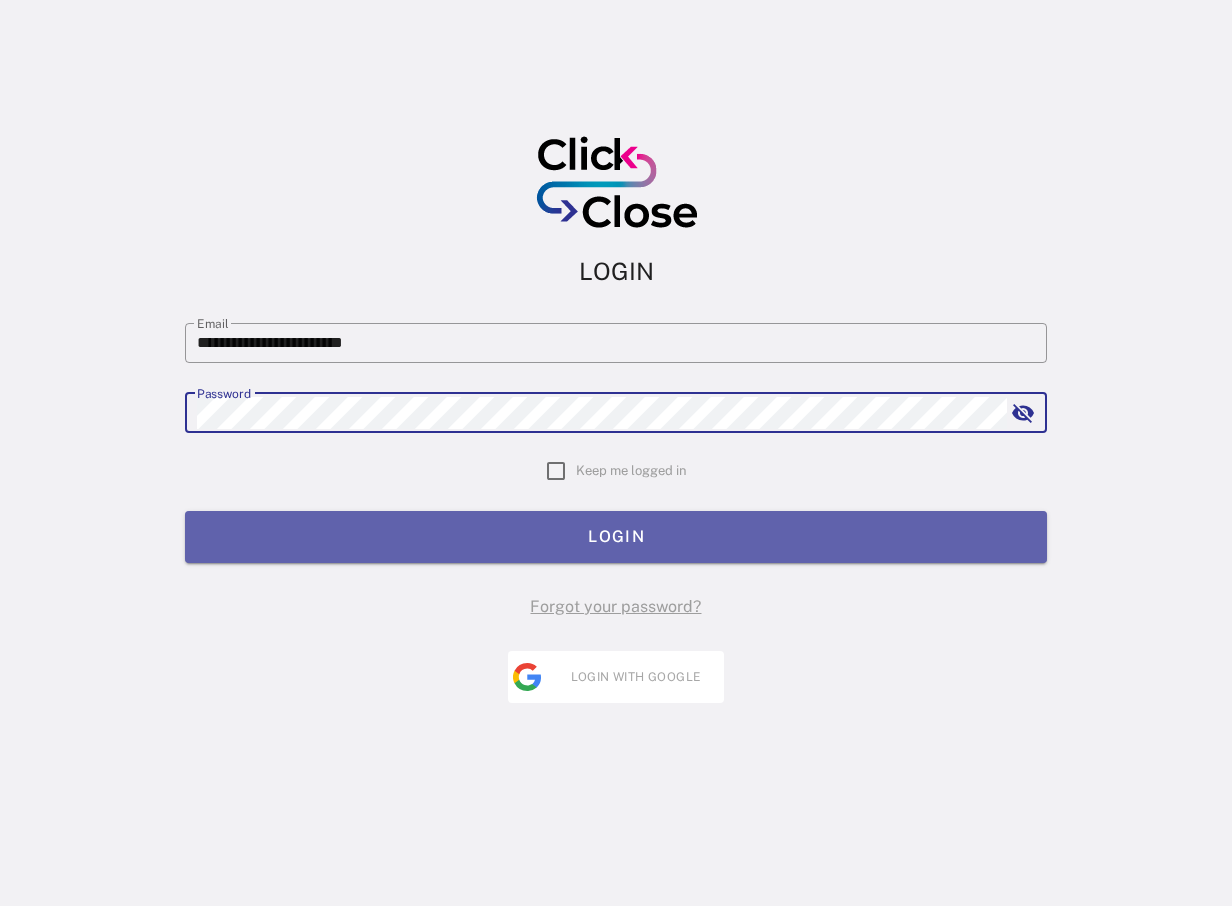 click on "LOGIN" at bounding box center (616, 536) 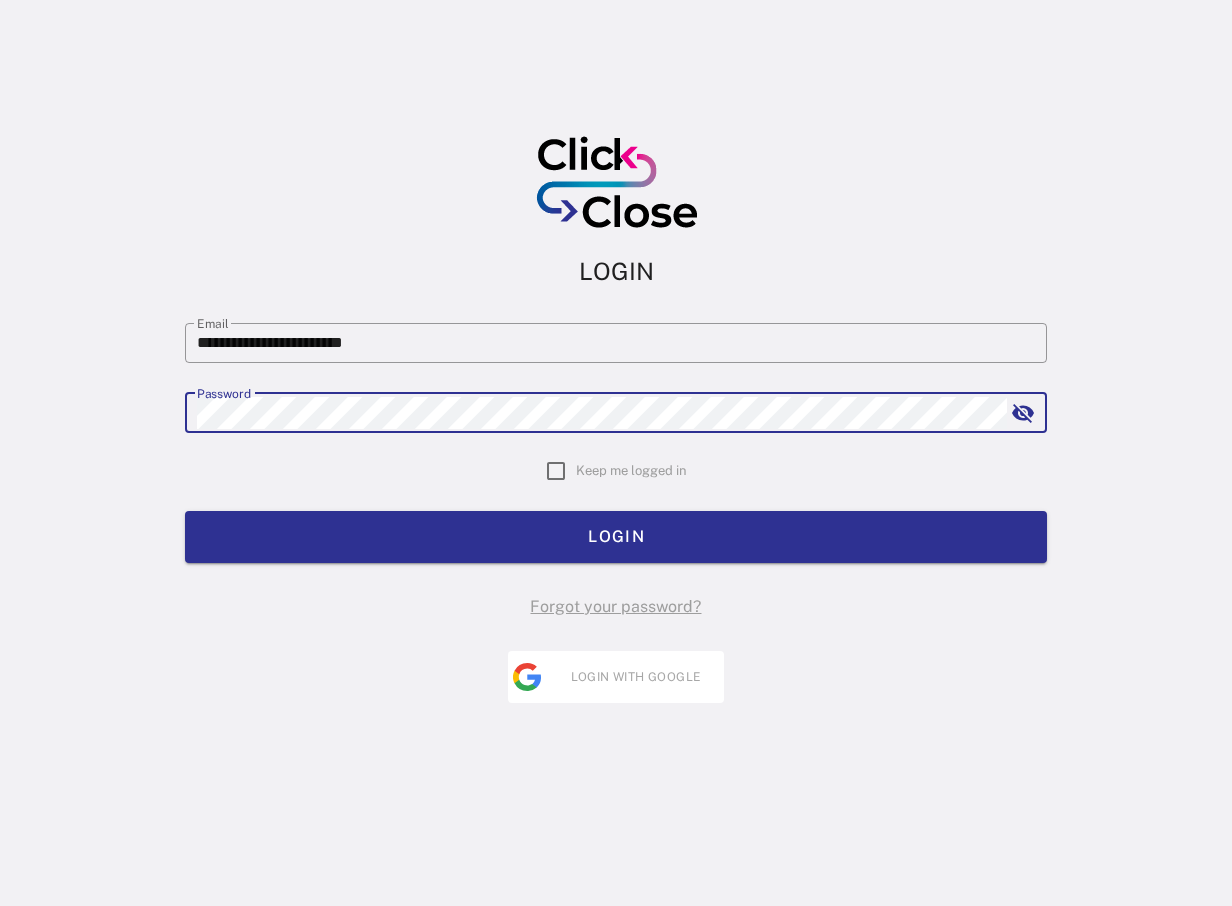 click on "**********" at bounding box center [616, 461] 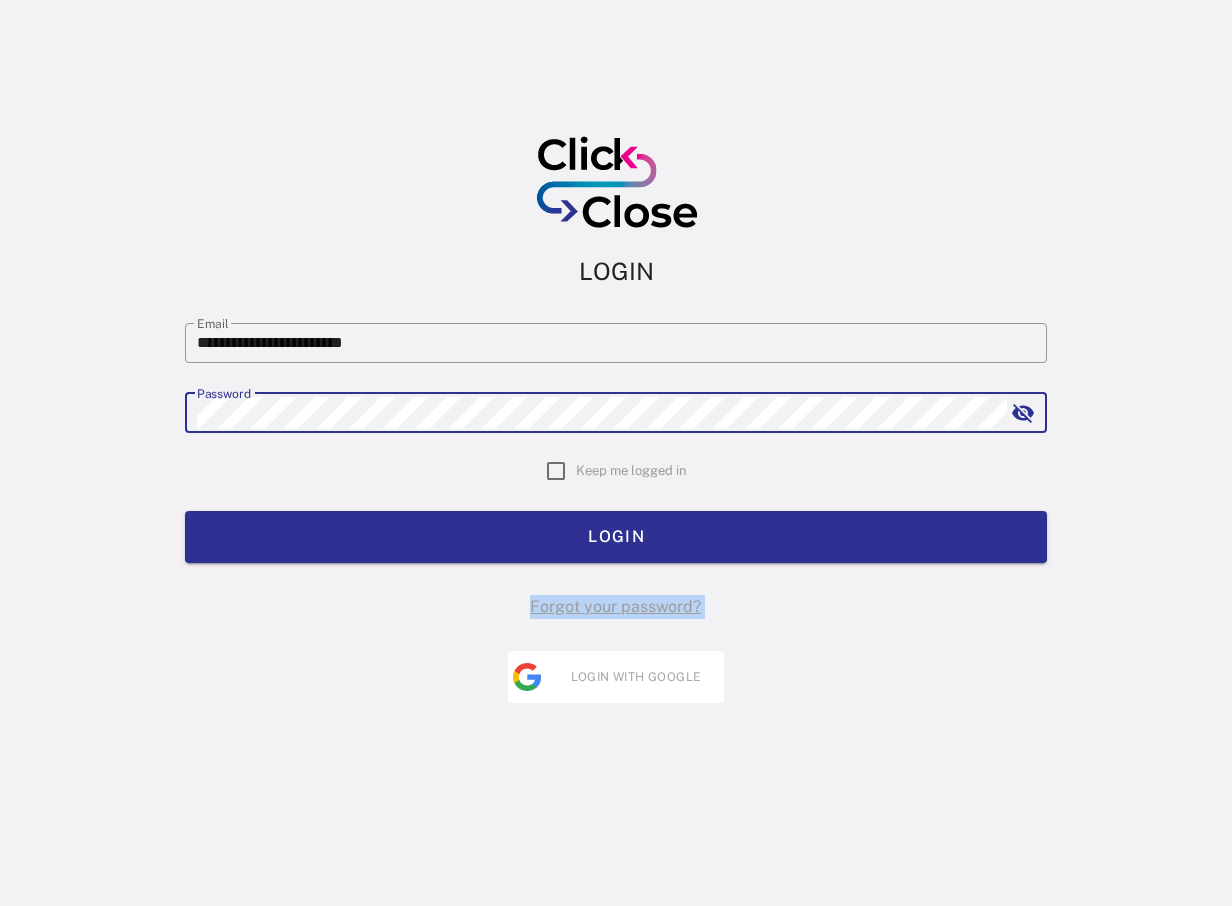 click on "**********" at bounding box center (616, 461) 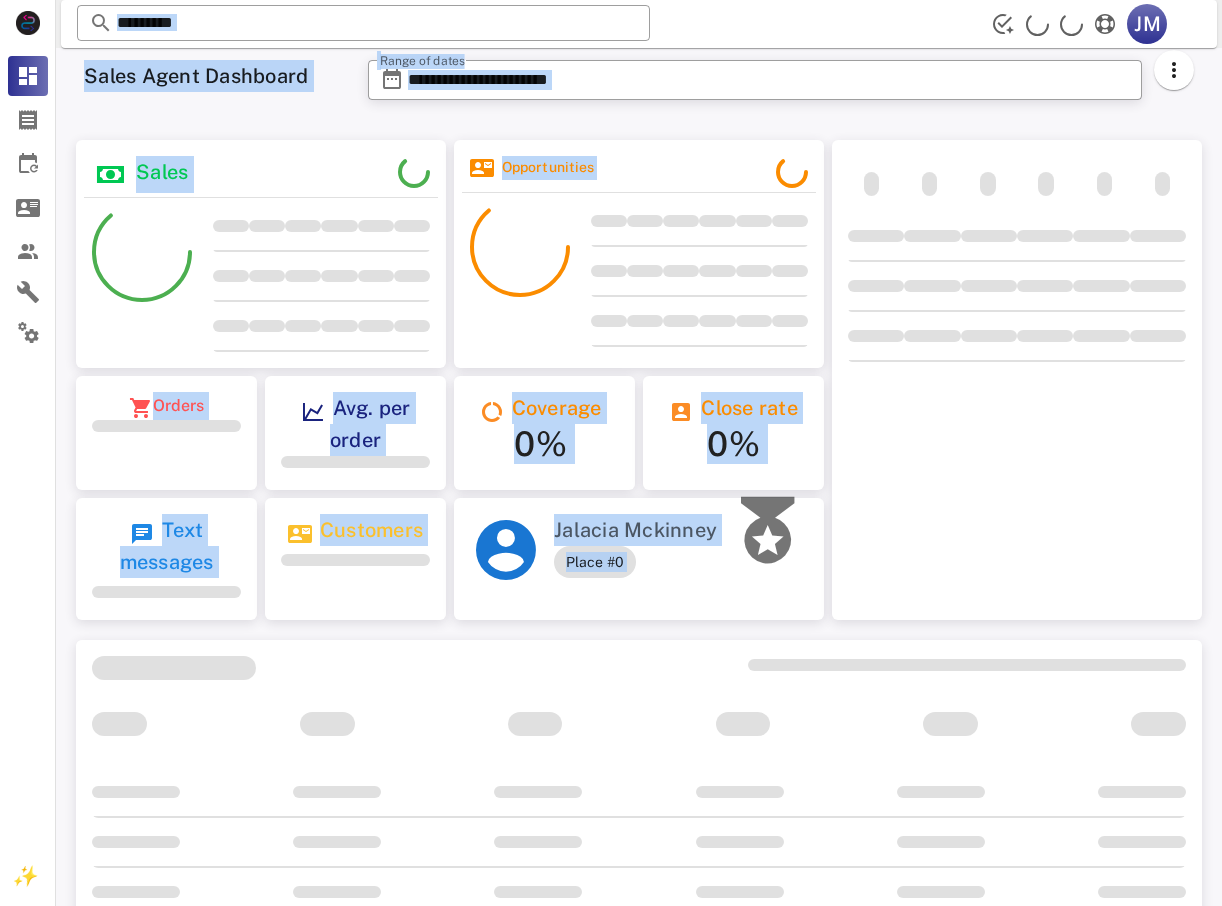 scroll, scrollTop: 0, scrollLeft: 0, axis: both 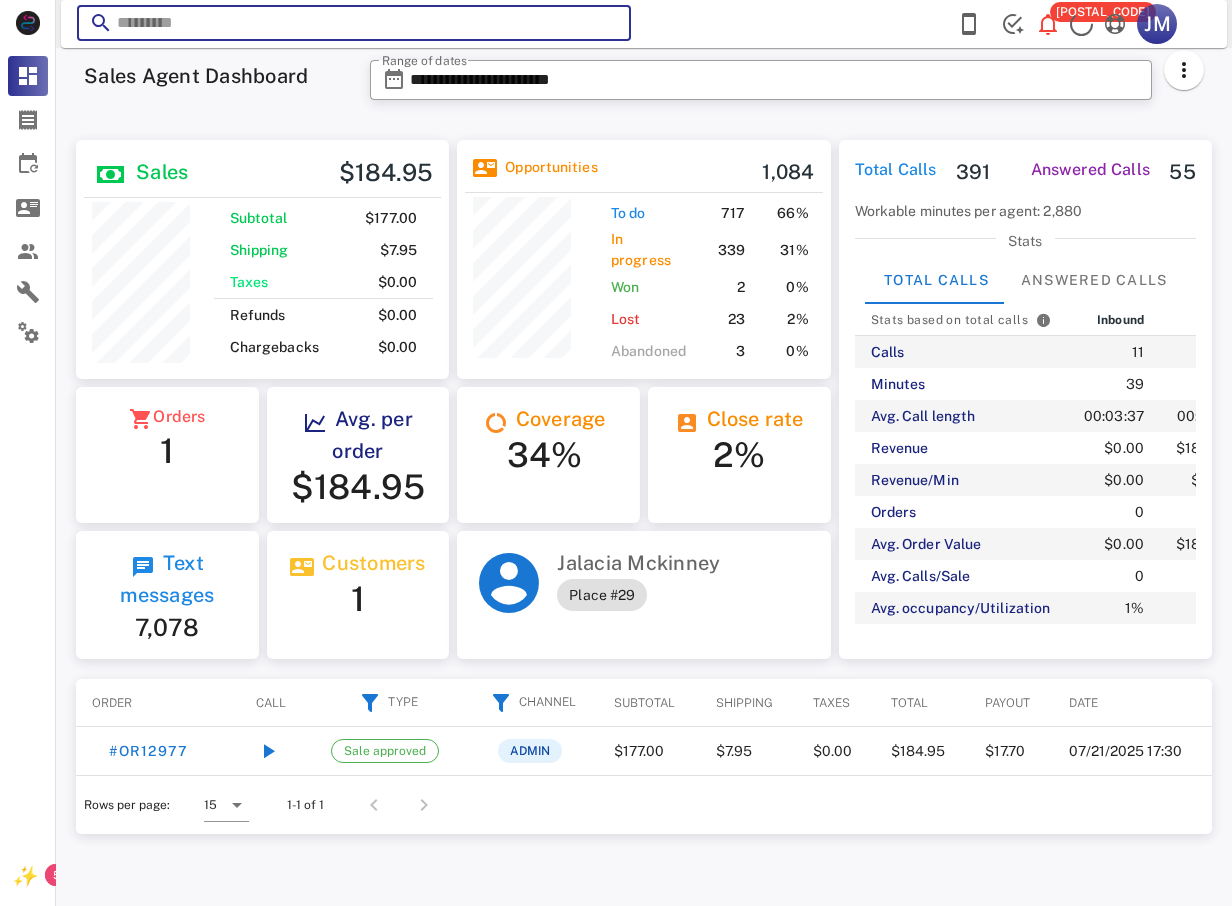 click at bounding box center (354, 23) 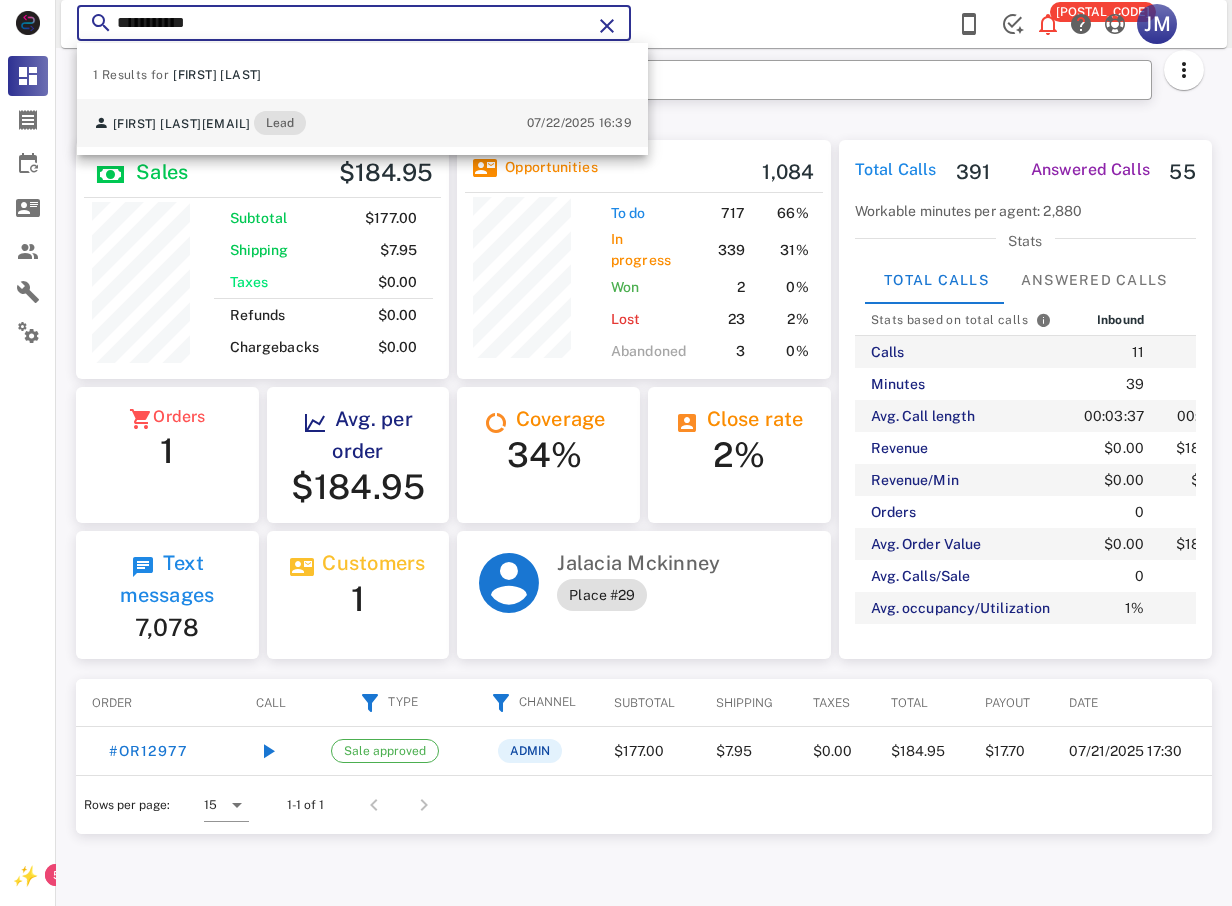type on "**********" 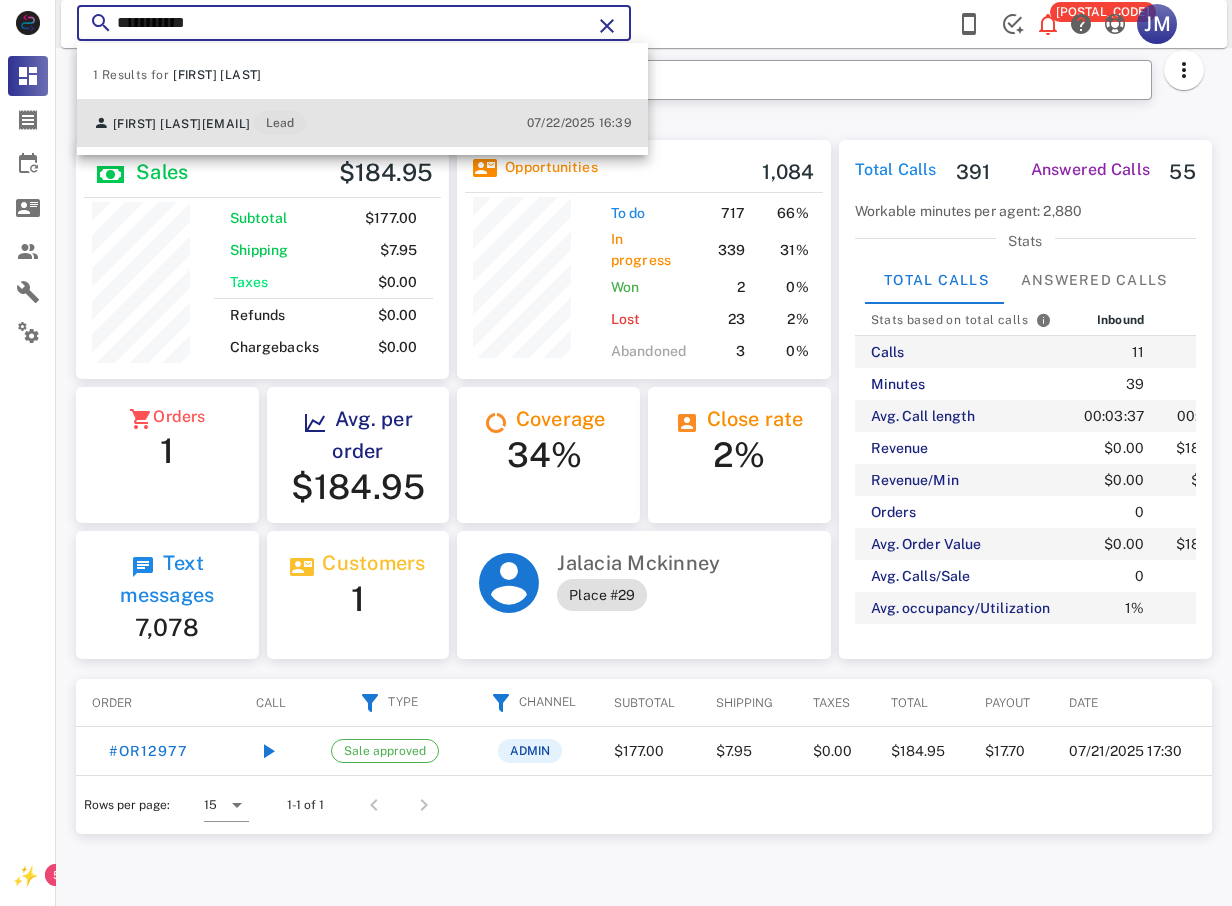 click on "[EMAIL]" at bounding box center [226, 124] 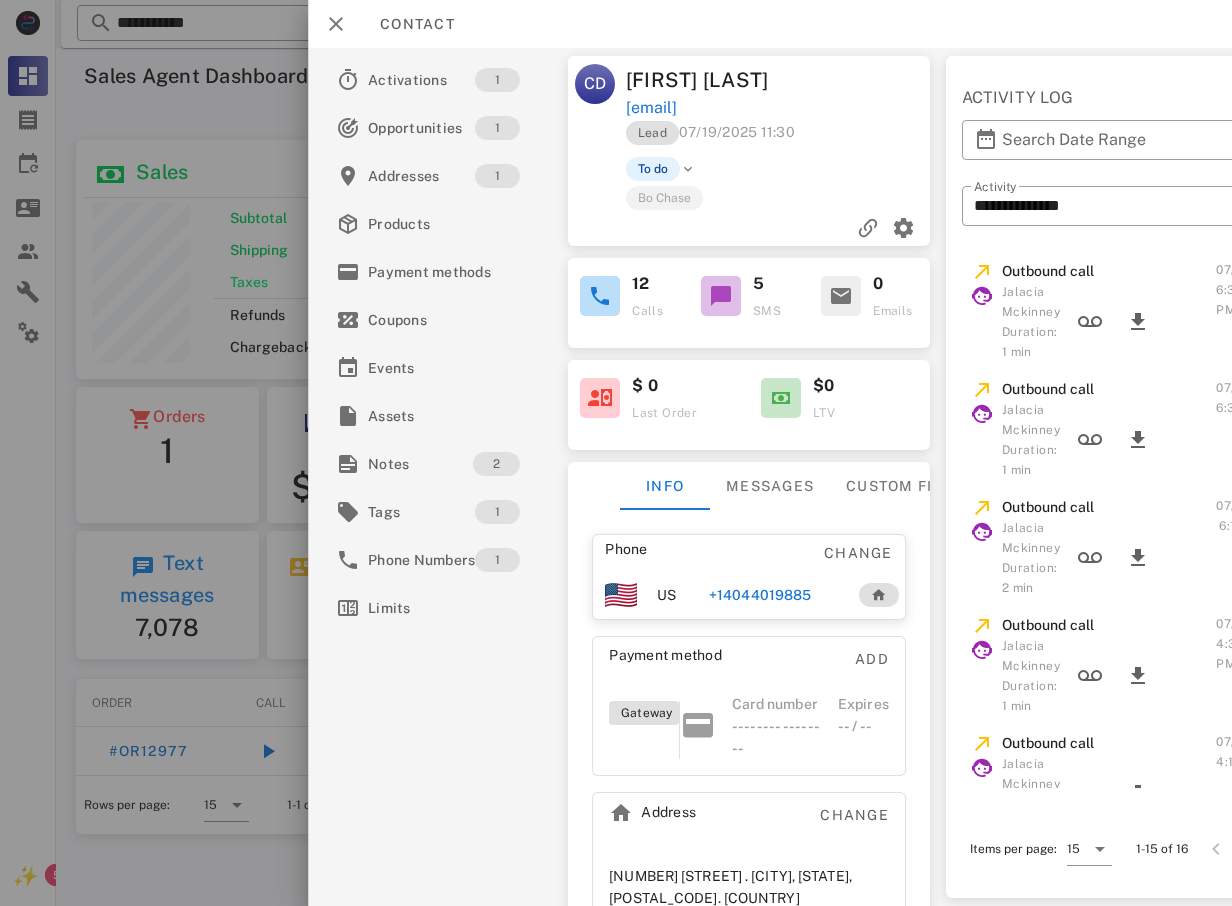 click on "+14044019885" at bounding box center [760, 595] 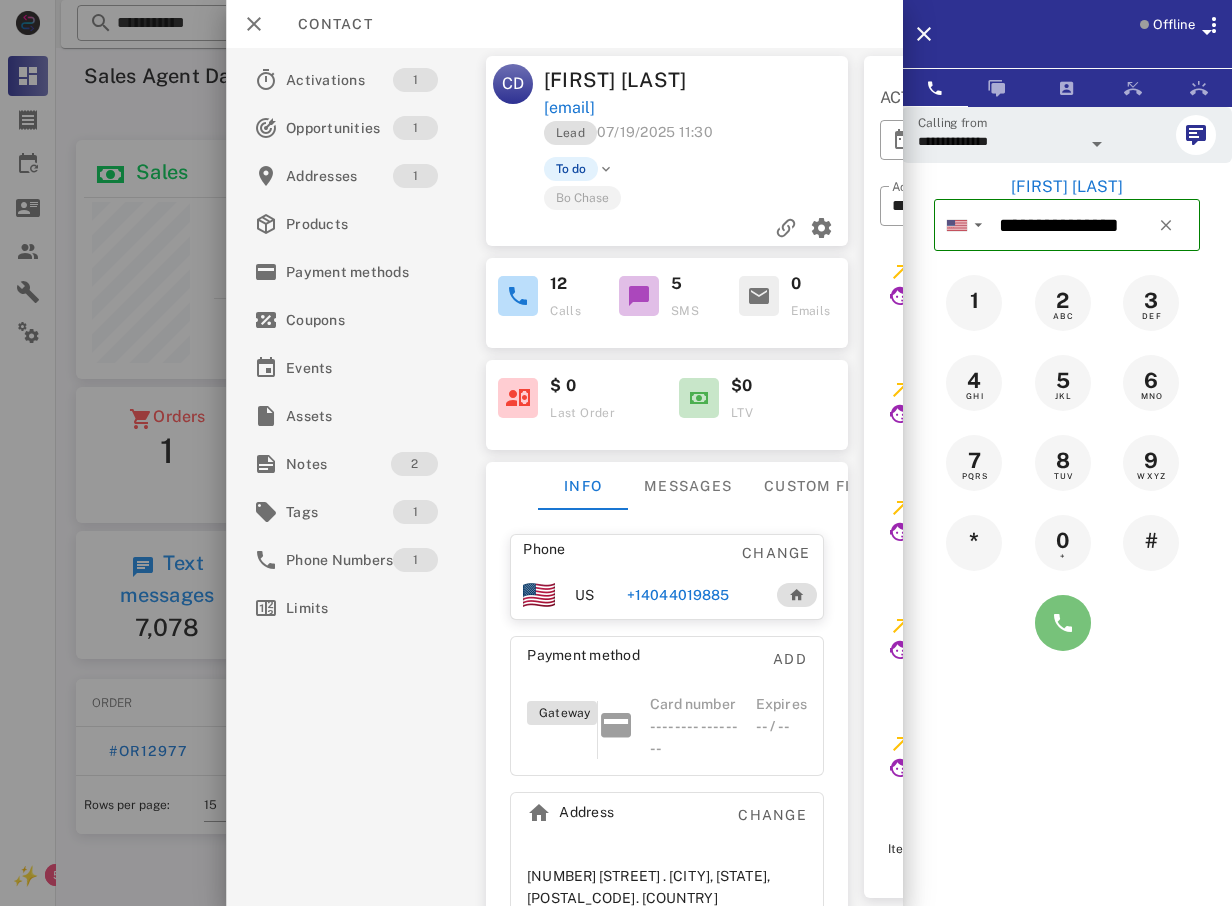 click at bounding box center [1063, 623] 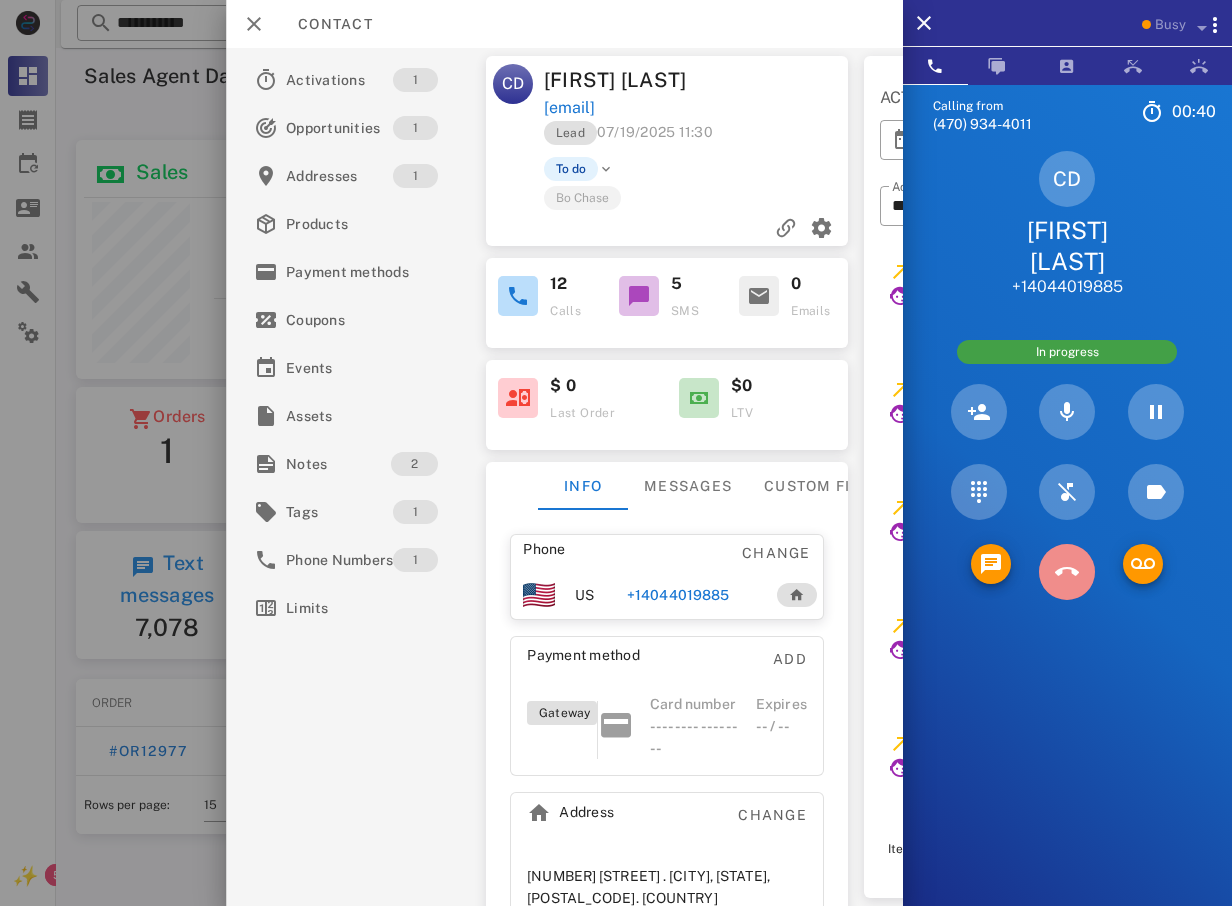click at bounding box center (1067, 572) 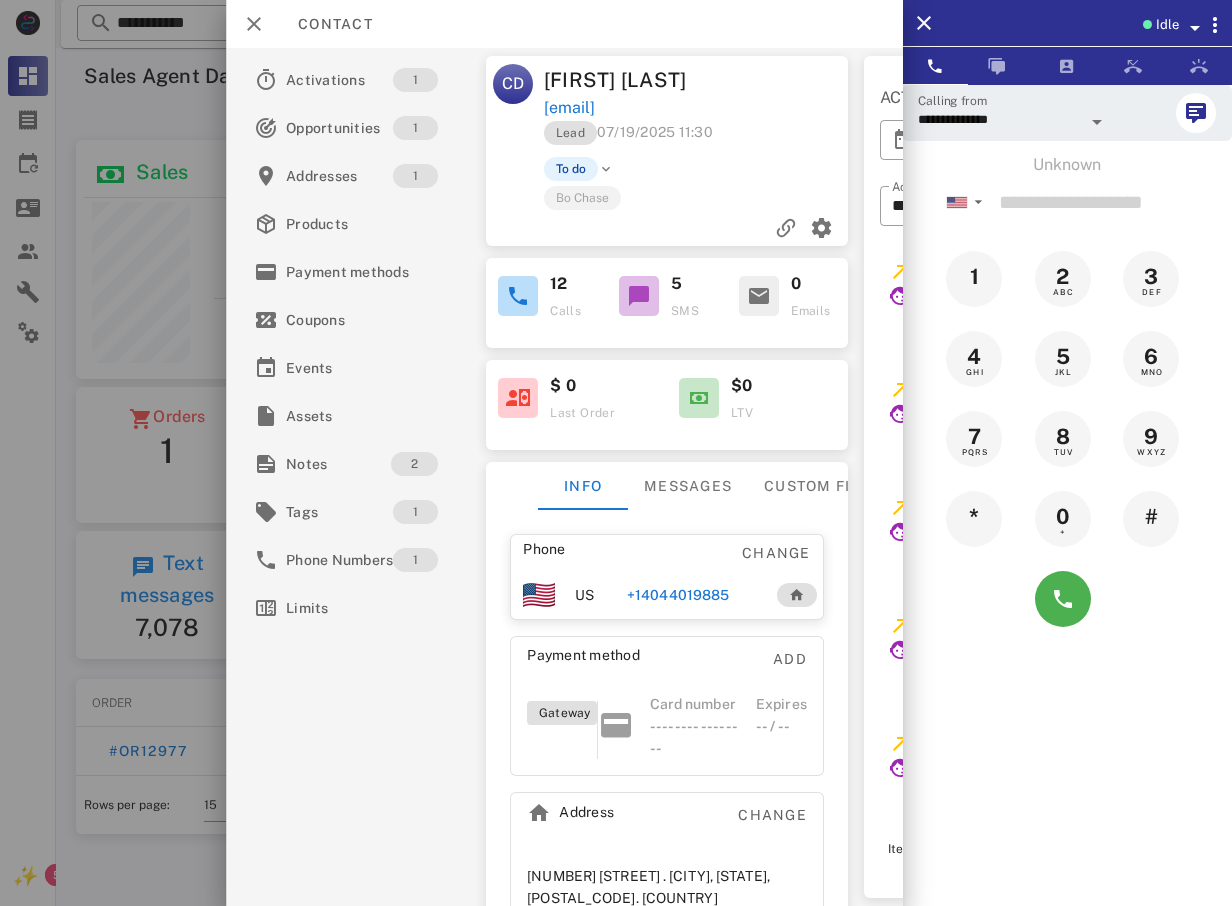 click at bounding box center (616, 453) 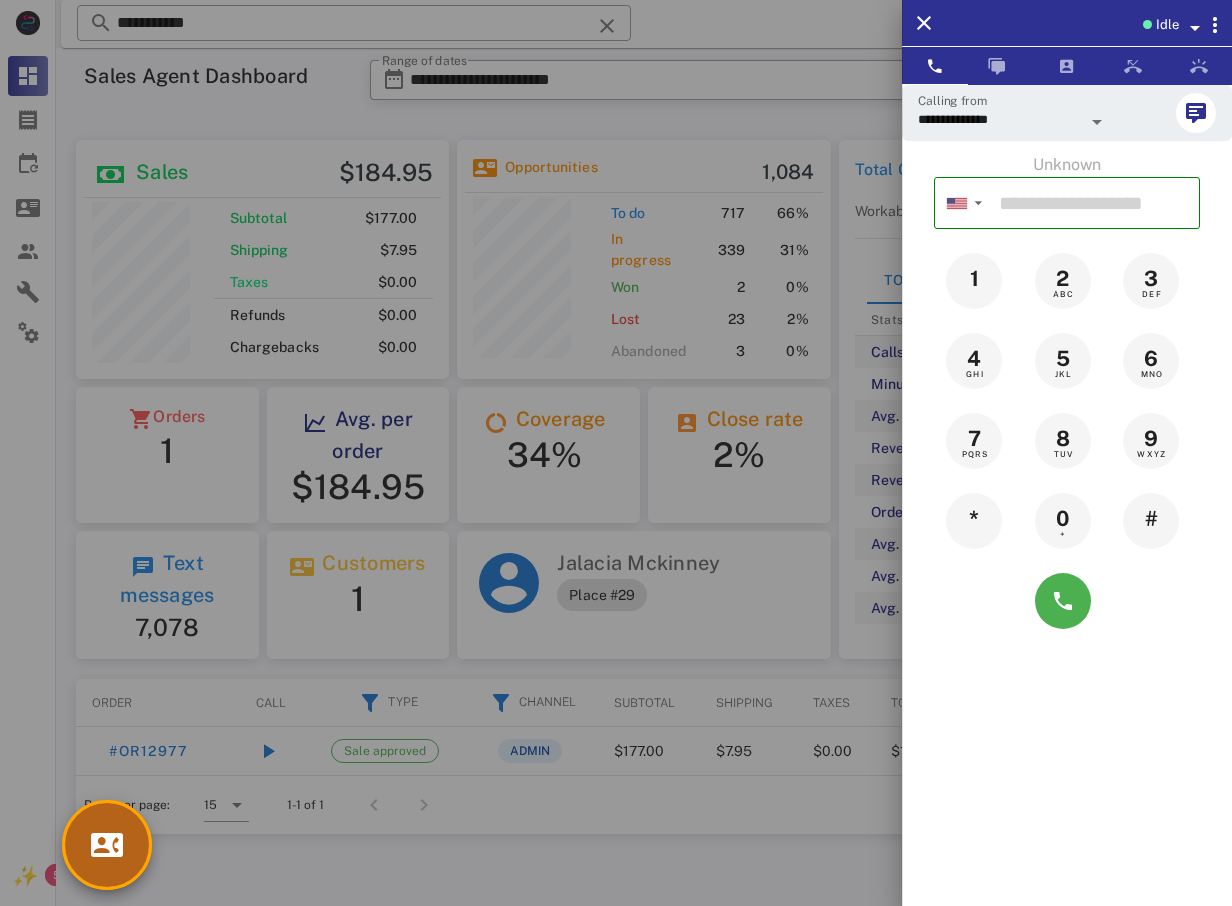 click at bounding box center (107, 845) 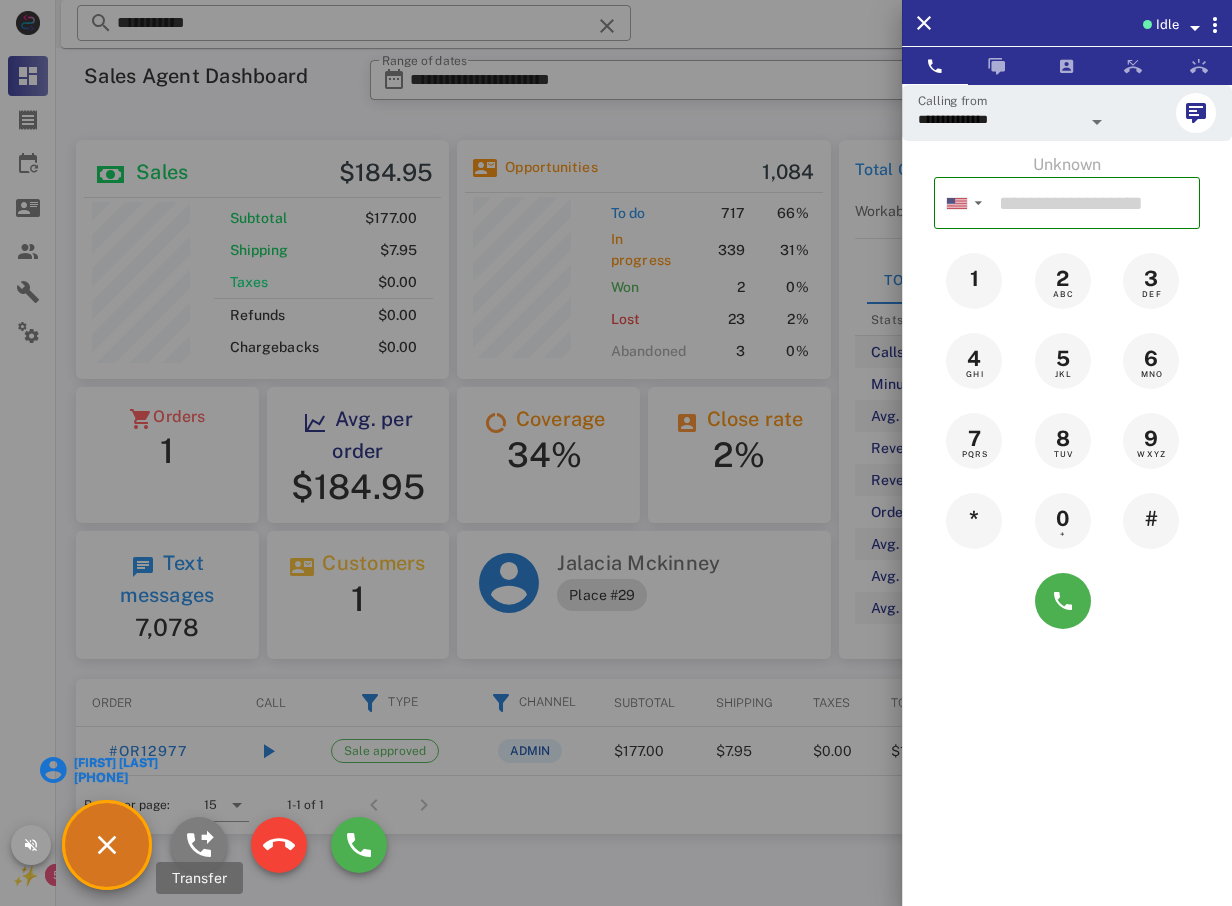 click at bounding box center [199, 845] 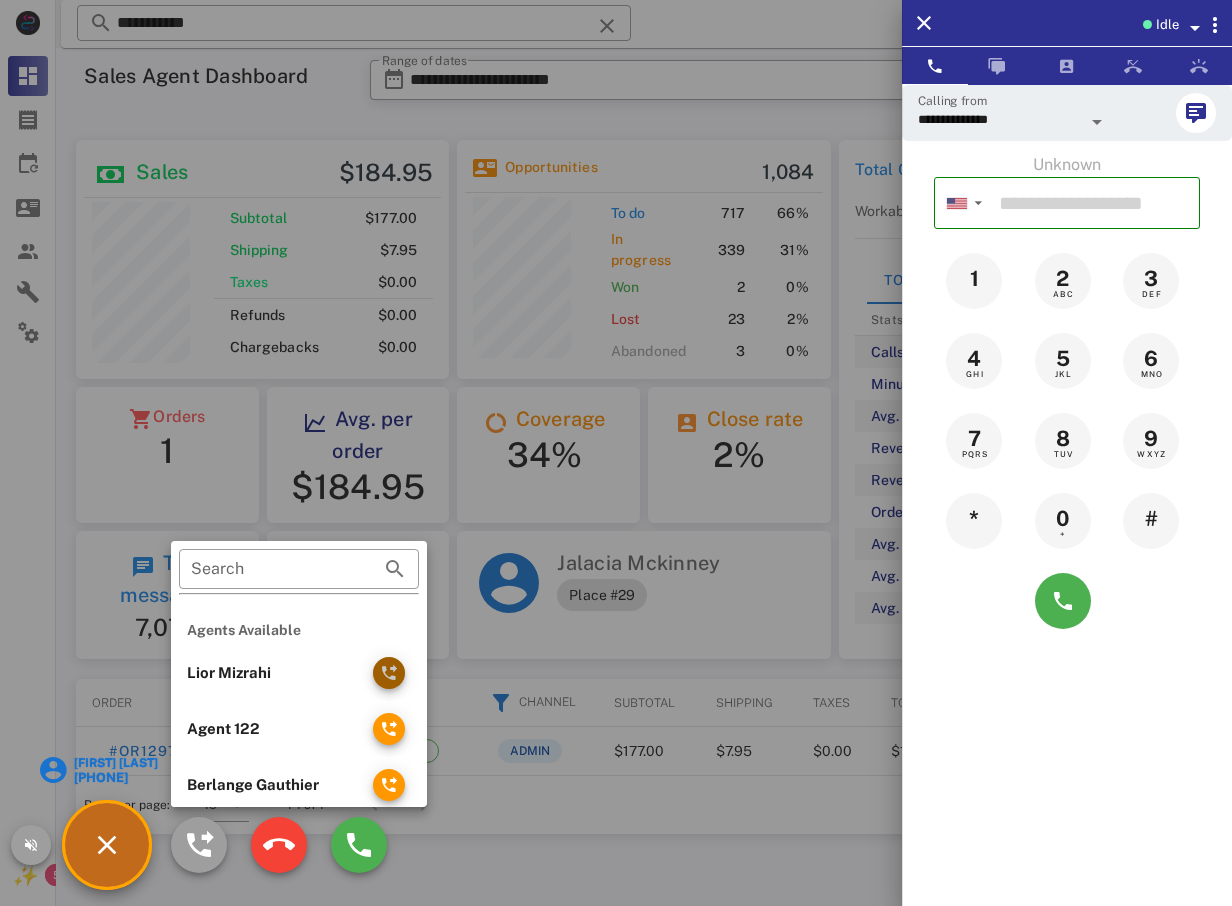 click at bounding box center [389, 673] 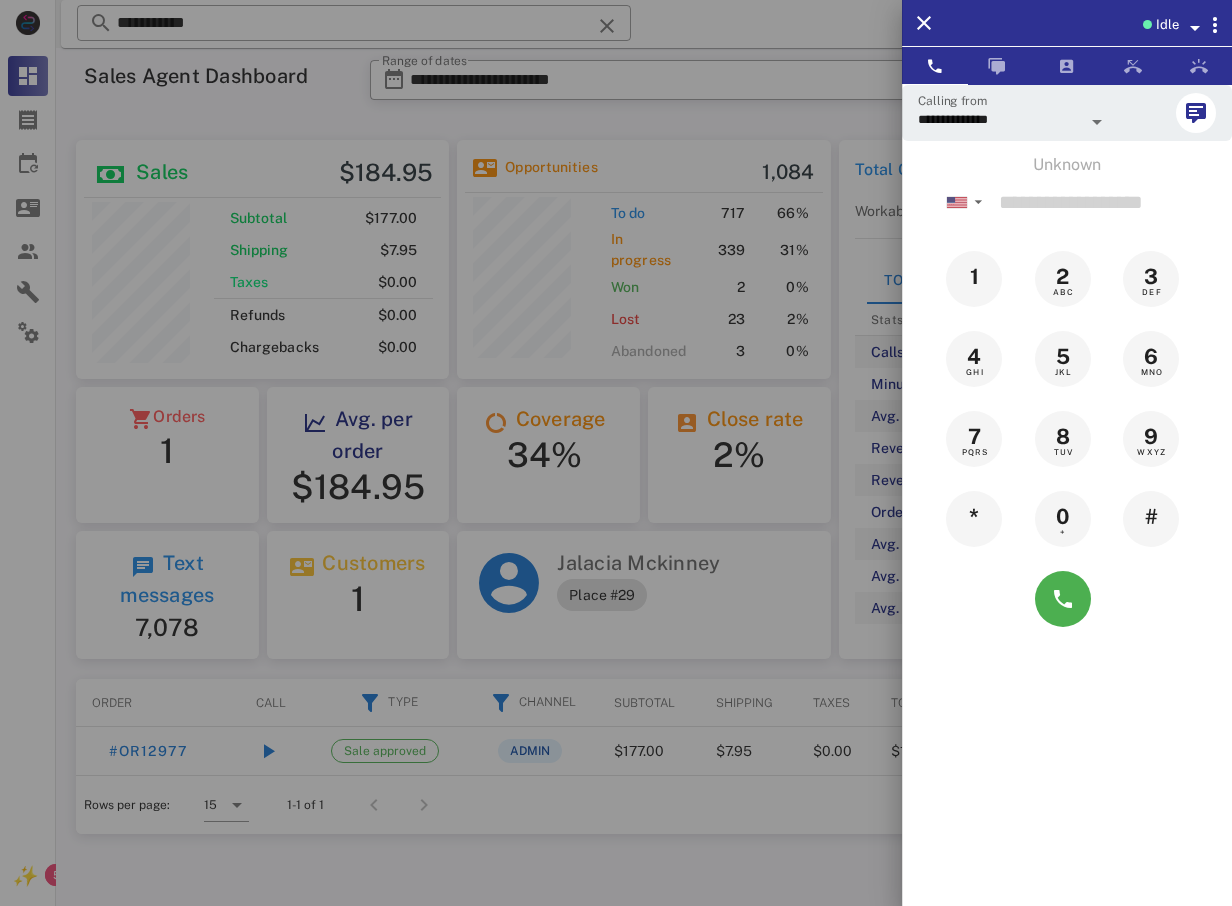 click at bounding box center [616, 453] 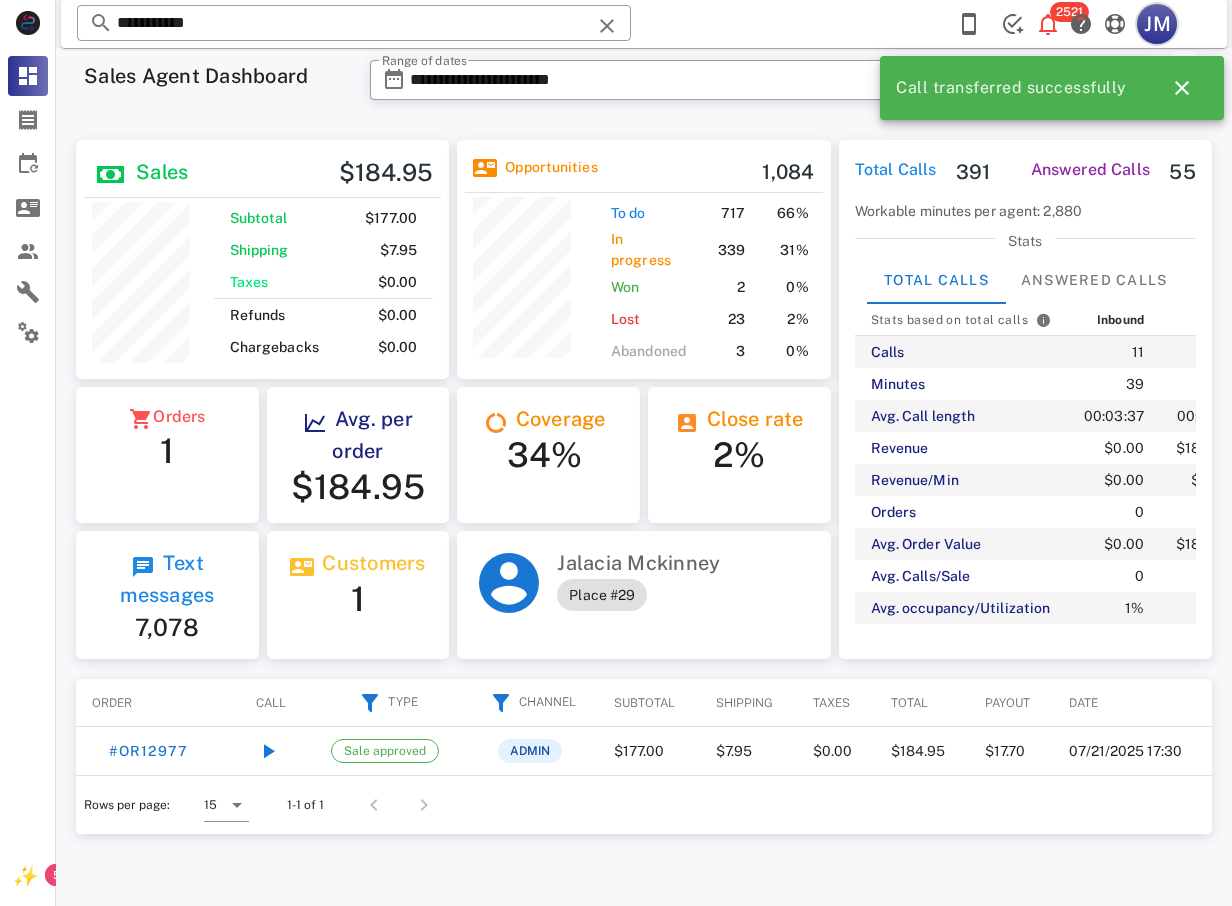 click on "JM" at bounding box center [1157, 24] 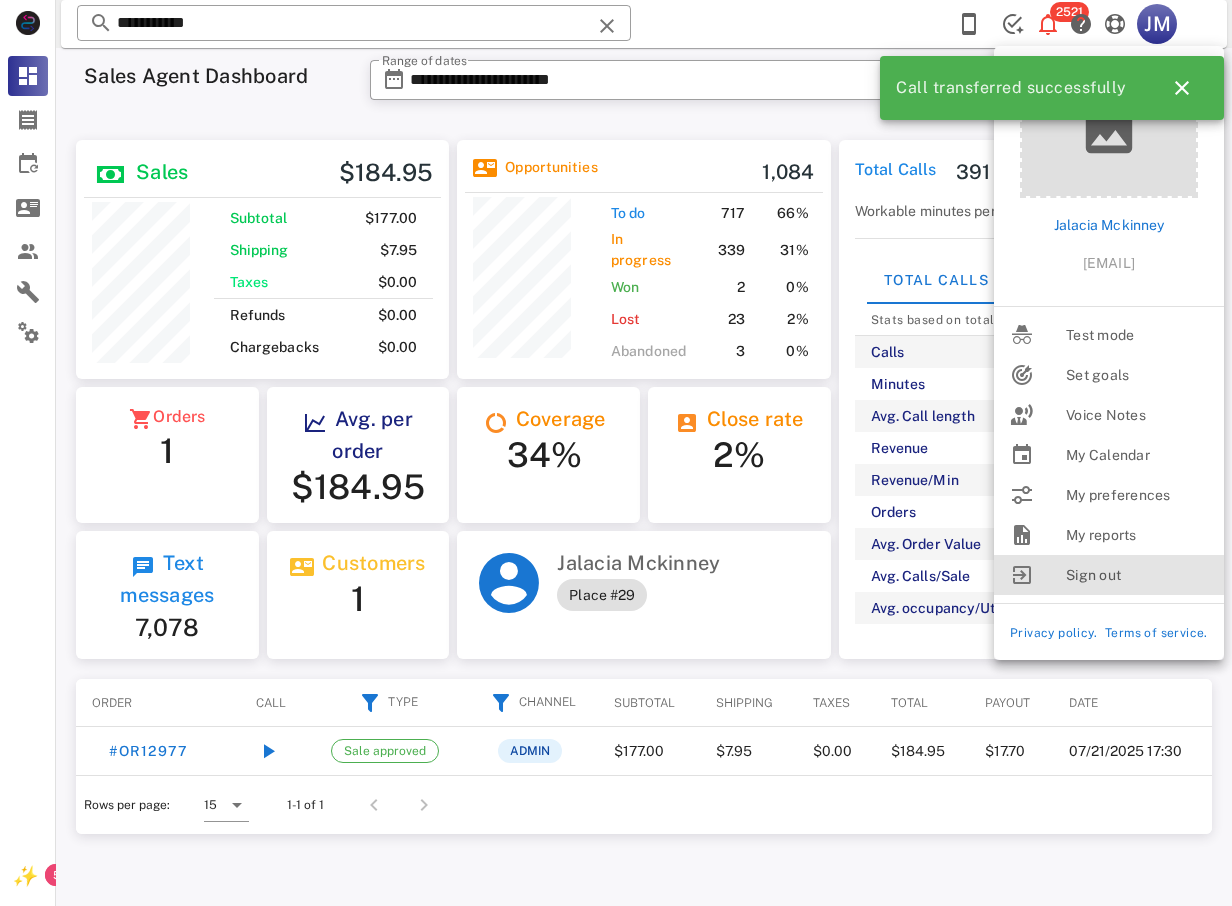 click on "Sign out" at bounding box center (1137, 575) 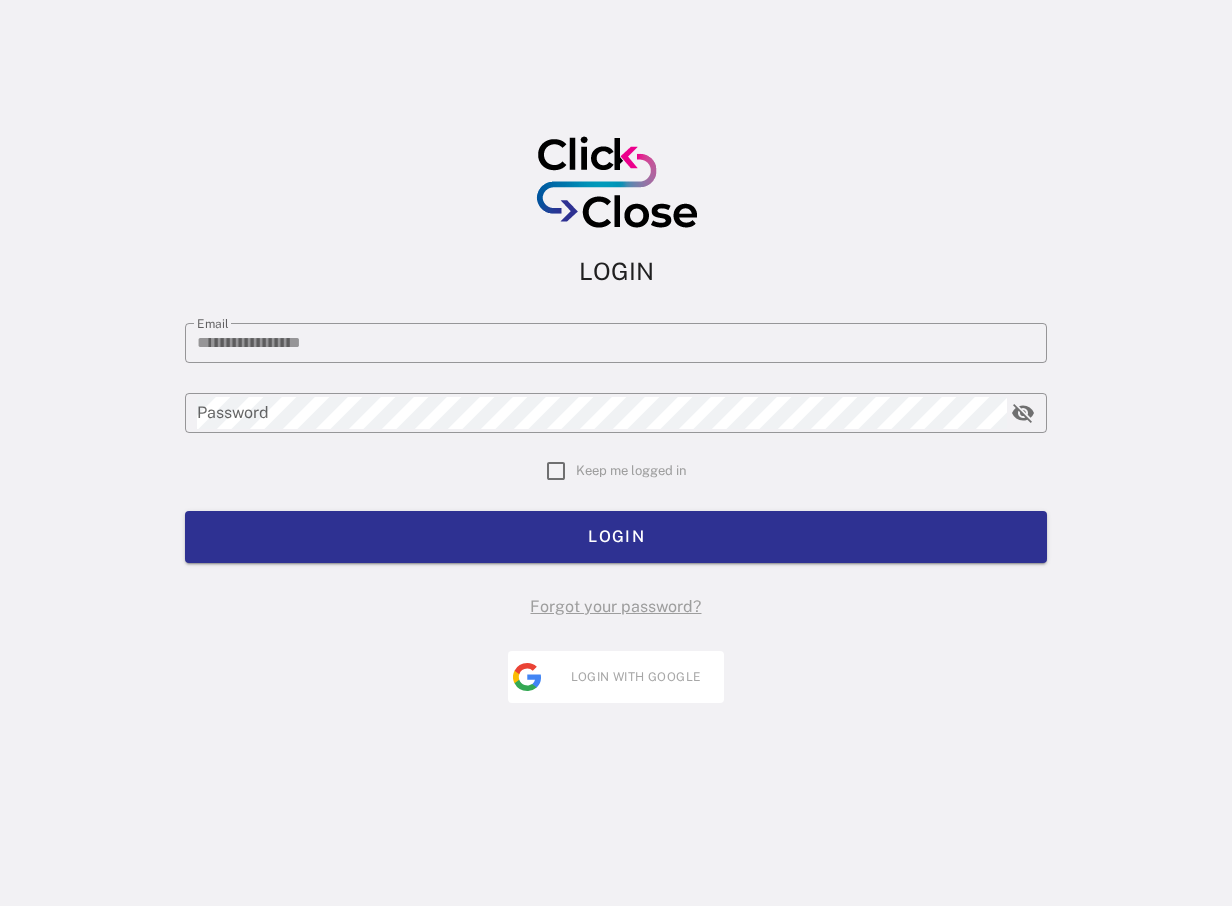 type on "**********" 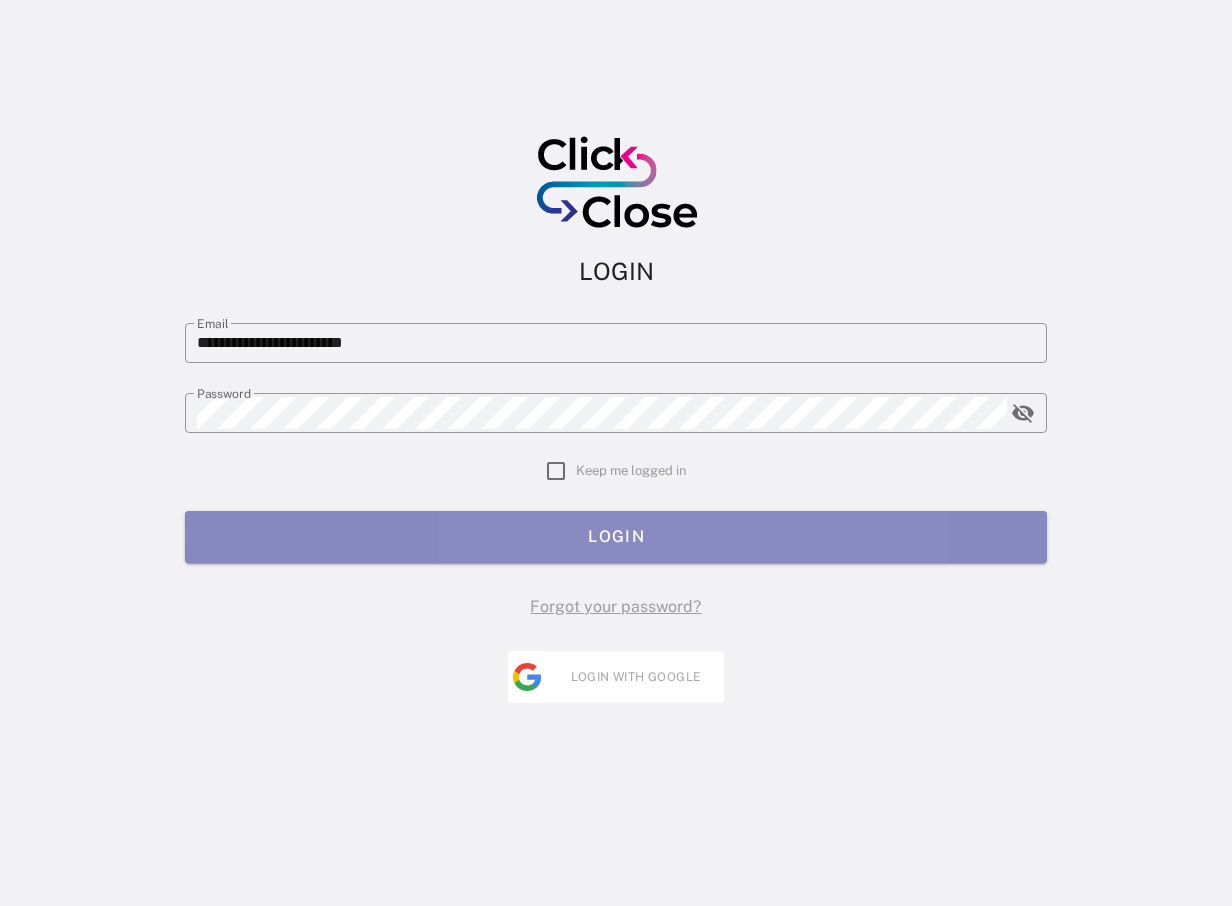 click on "LOGIN" at bounding box center [616, 537] 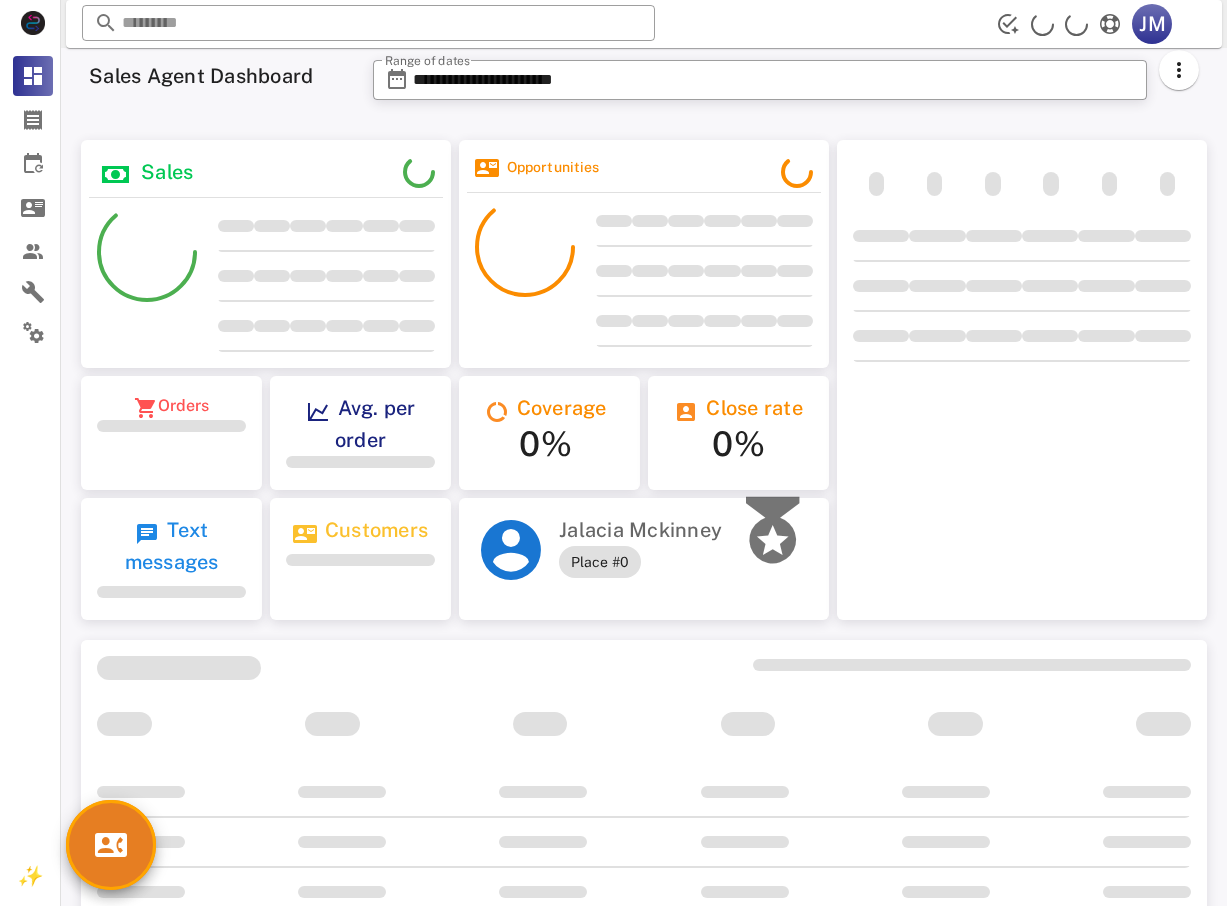 scroll, scrollTop: 0, scrollLeft: 0, axis: both 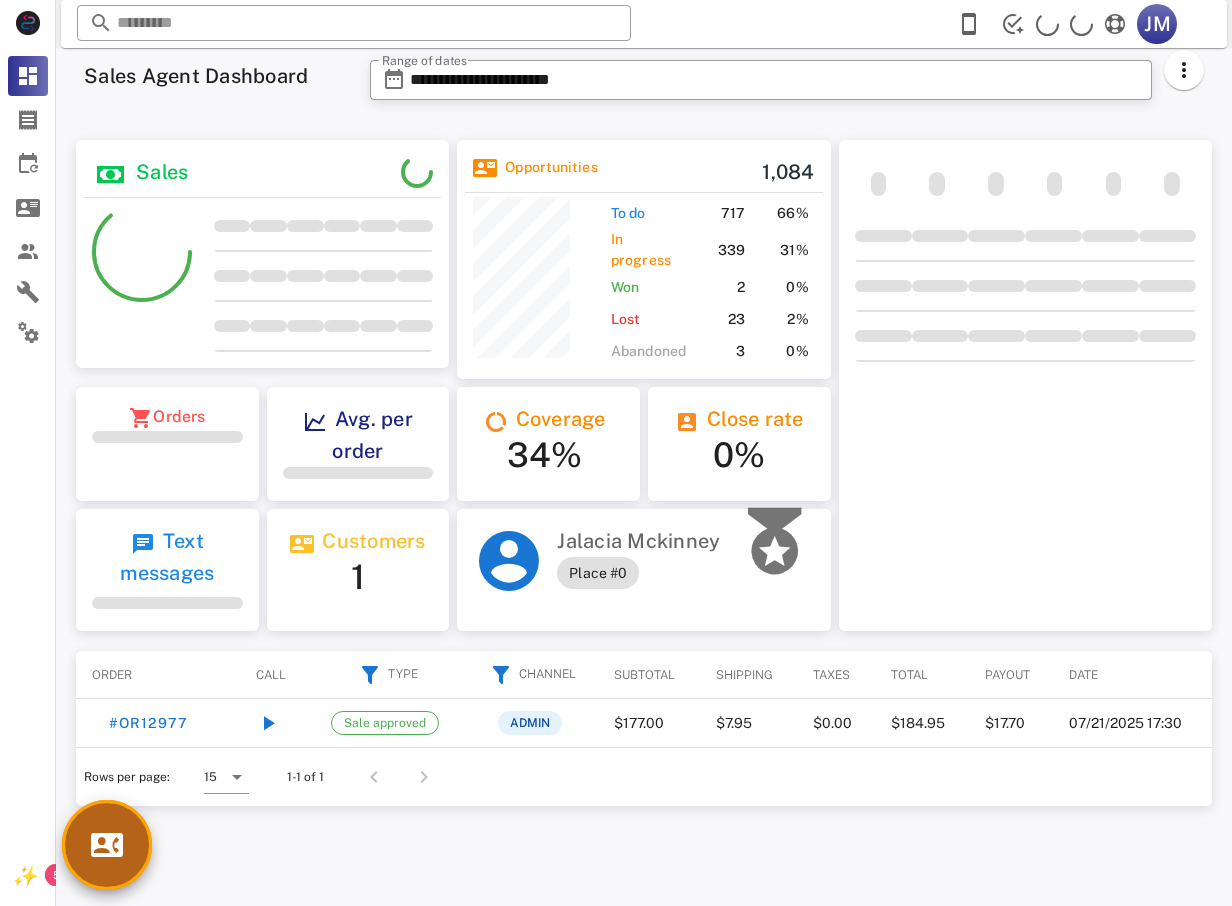 click at bounding box center (107, 845) 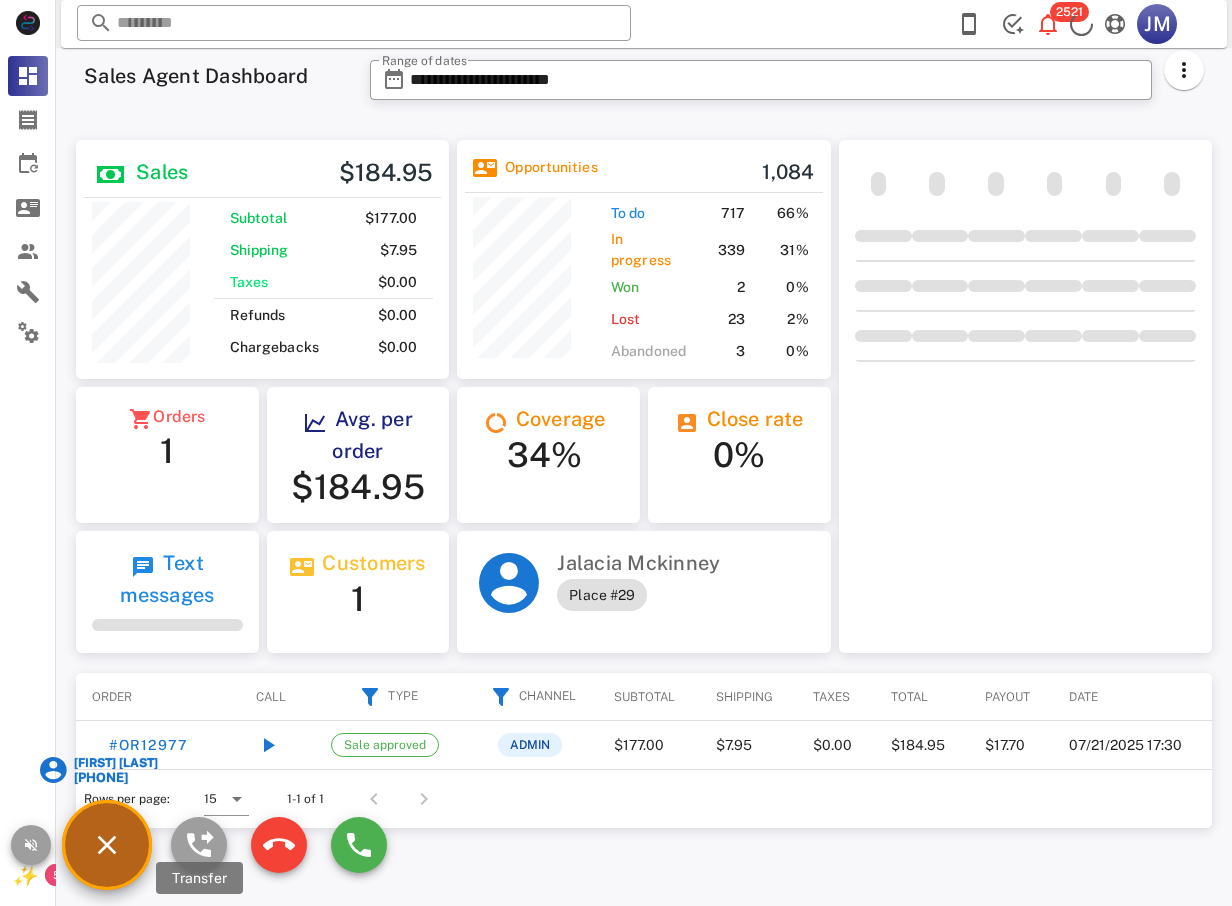 scroll, scrollTop: 999761, scrollLeft: 999627, axis: both 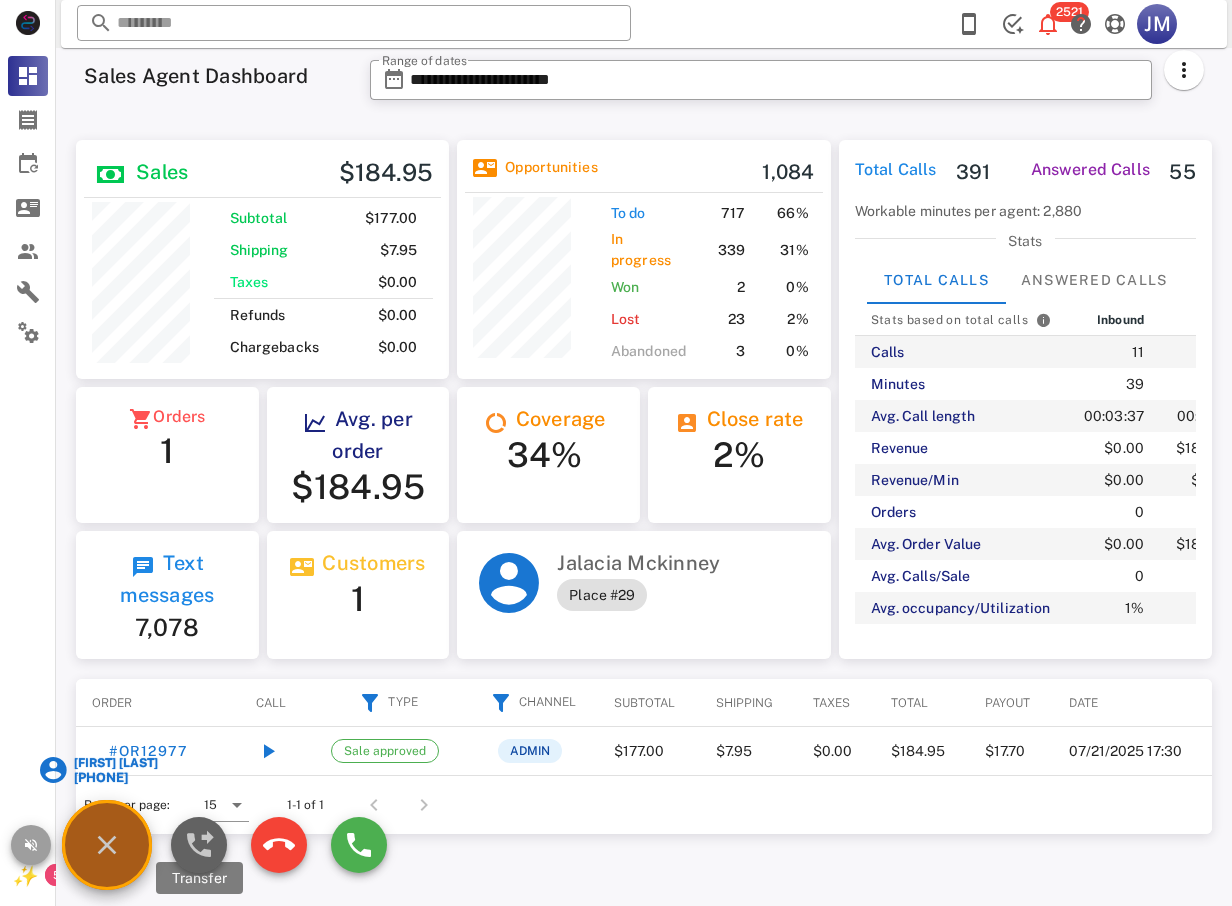 click at bounding box center [199, 845] 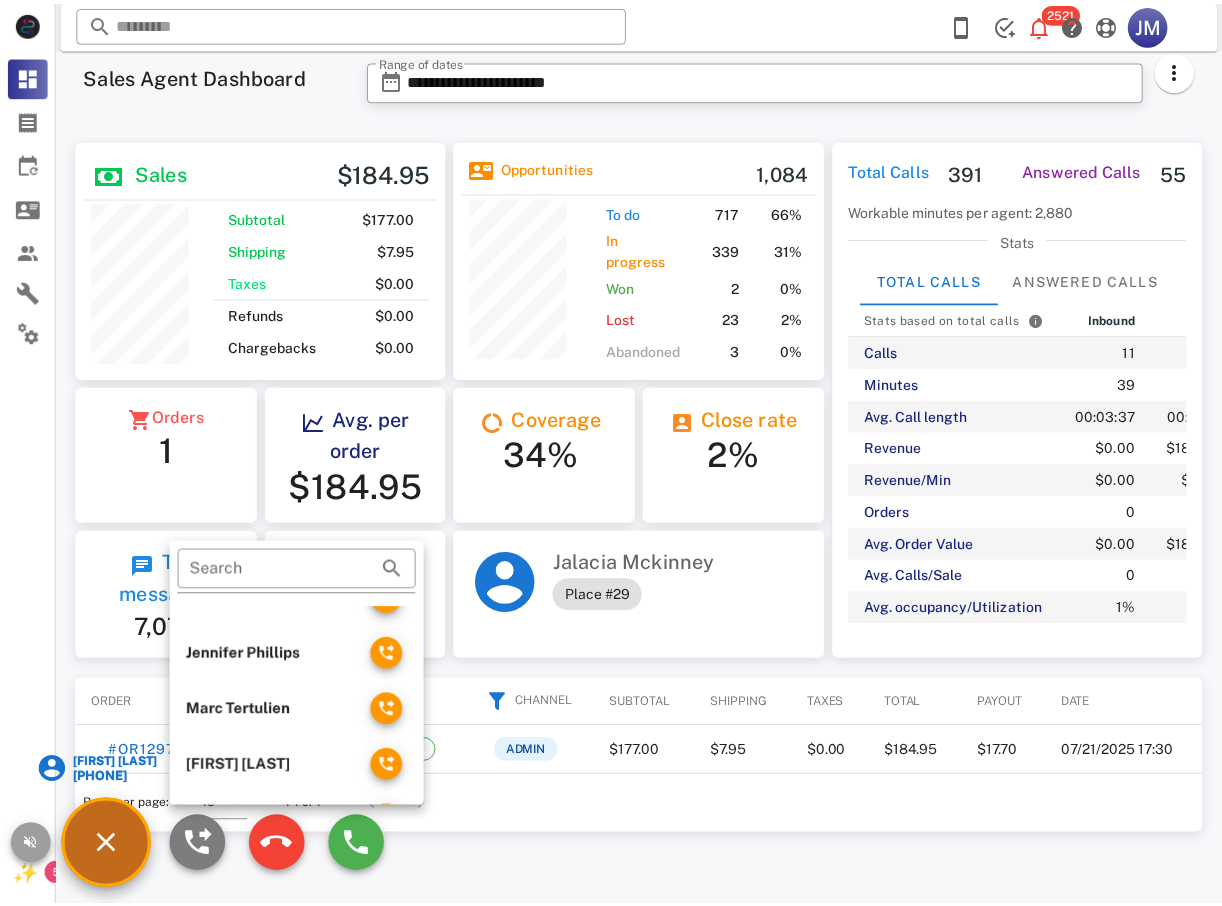 scroll, scrollTop: 400, scrollLeft: 0, axis: vertical 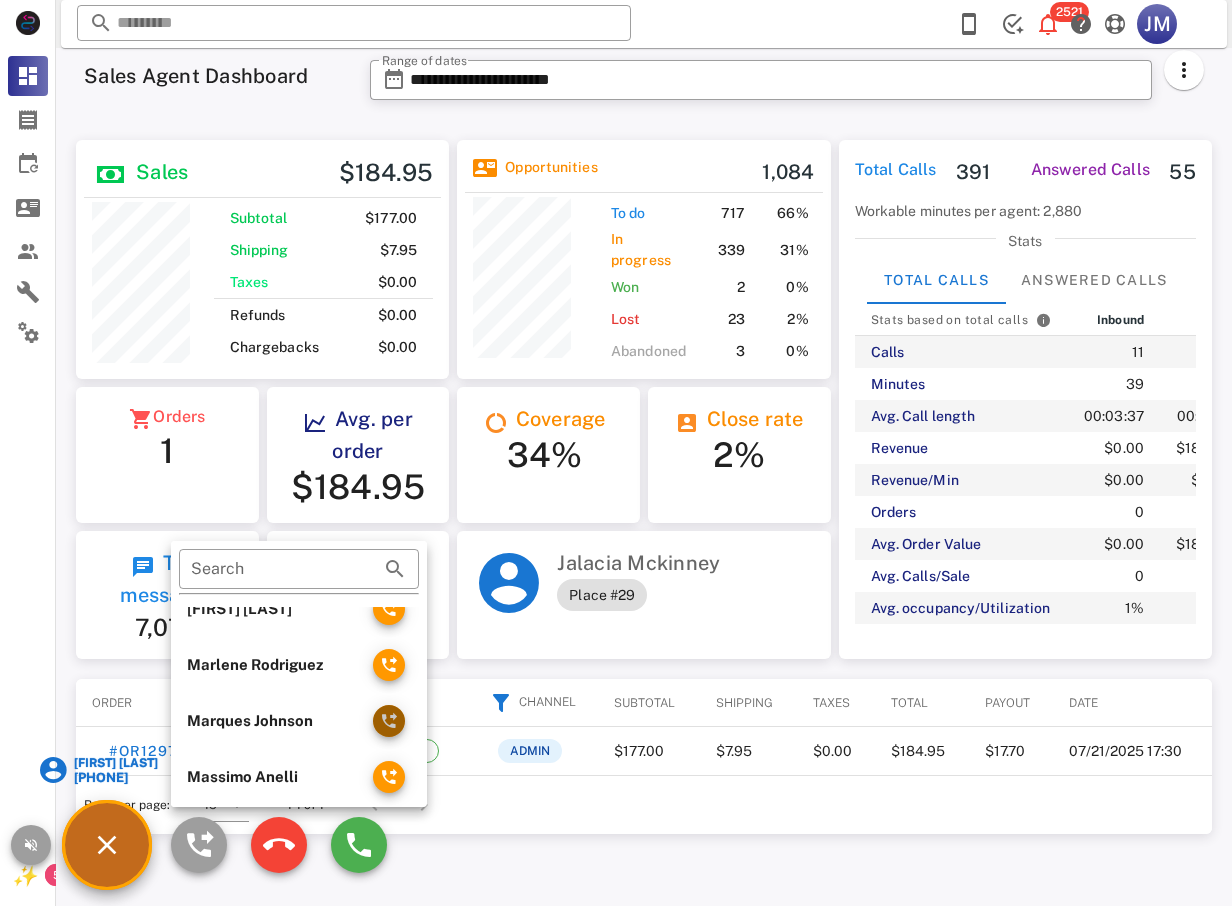 click at bounding box center [389, 721] 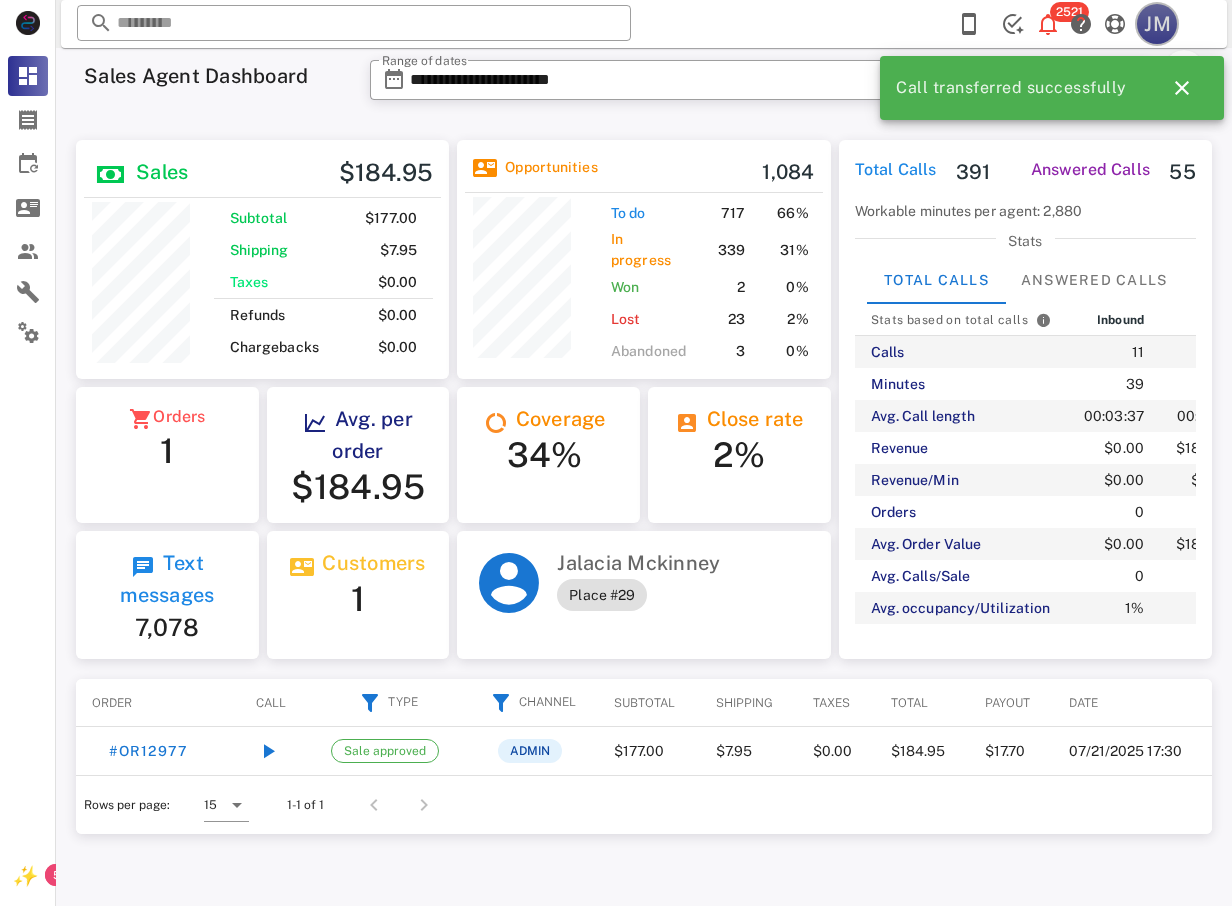 click on "JM" at bounding box center [1157, 24] 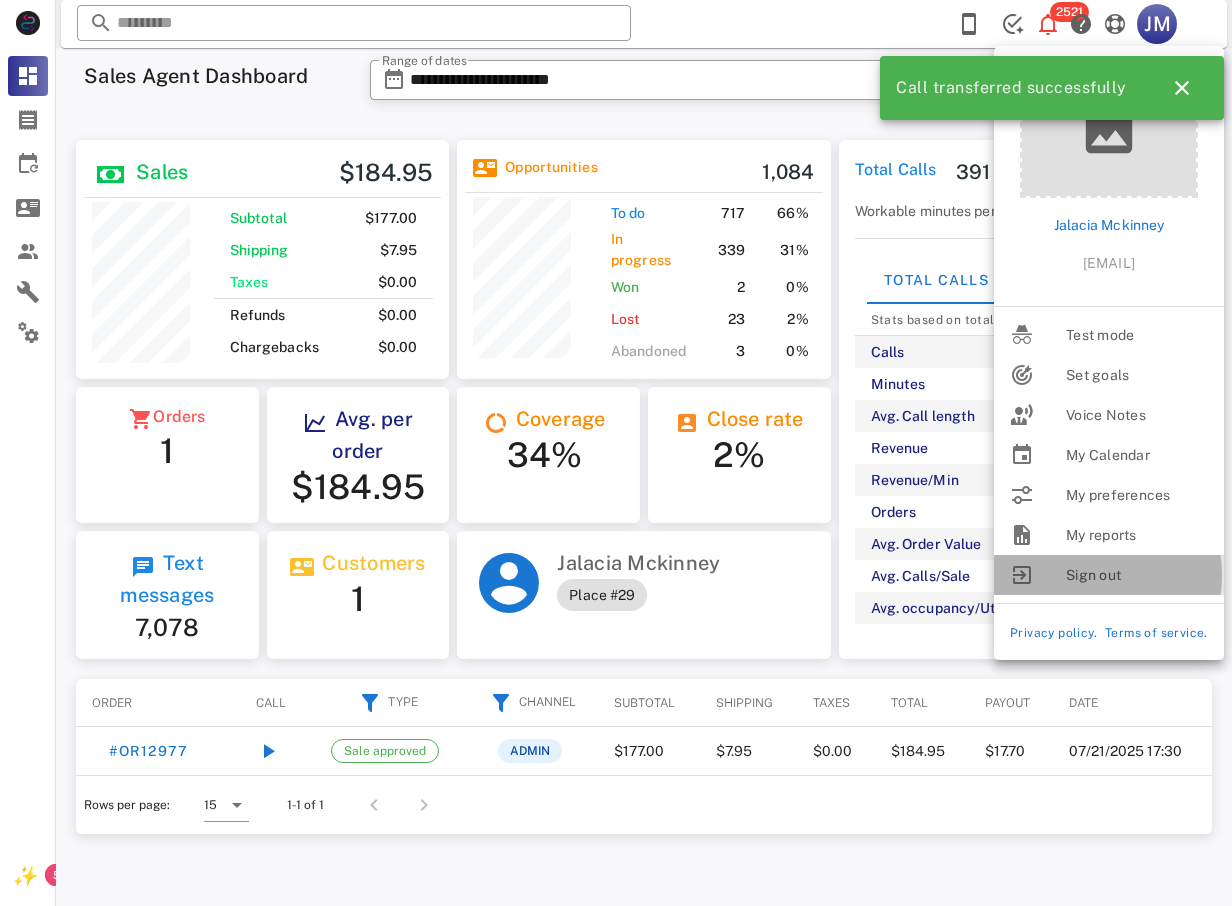 click on "Sign out" at bounding box center [1137, 575] 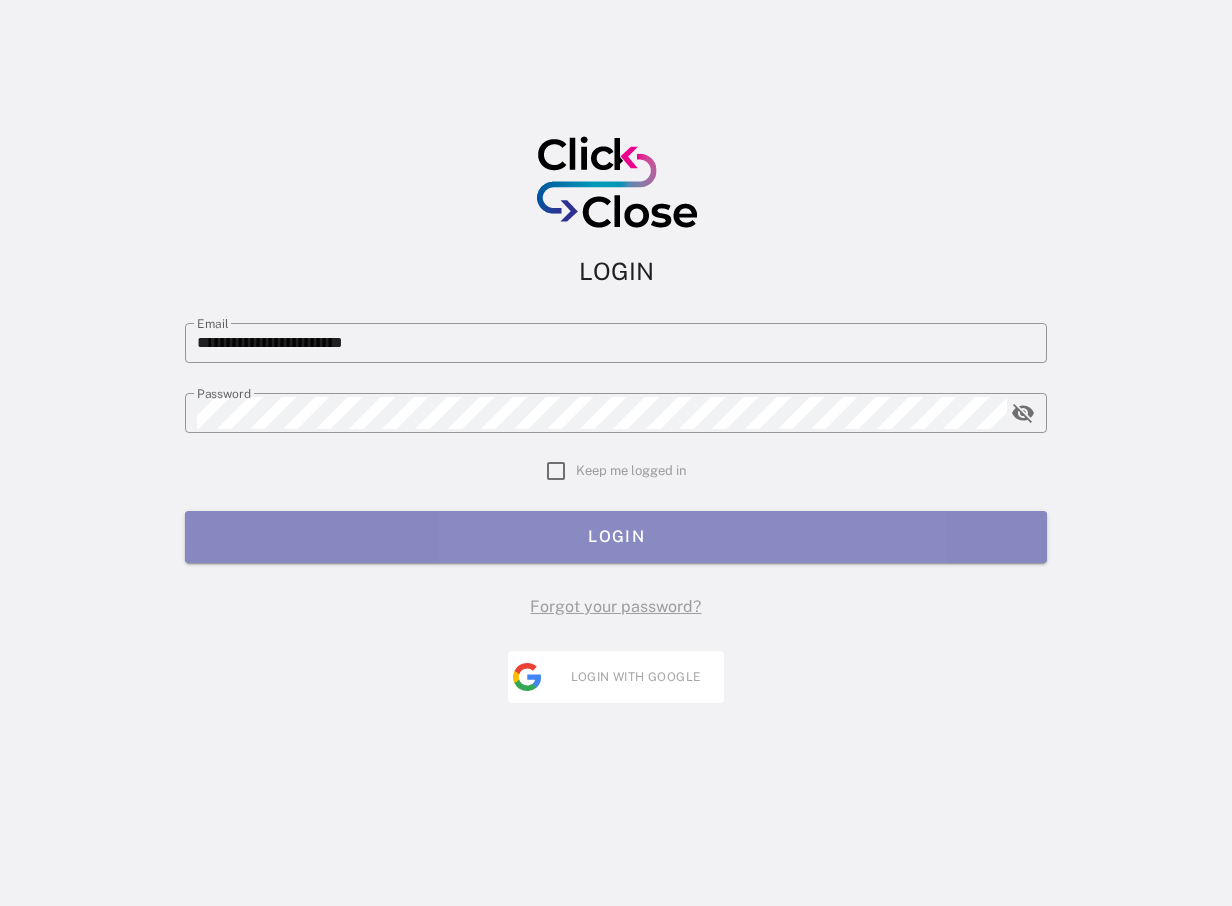 drag, startPoint x: 557, startPoint y: 540, endPoint x: 618, endPoint y: 322, distance: 226.37358 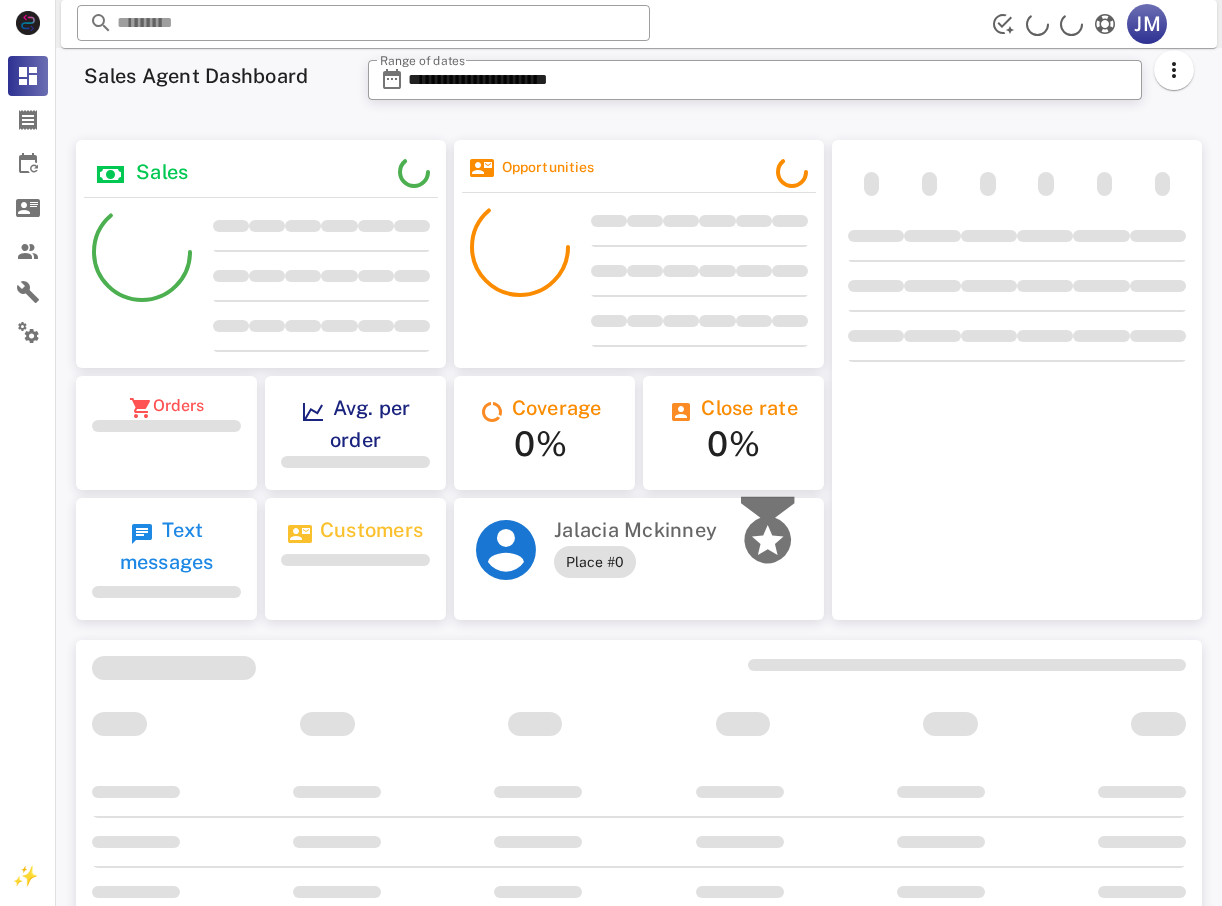 scroll, scrollTop: 0, scrollLeft: 0, axis: both 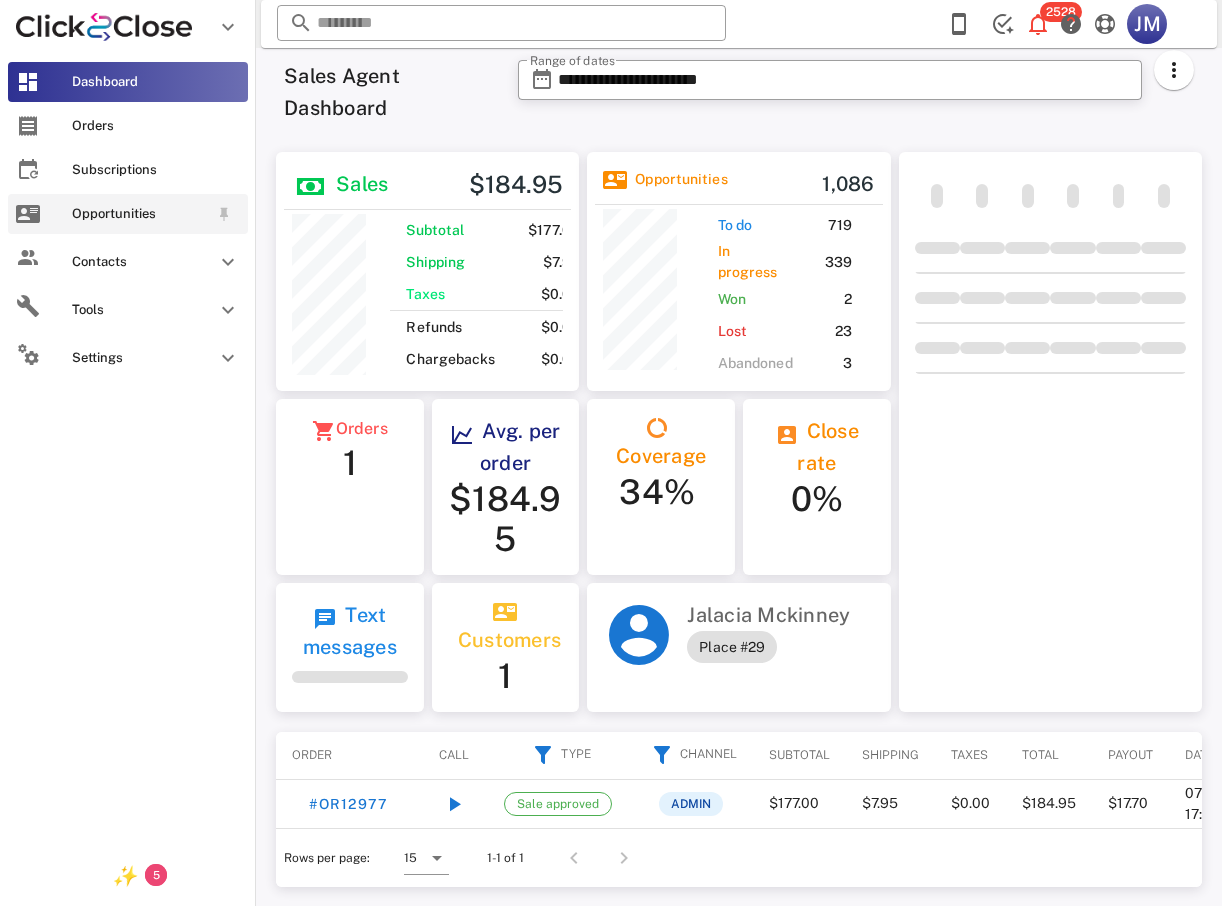 click on "Opportunities" at bounding box center (140, 214) 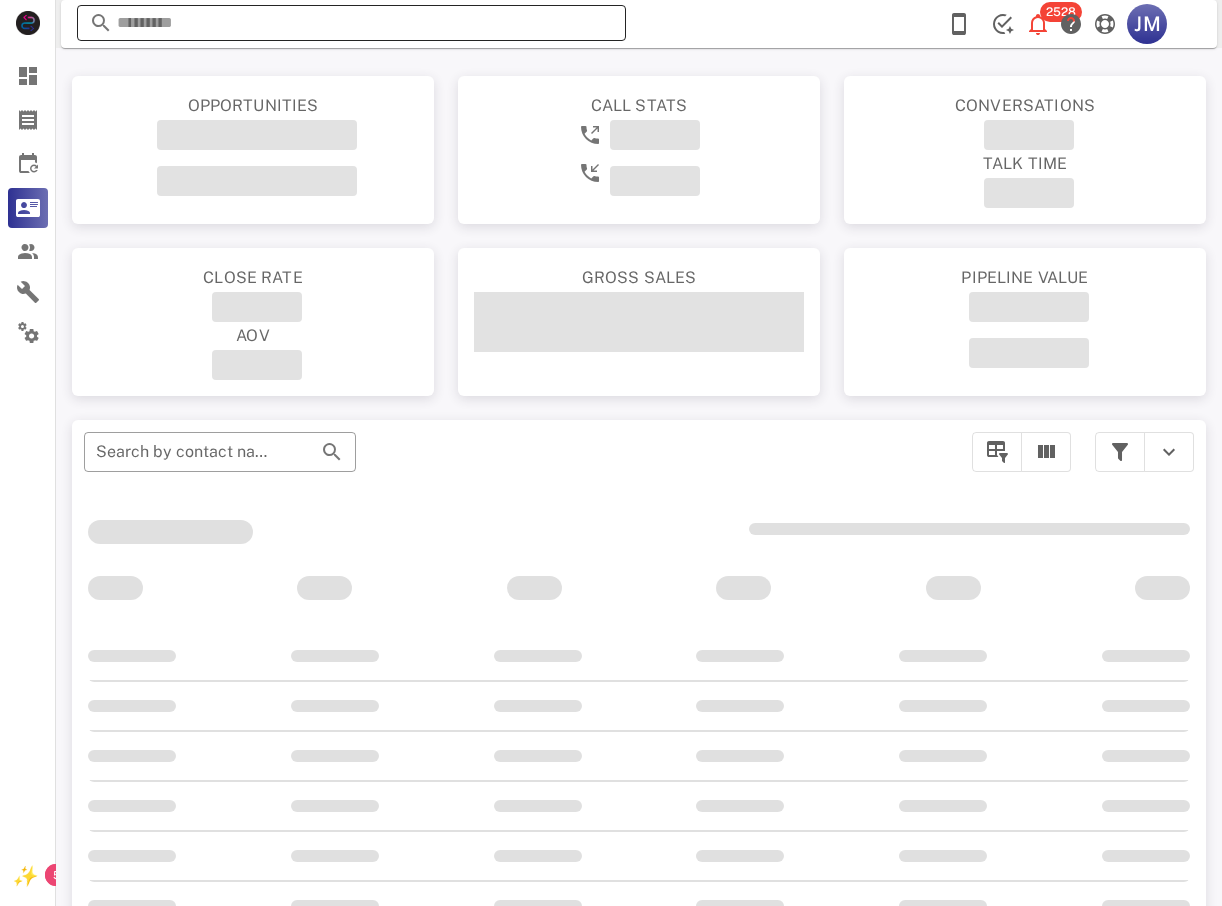 click at bounding box center [351, 23] 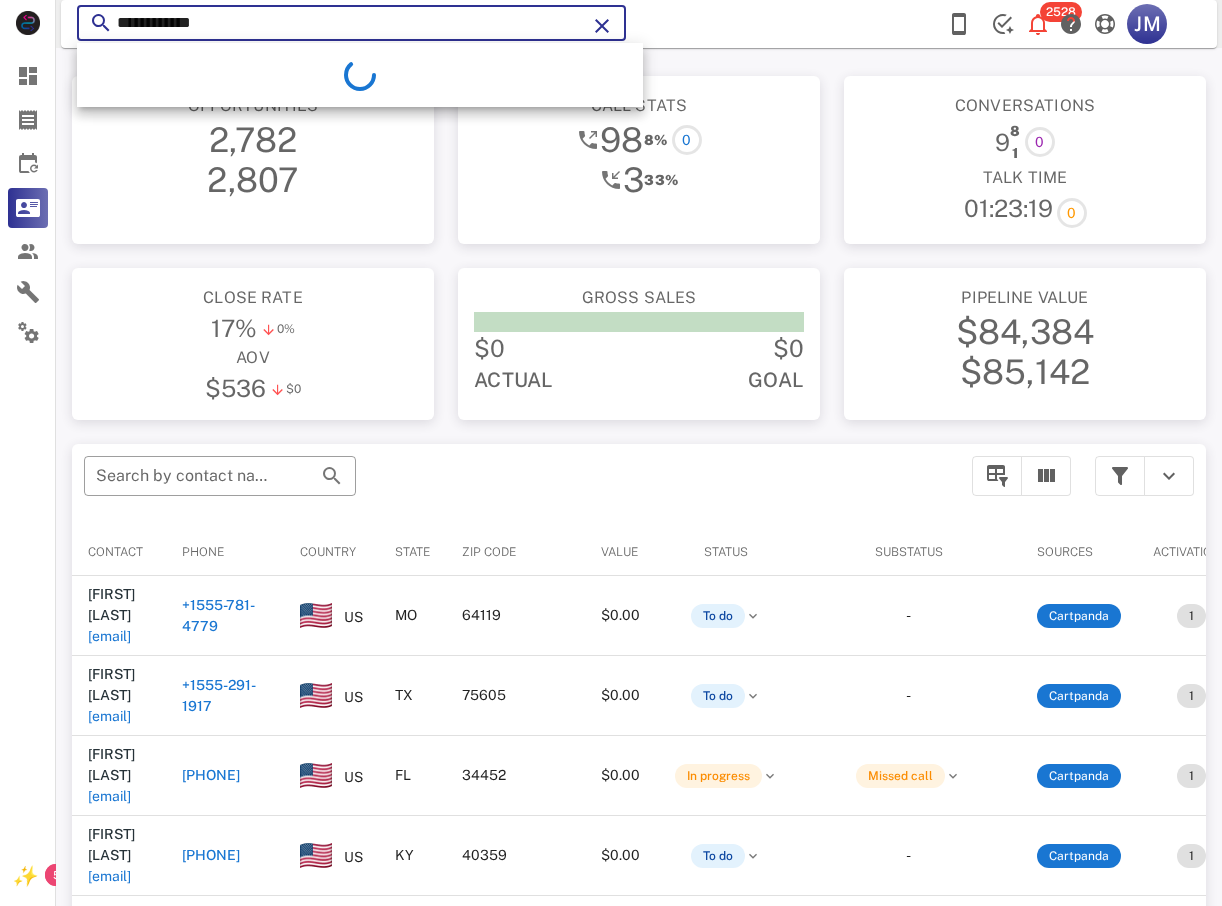 type on "**********" 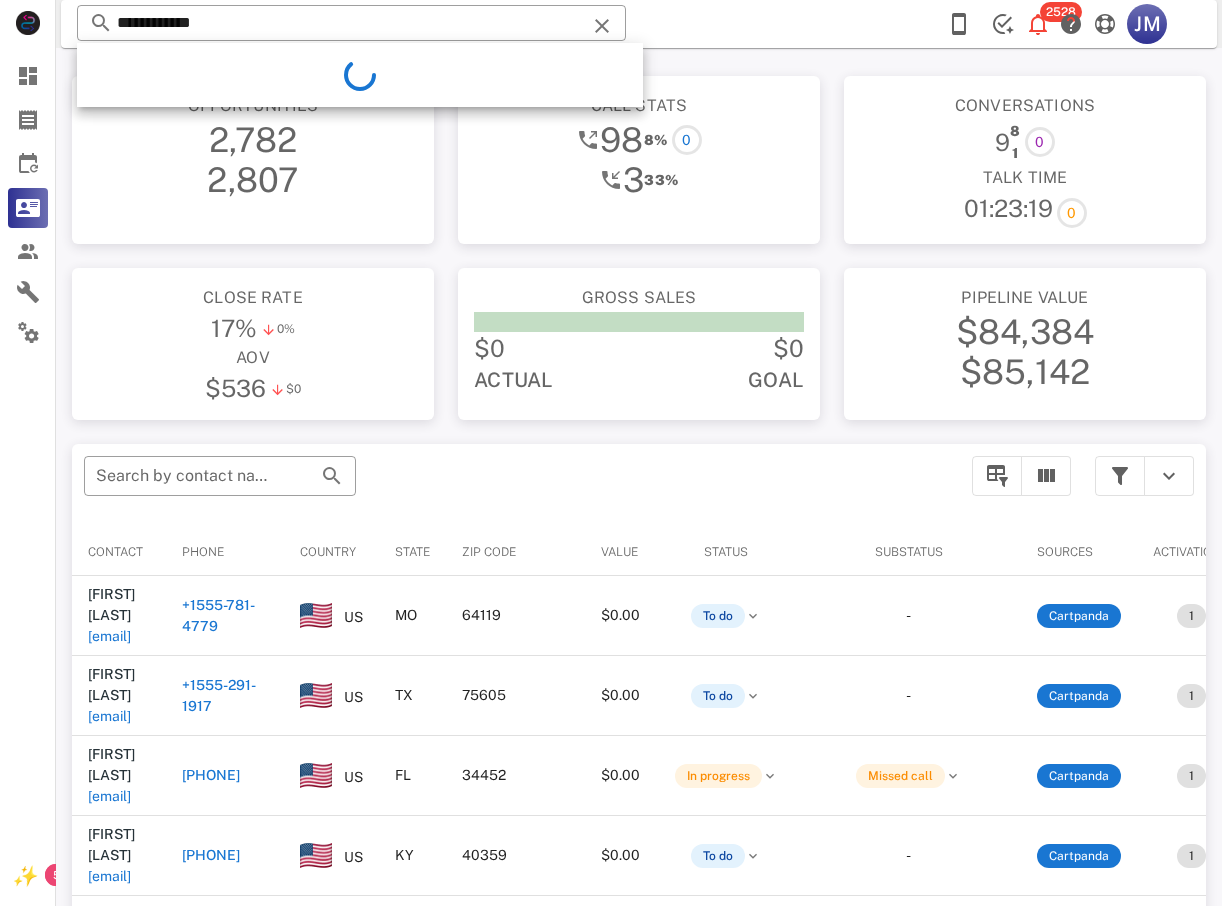 click on "**********" at bounding box center [639, 24] 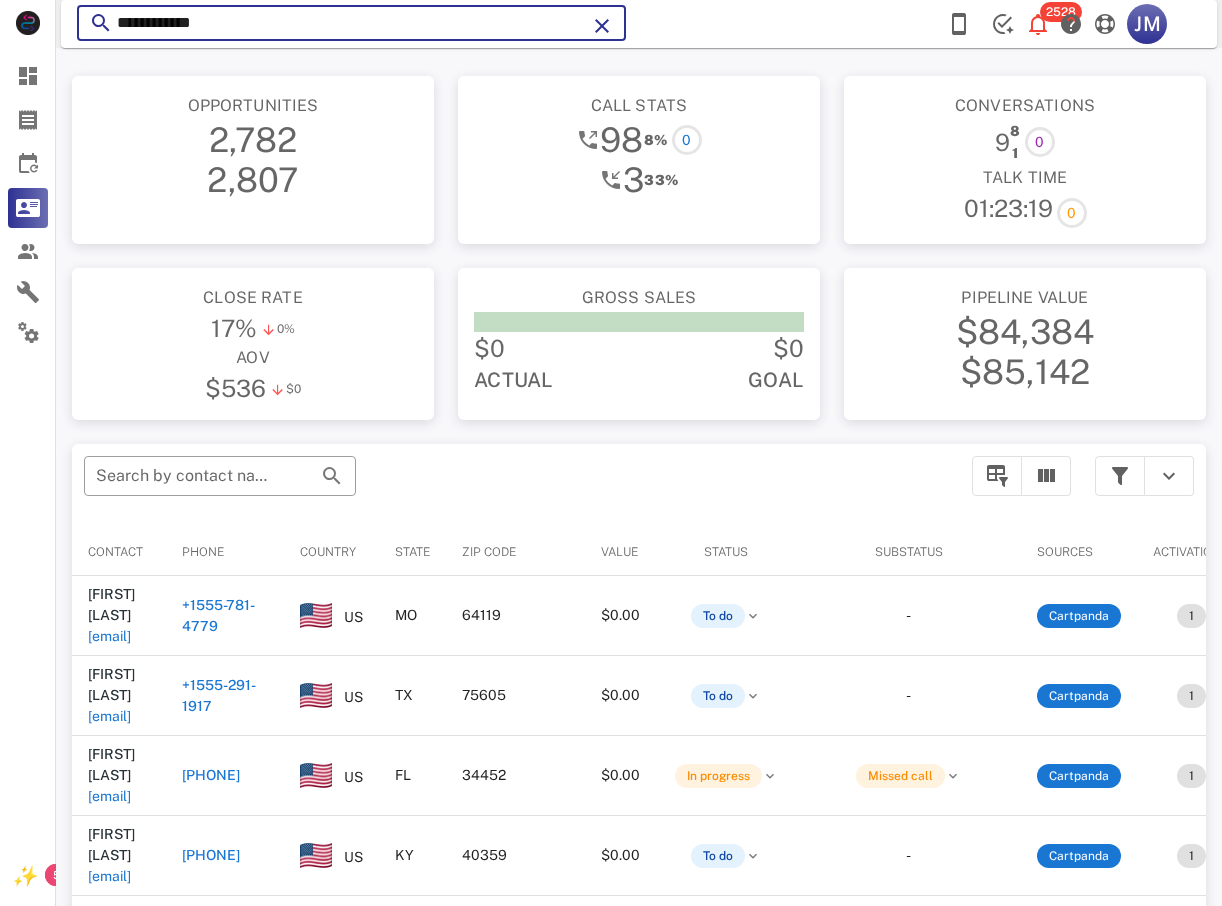 click on "**********" at bounding box center [351, 23] 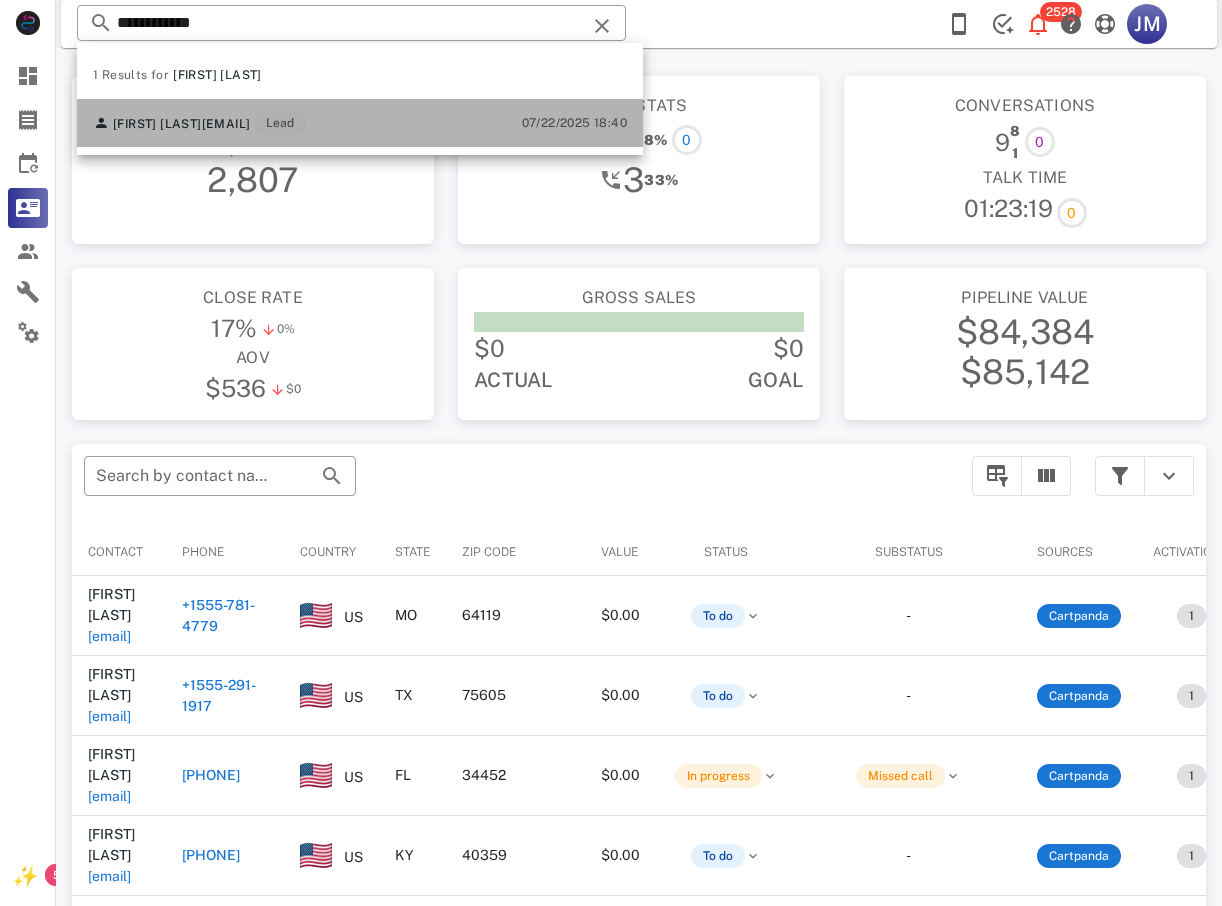 click on "[EMAIL]" at bounding box center (226, 124) 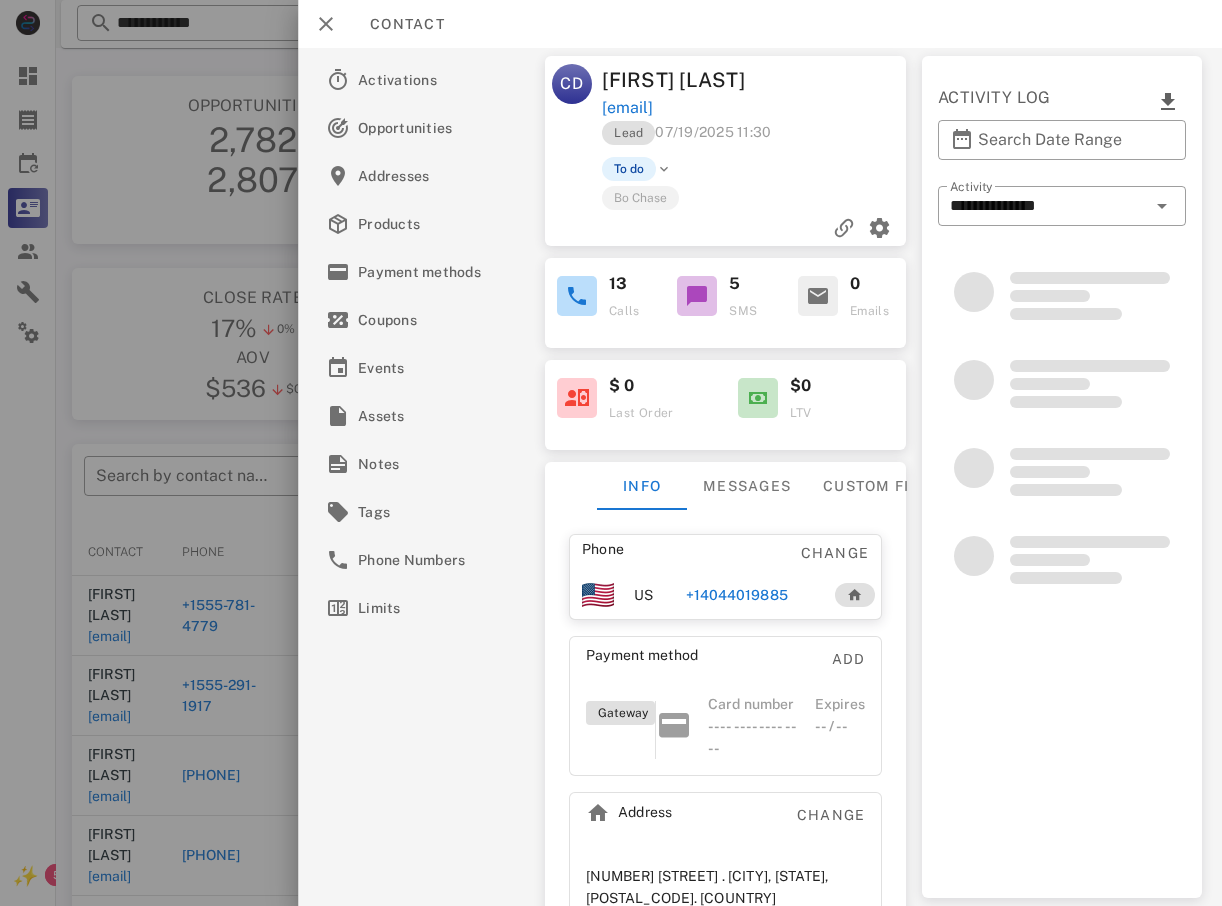 click on "+14044019885" at bounding box center (752, 595) 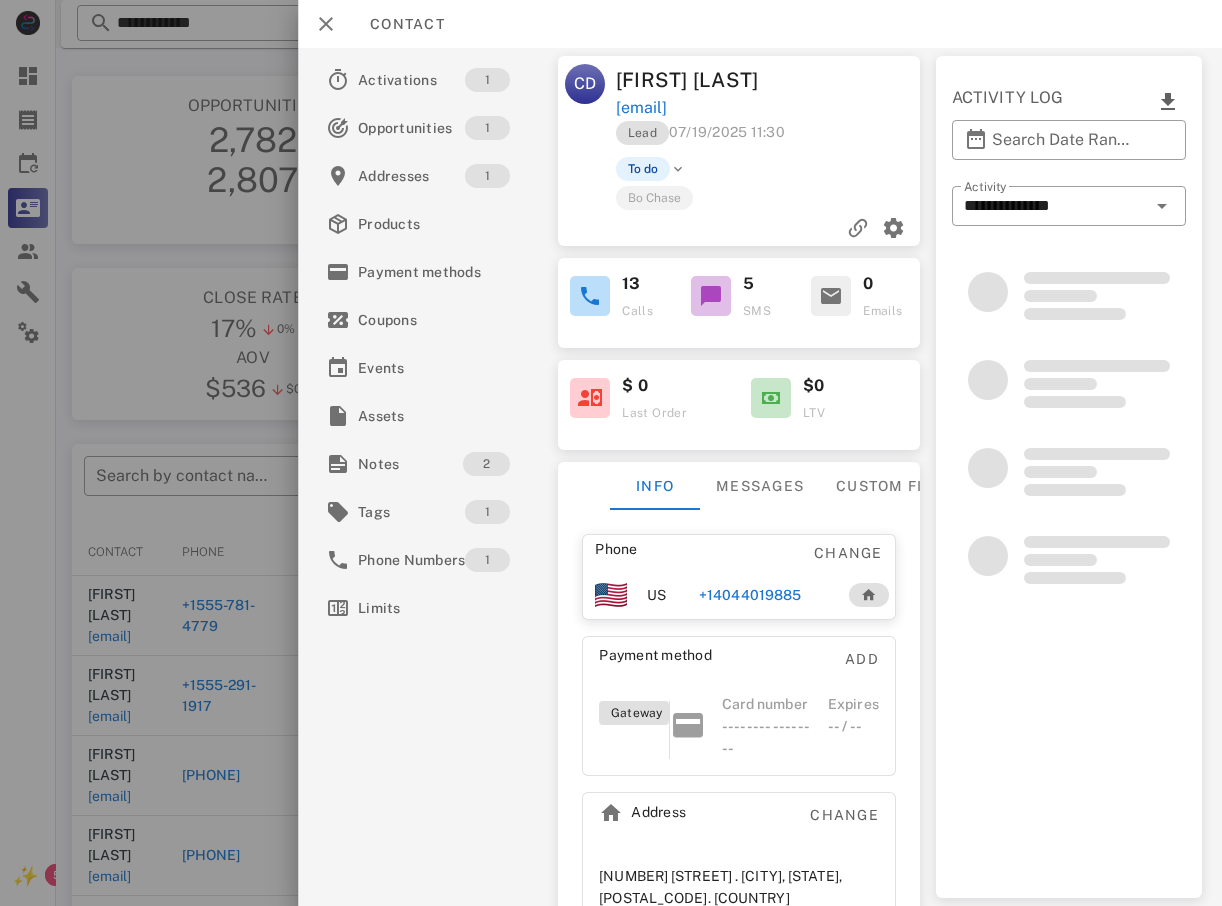 click on "+14044019885" at bounding box center (750, 595) 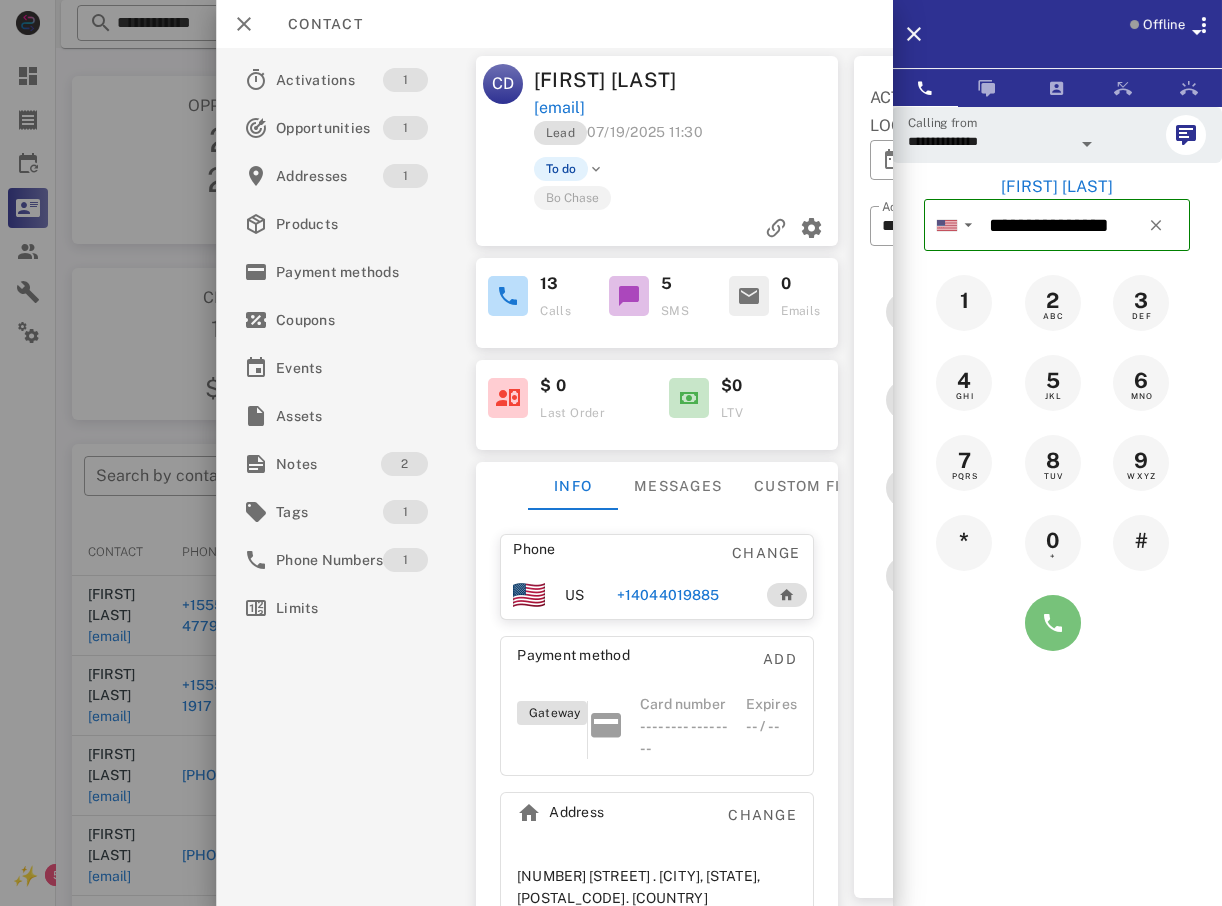 click at bounding box center [1053, 623] 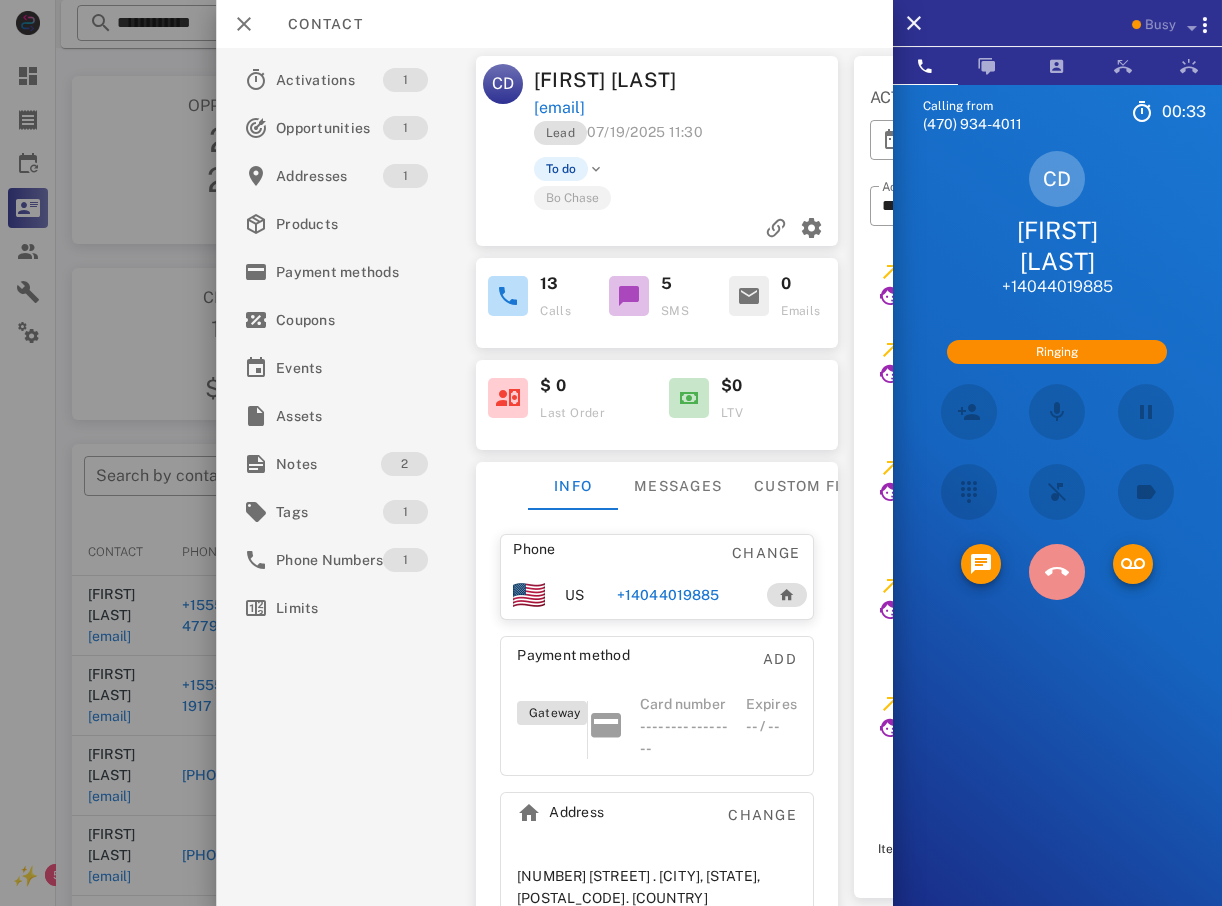 click at bounding box center [1057, 572] 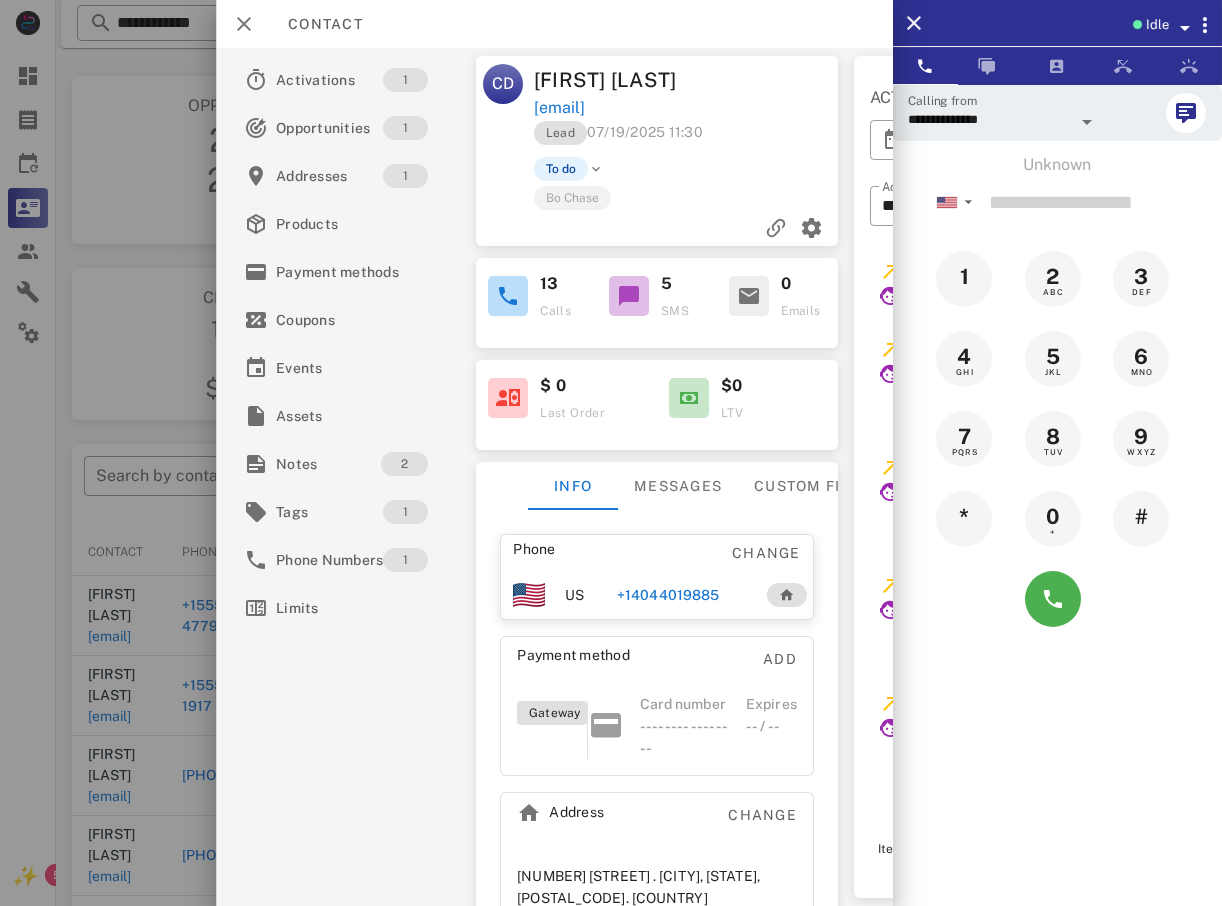 click on "+14044019885" at bounding box center [668, 595] 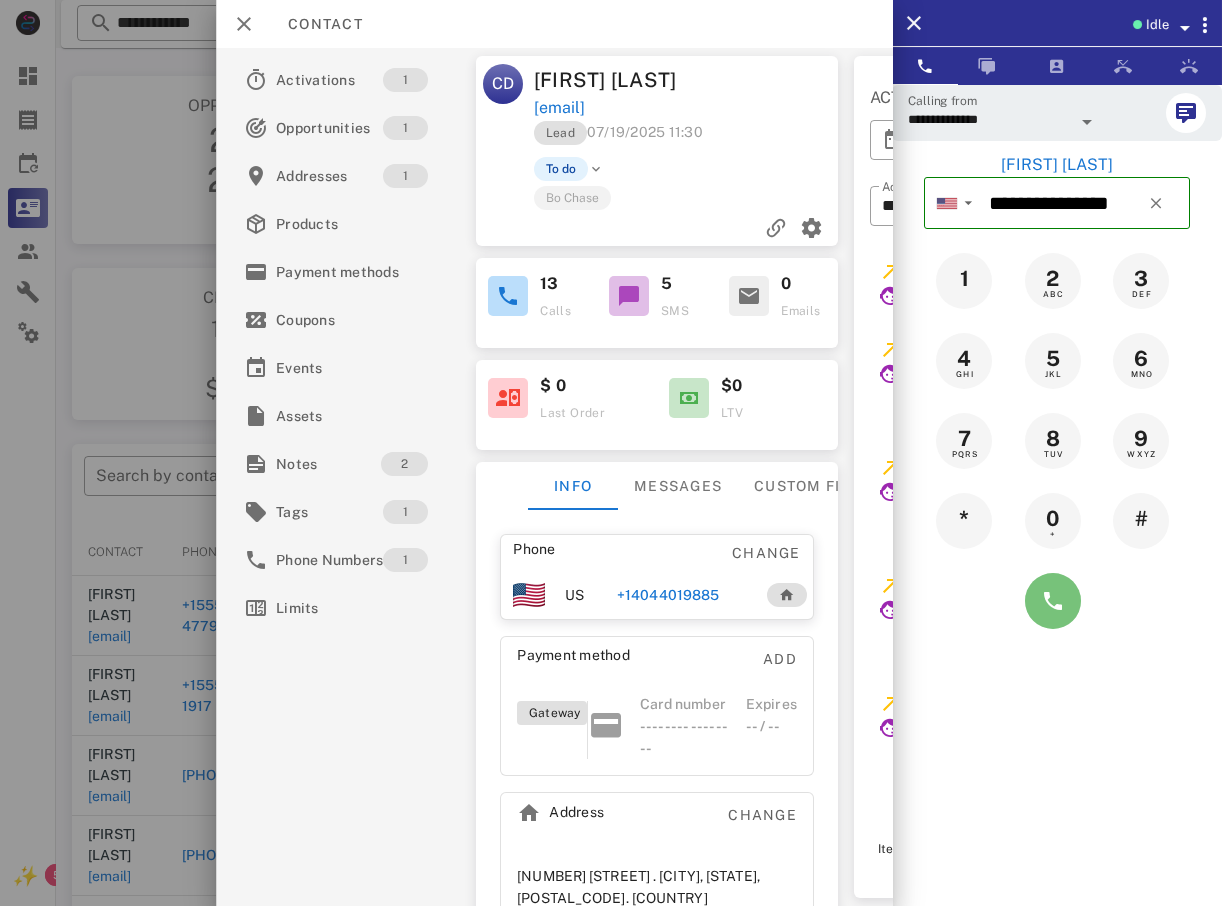 click at bounding box center [1053, 601] 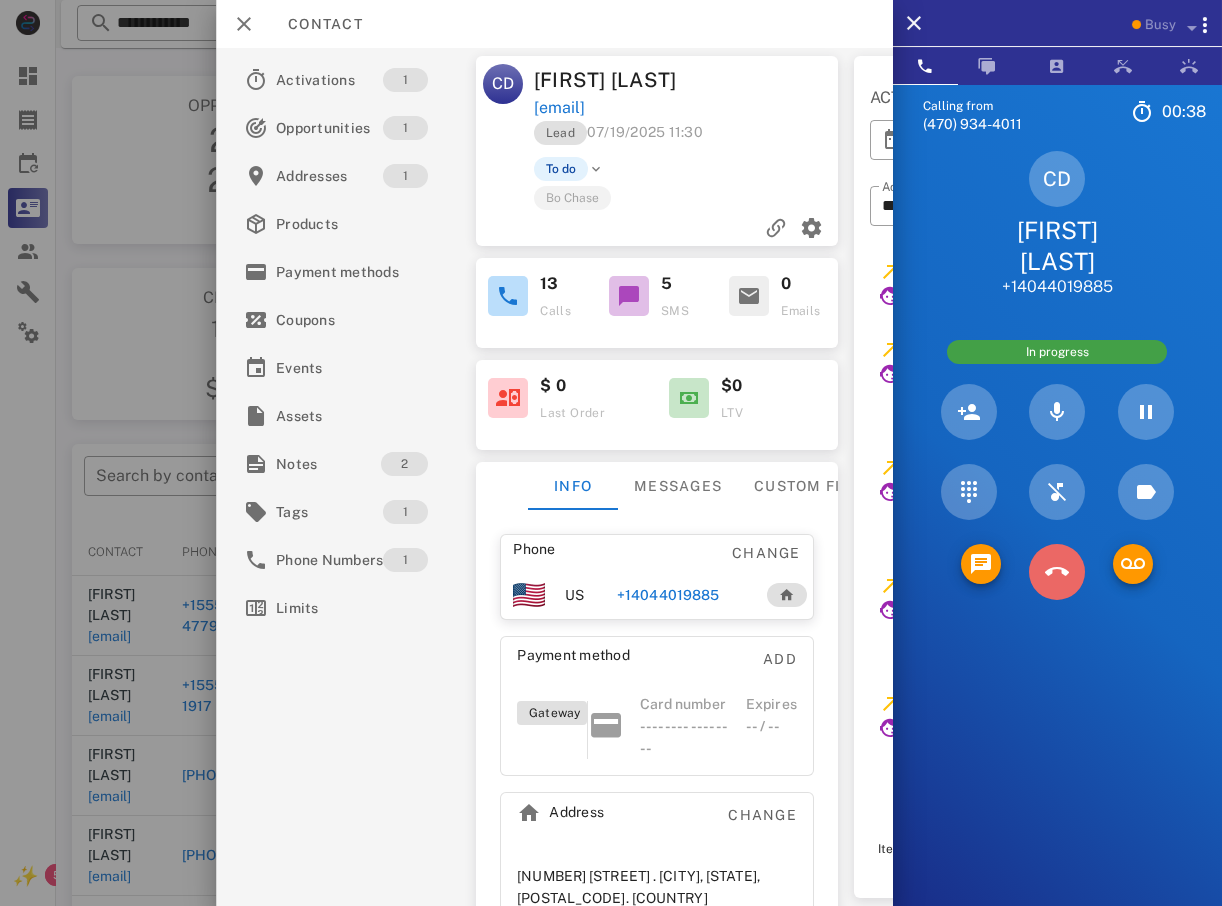 click at bounding box center (1057, 572) 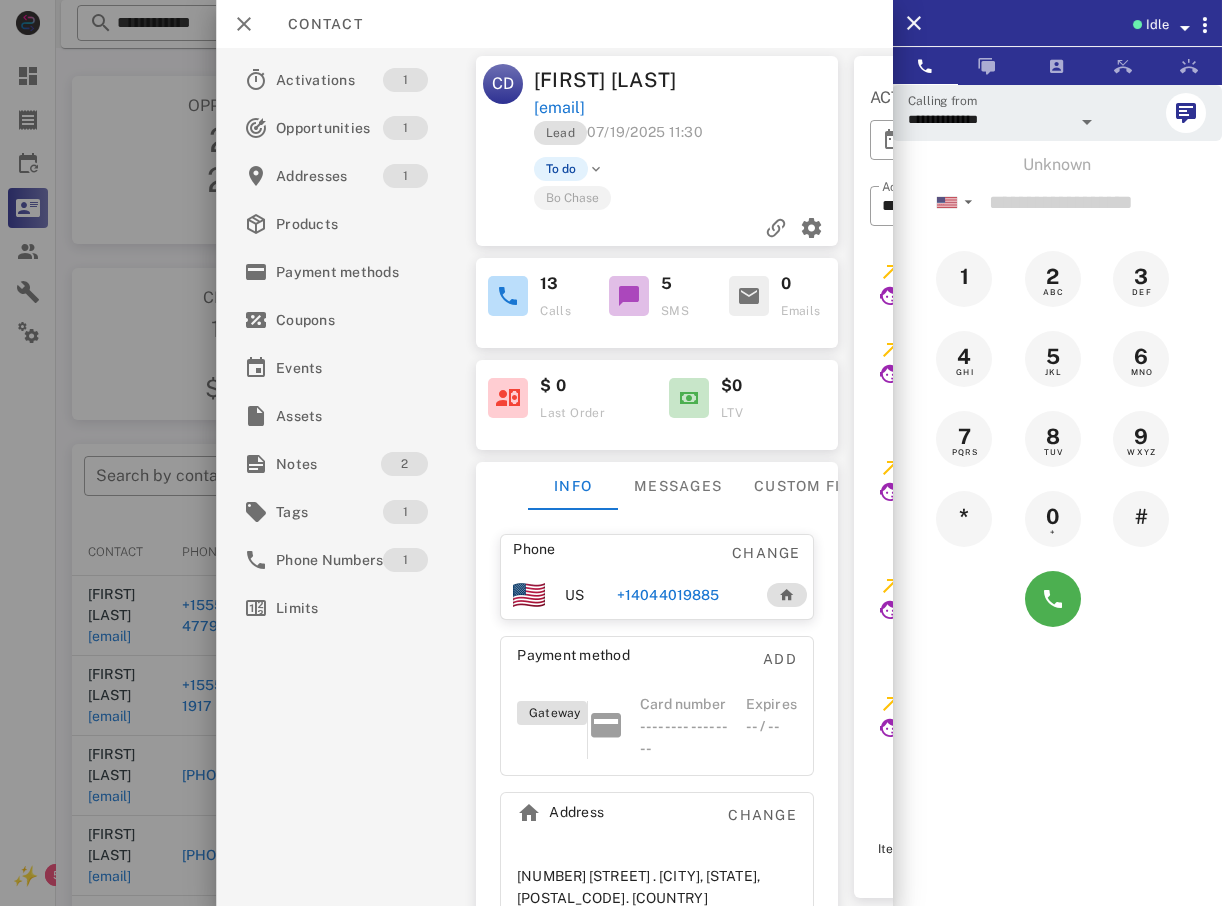 click at bounding box center (611, 453) 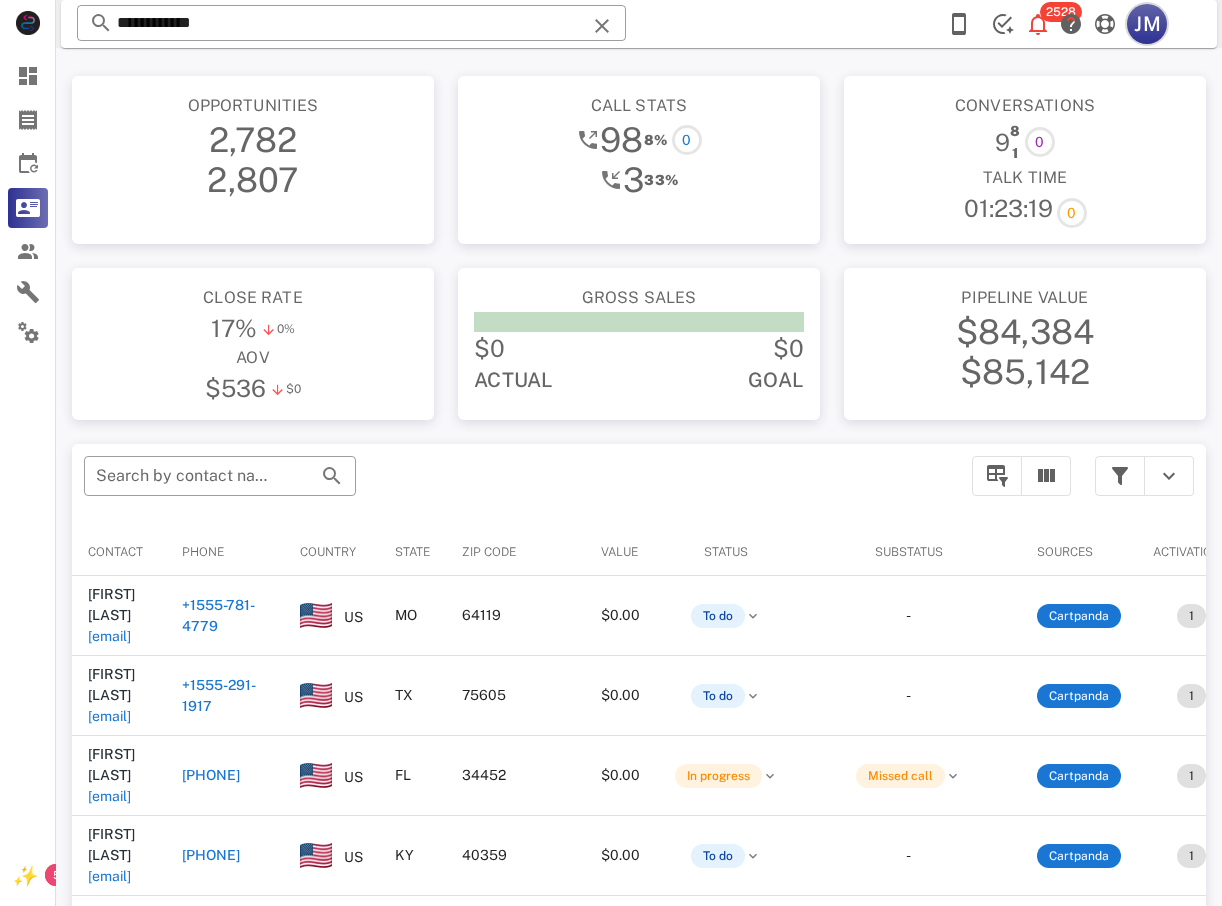 click on "JM" at bounding box center [1147, 24] 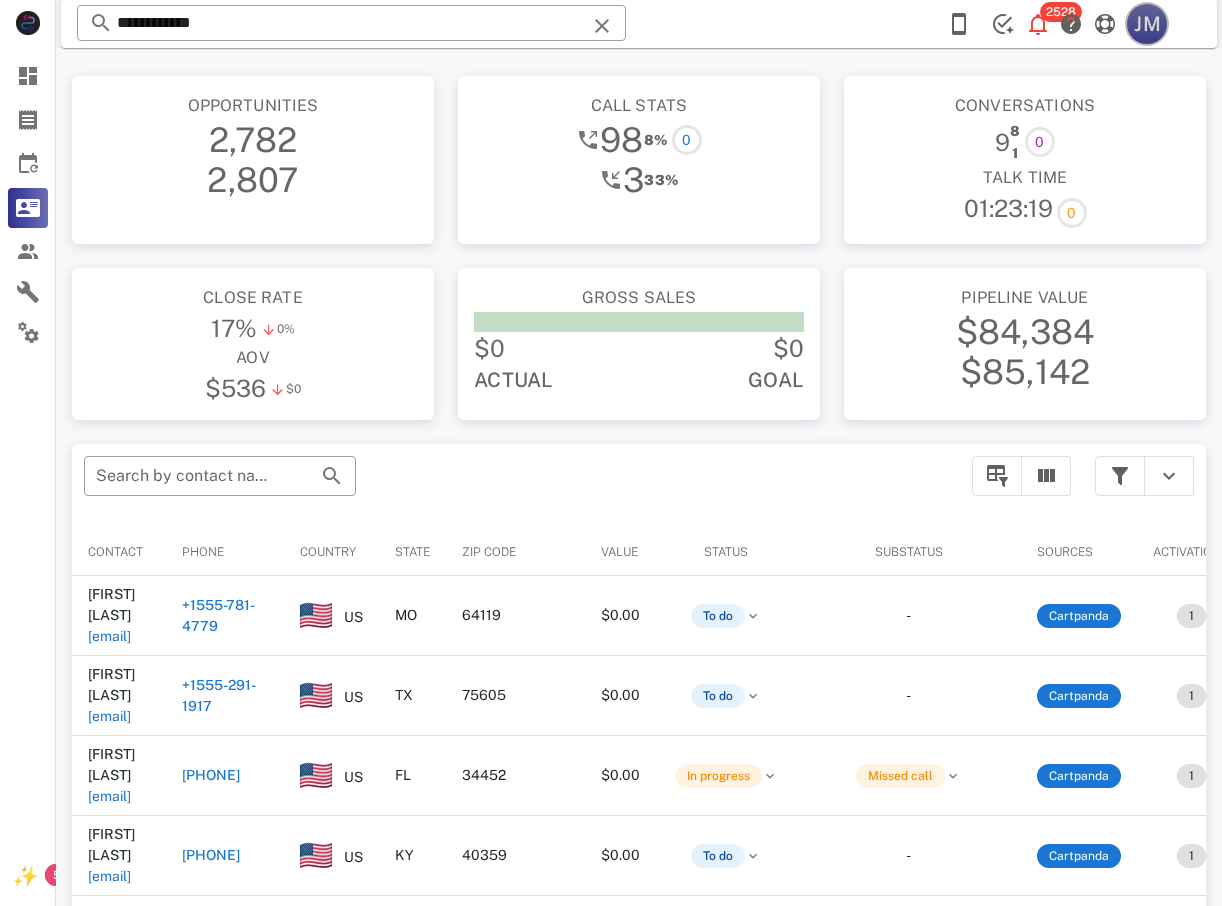 click on "JM" at bounding box center (1147, 24) 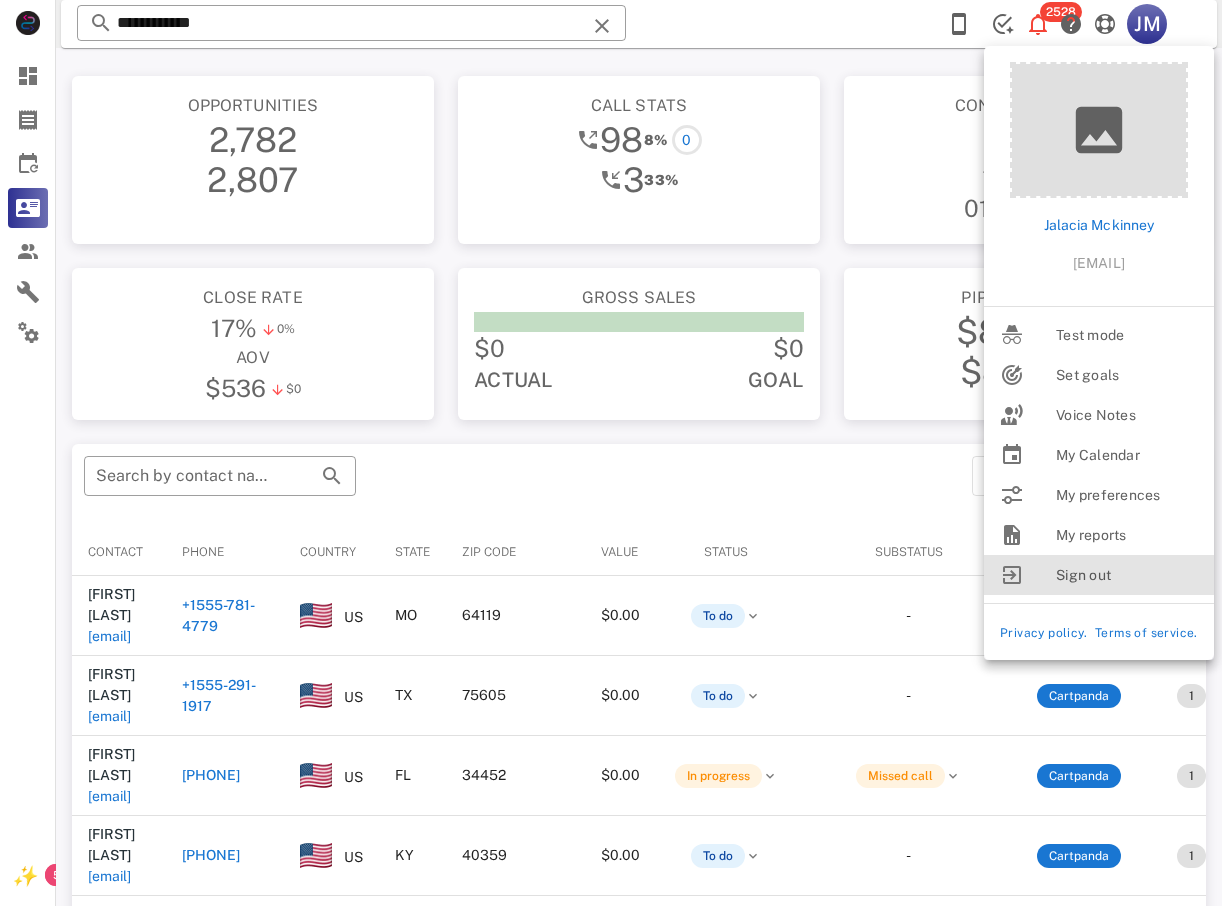 click on "Sign out" at bounding box center (1127, 575) 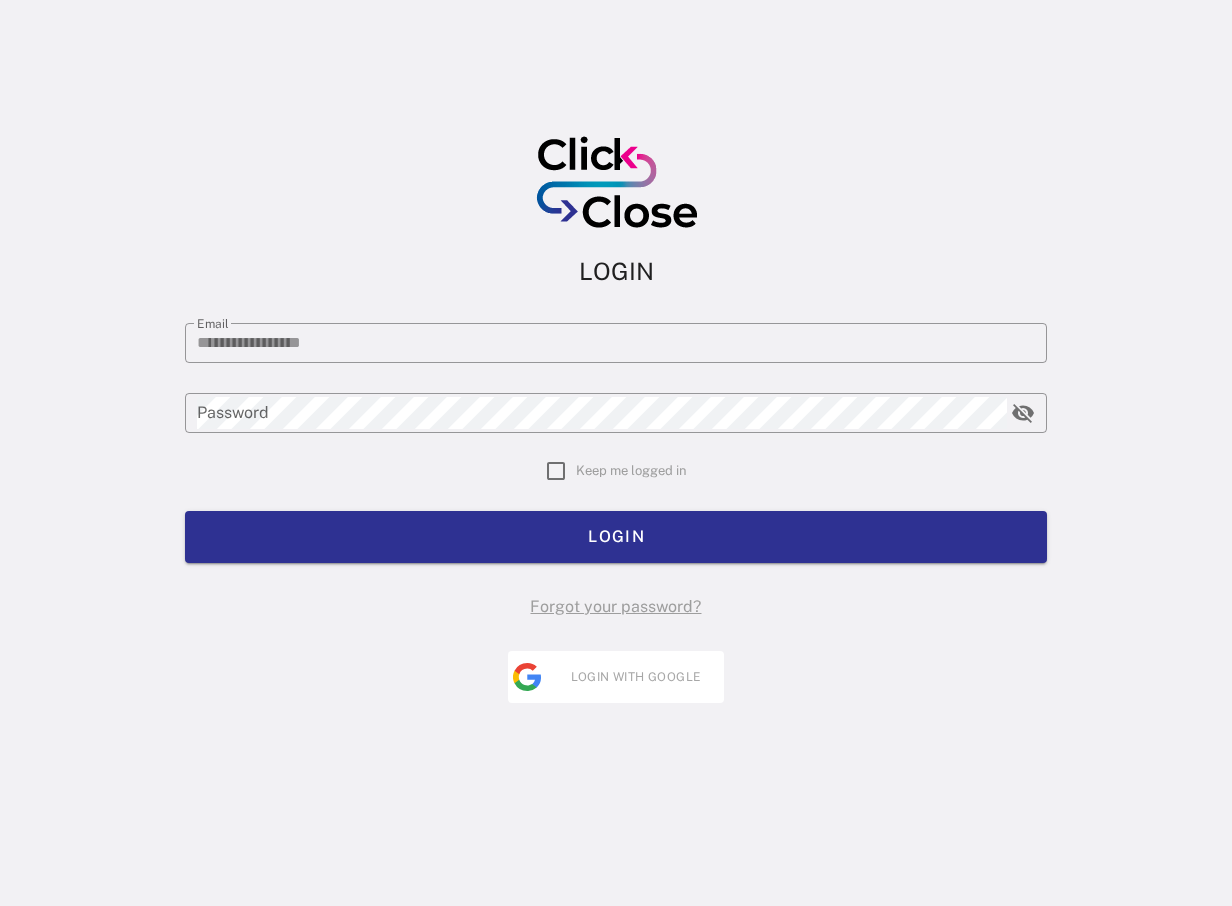 type on "**********" 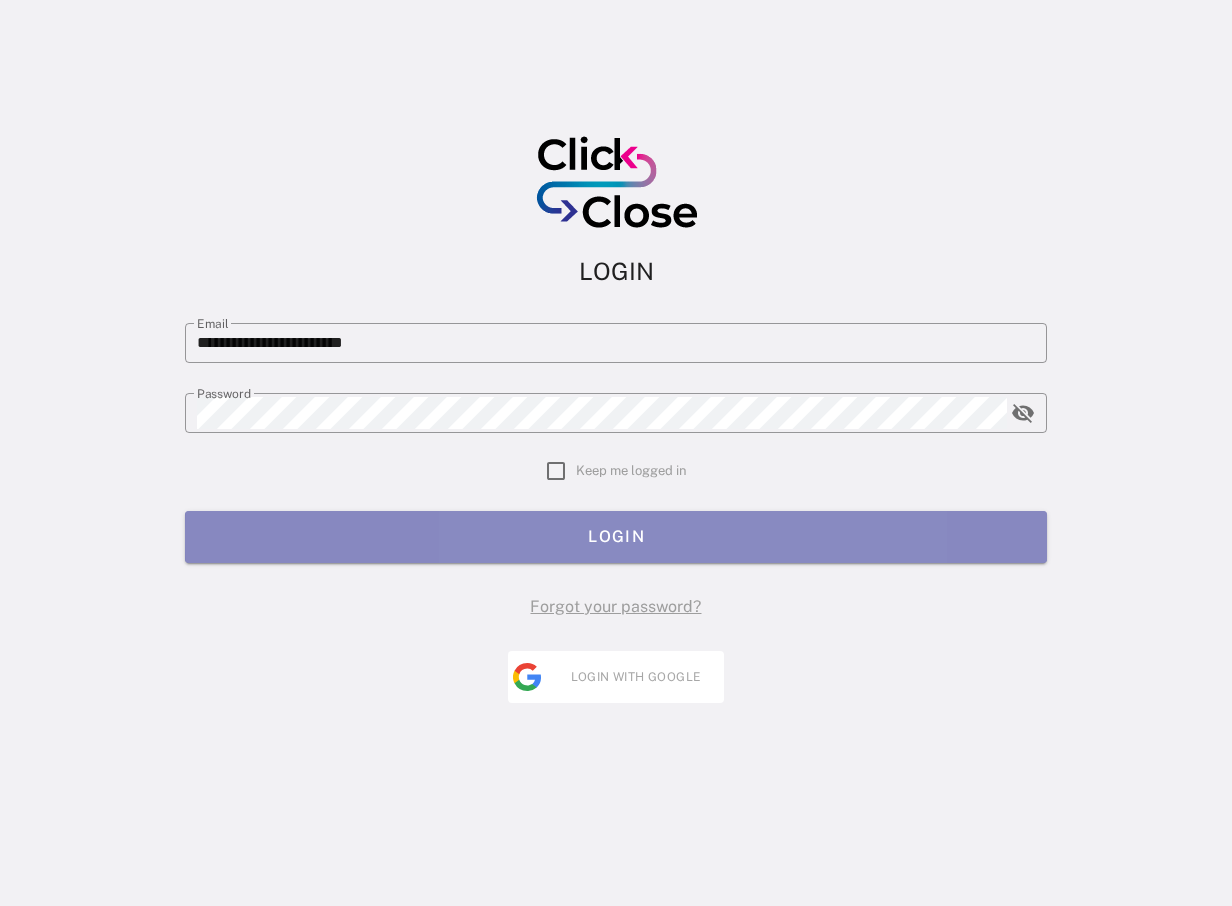 click on "LOGIN" at bounding box center (616, 537) 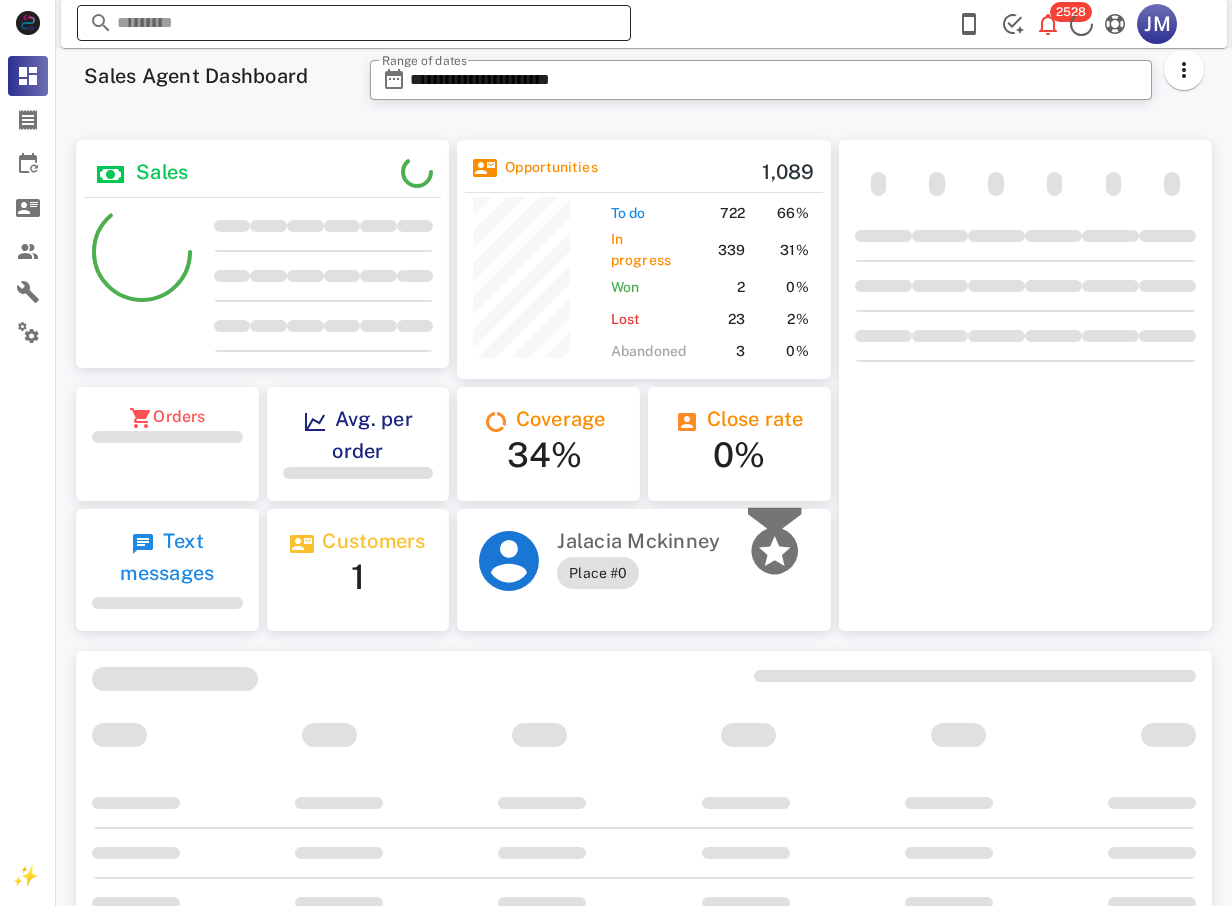 scroll, scrollTop: 0, scrollLeft: 0, axis: both 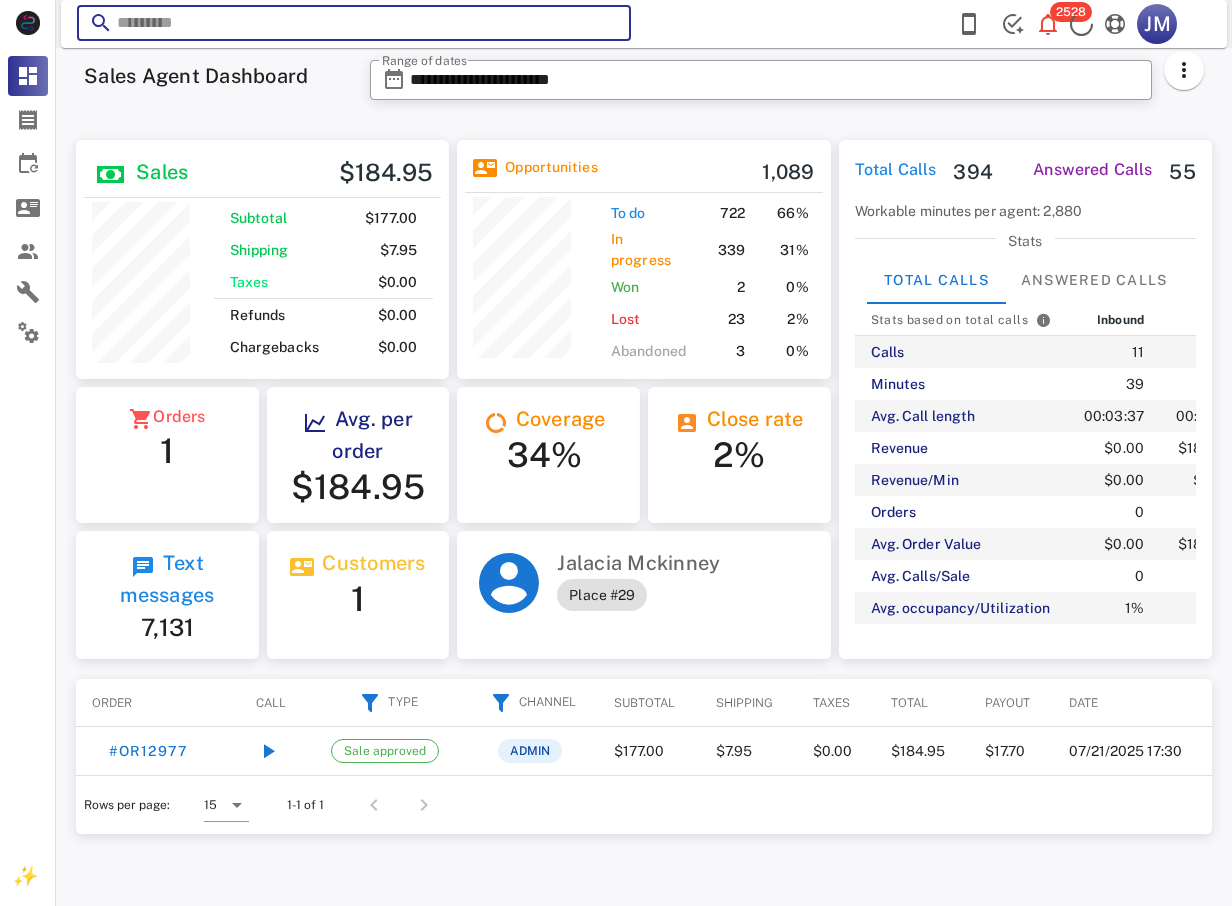 click at bounding box center (354, 23) 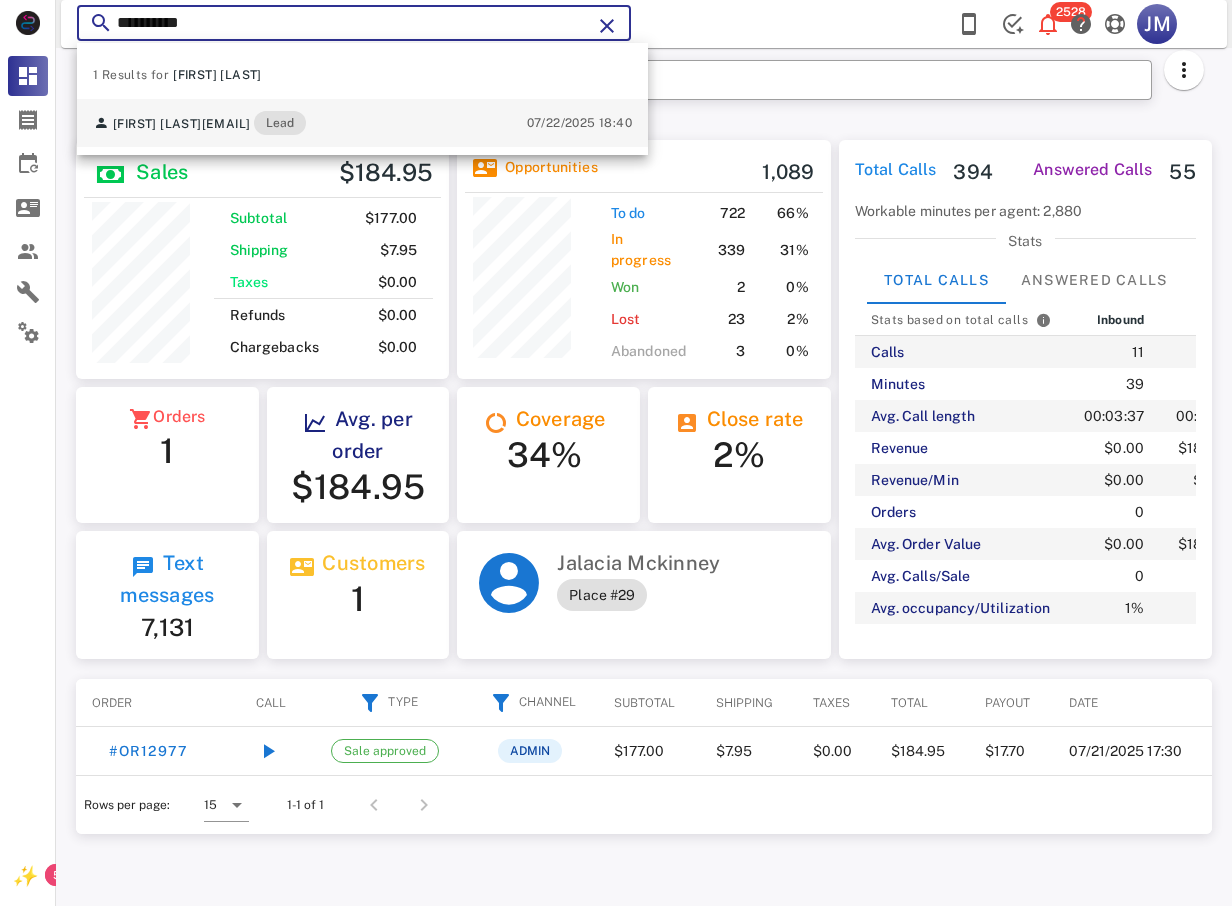 type on "**********" 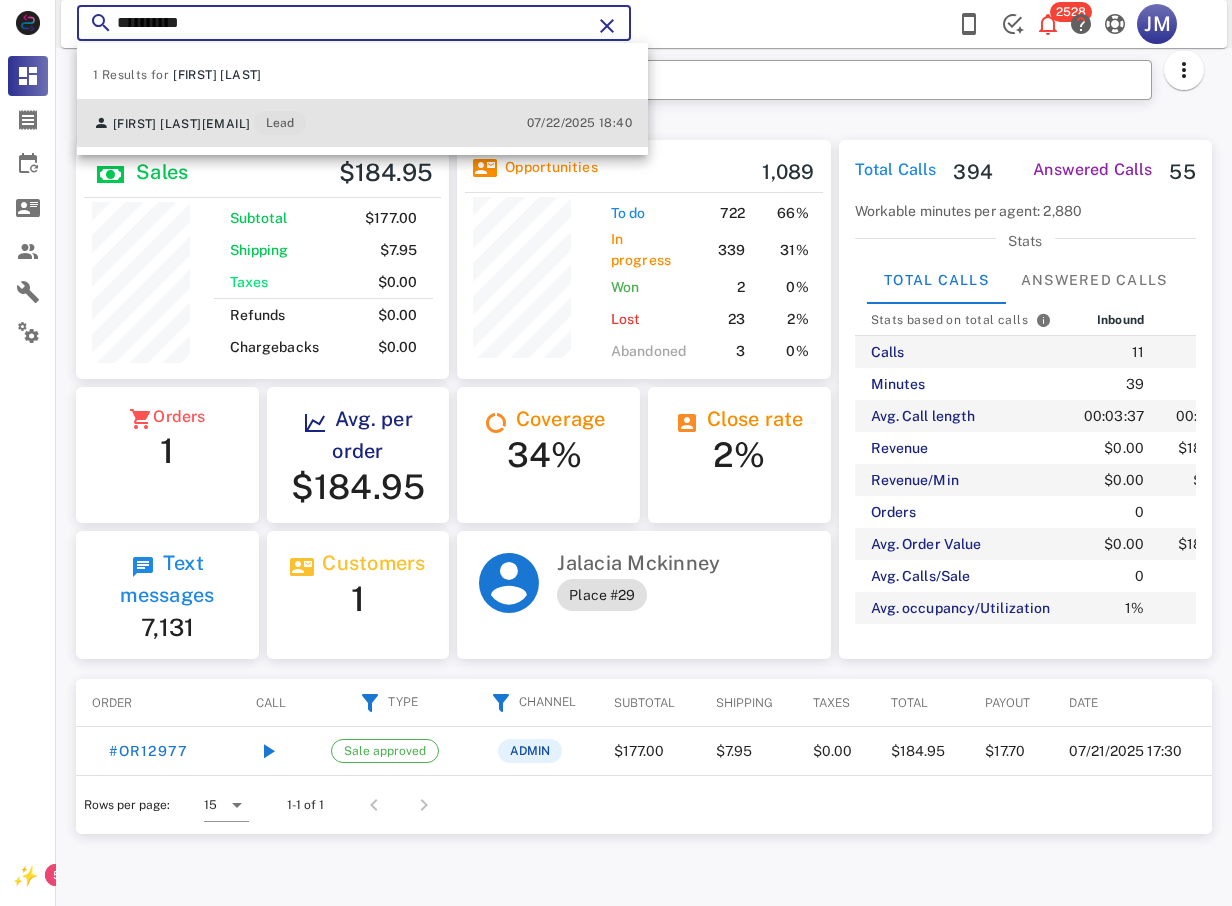 click on "[EMAIL]" at bounding box center (226, 124) 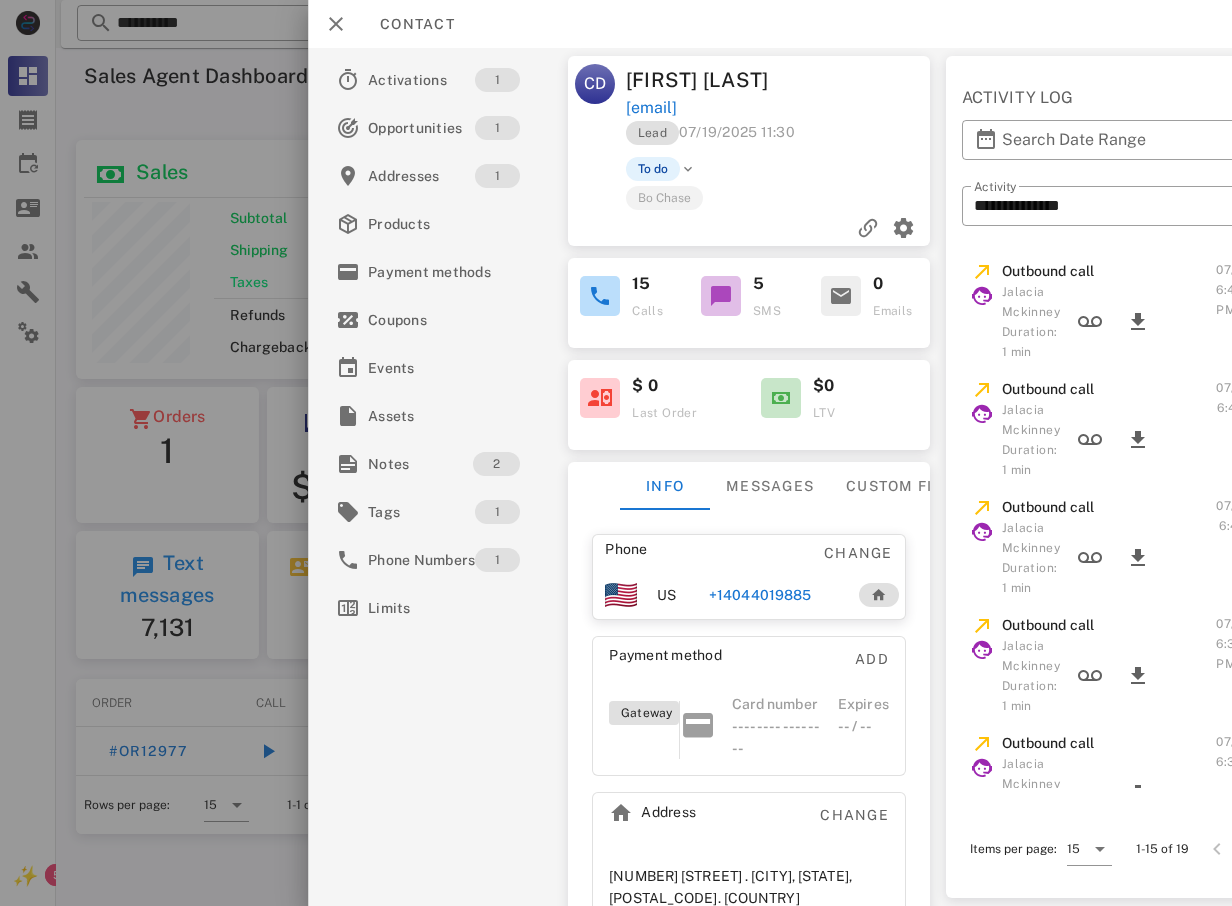 click on "+14044019885" at bounding box center (760, 595) 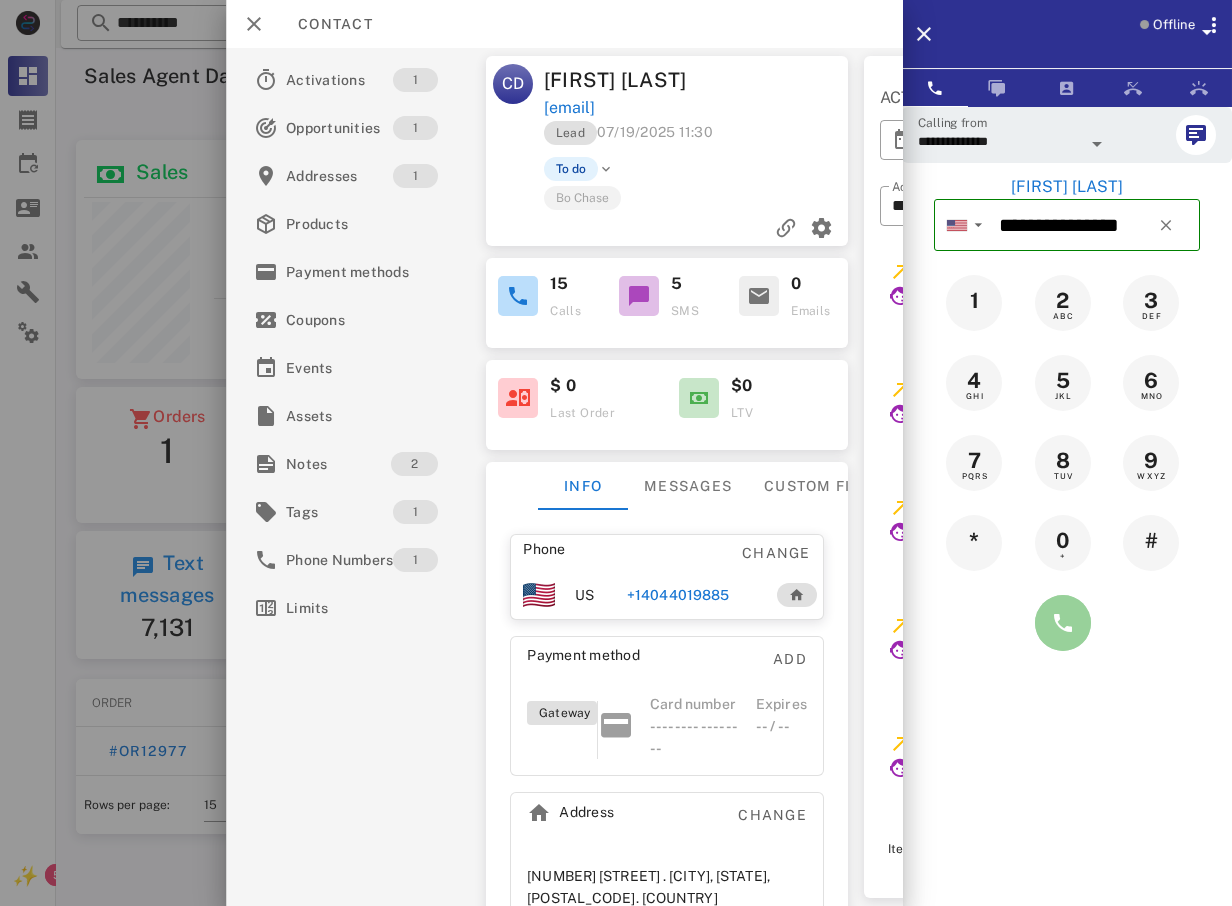 click at bounding box center (1063, 623) 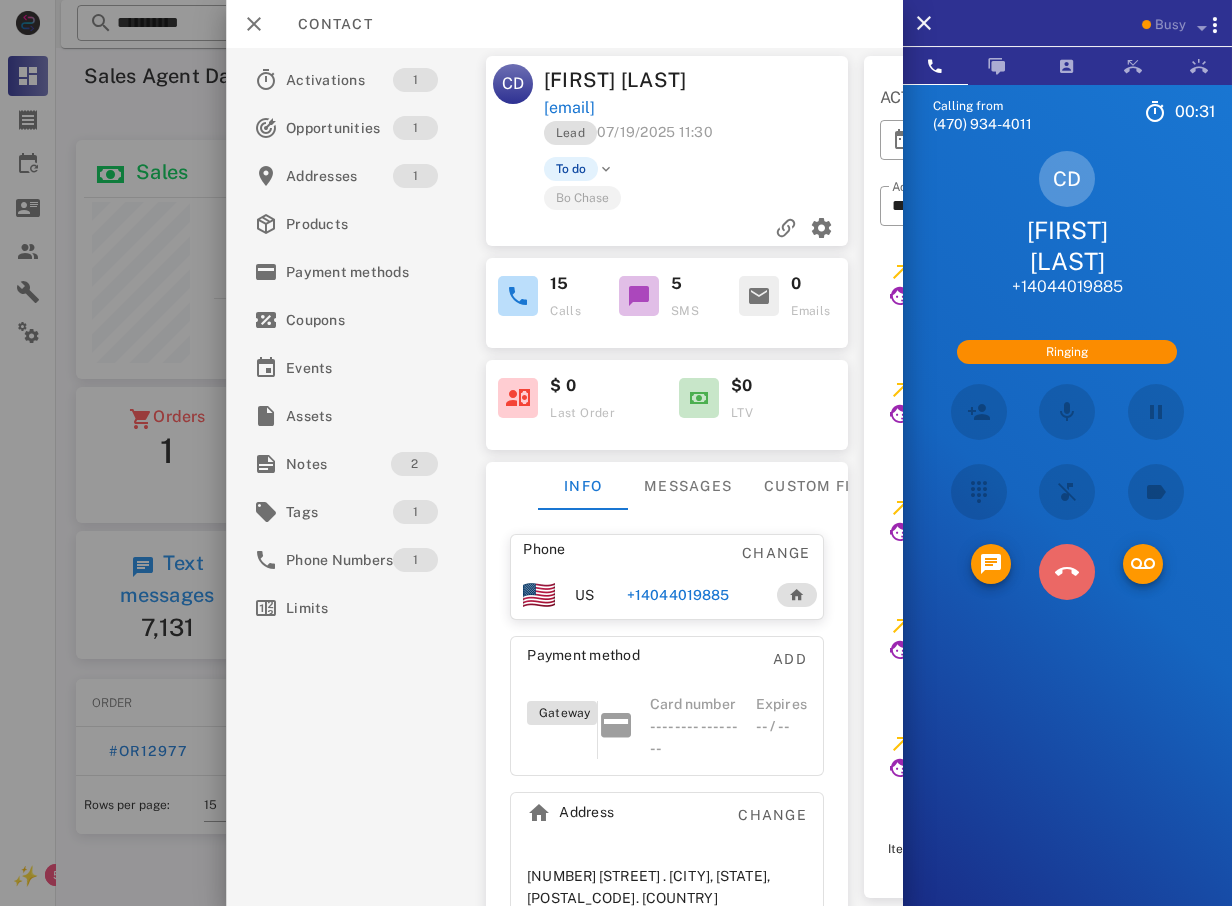 click at bounding box center [1067, 572] 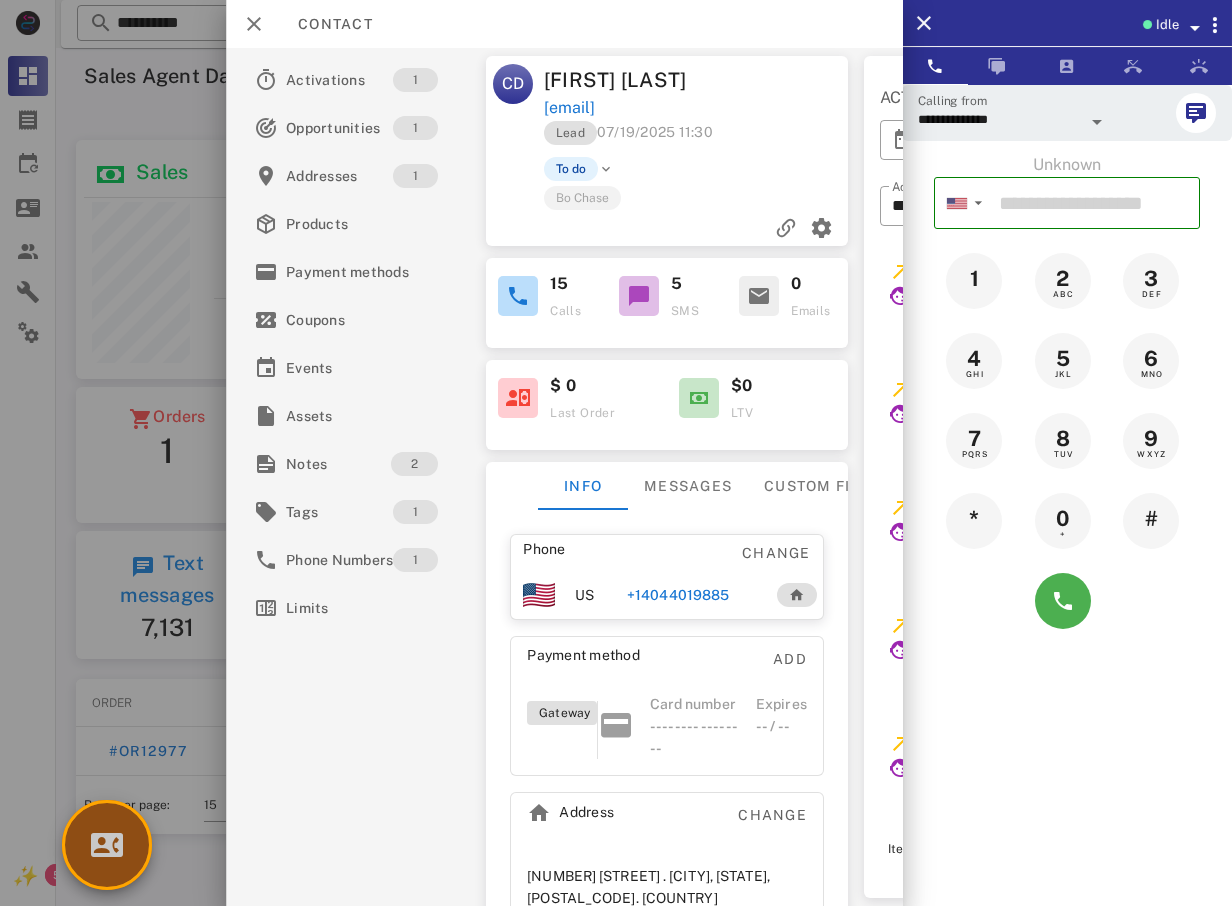 click at bounding box center (107, 845) 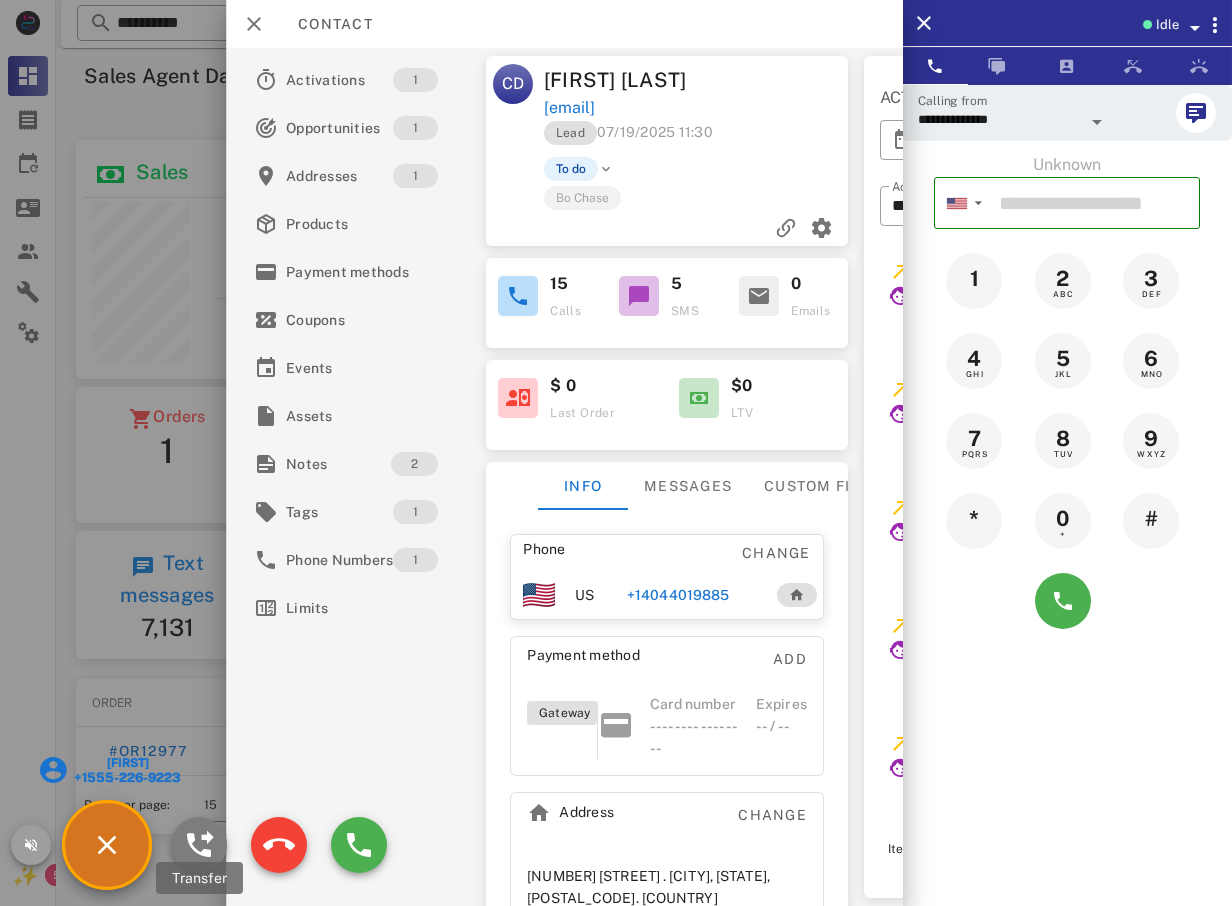 click at bounding box center [199, 845] 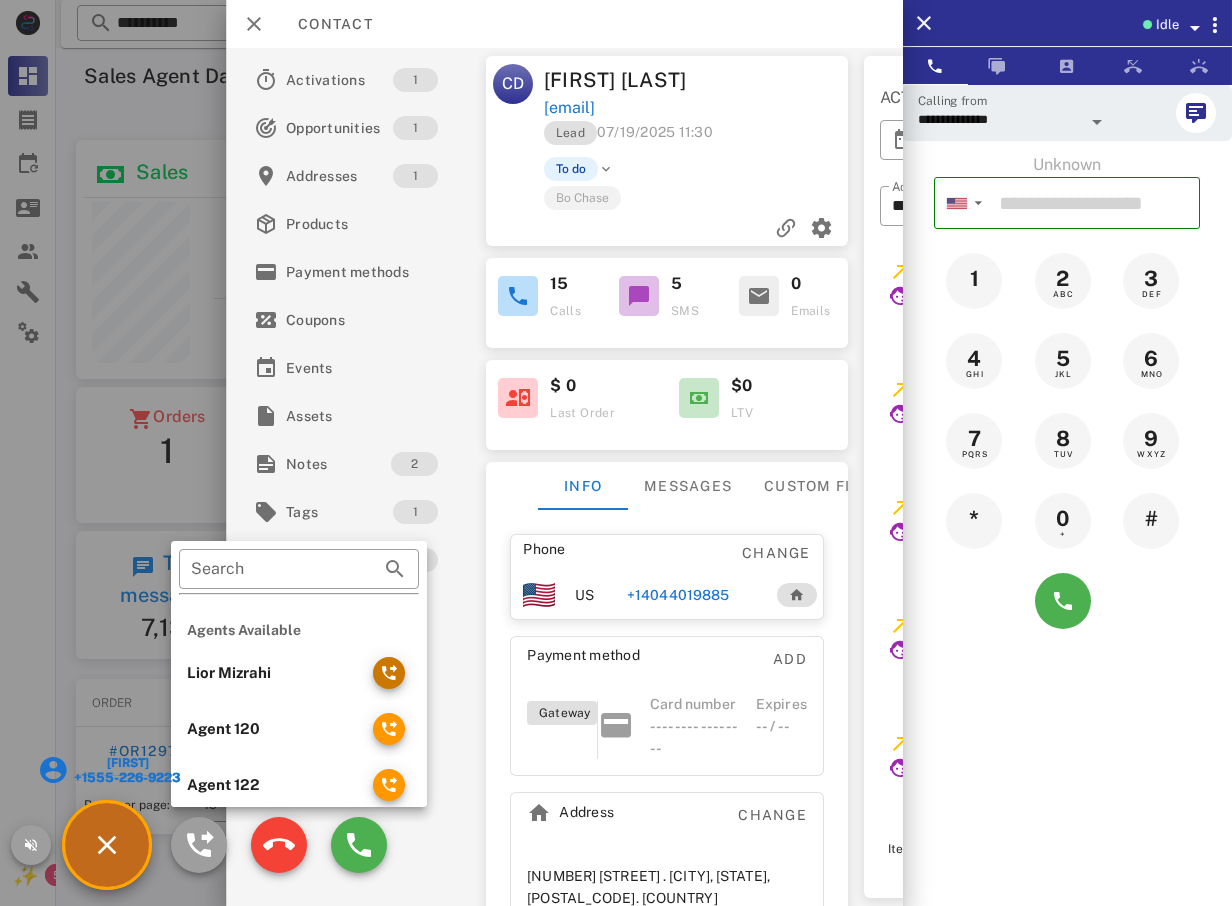 click at bounding box center (389, 673) 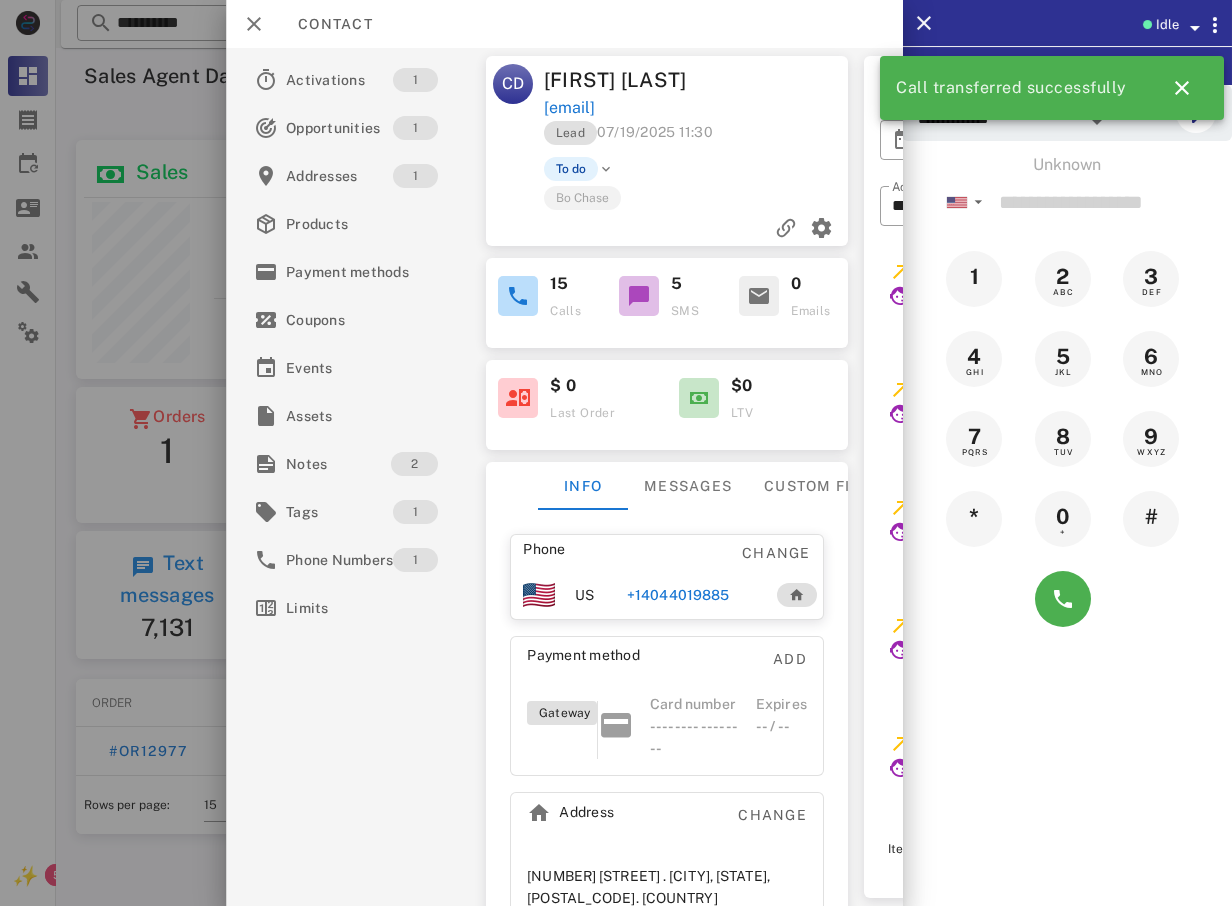 click at bounding box center [616, 453] 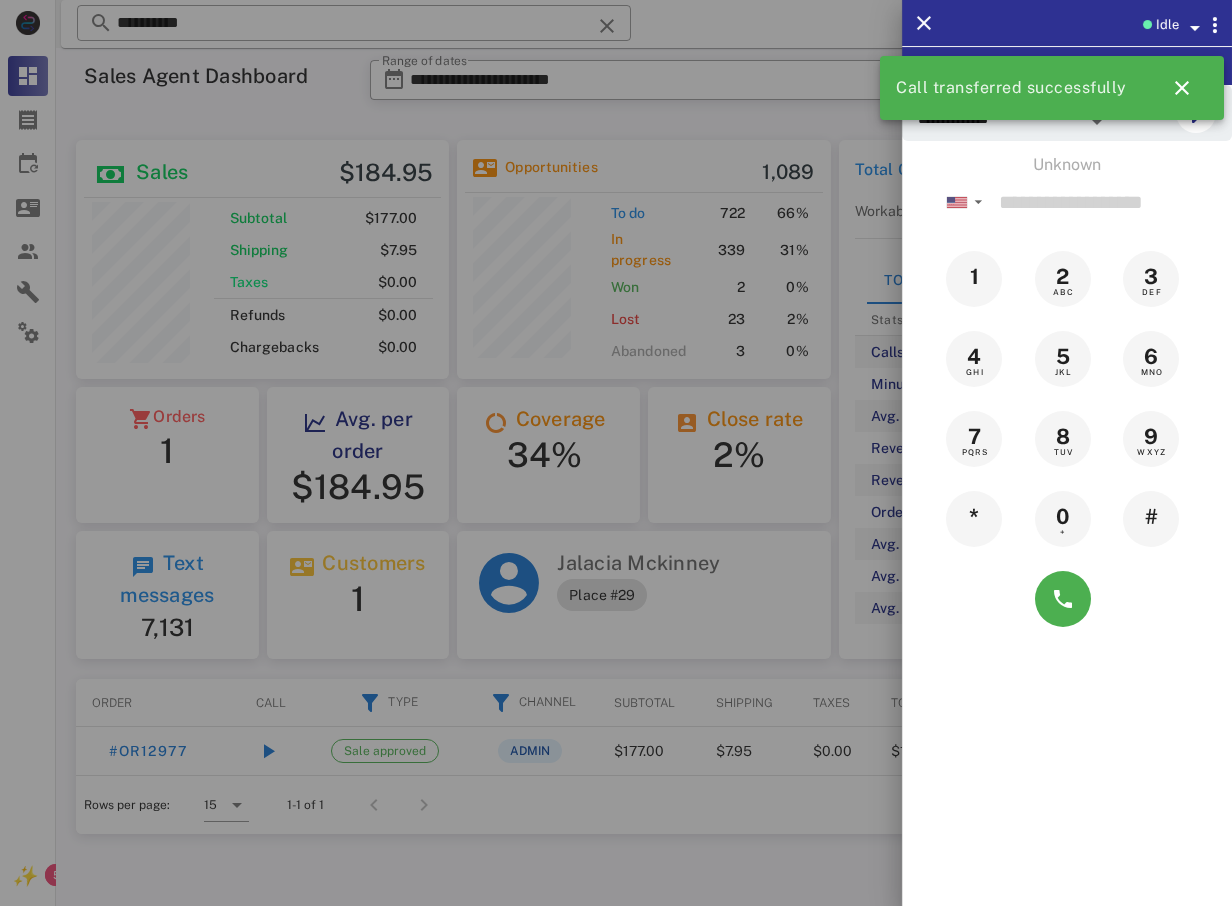 click at bounding box center [616, 453] 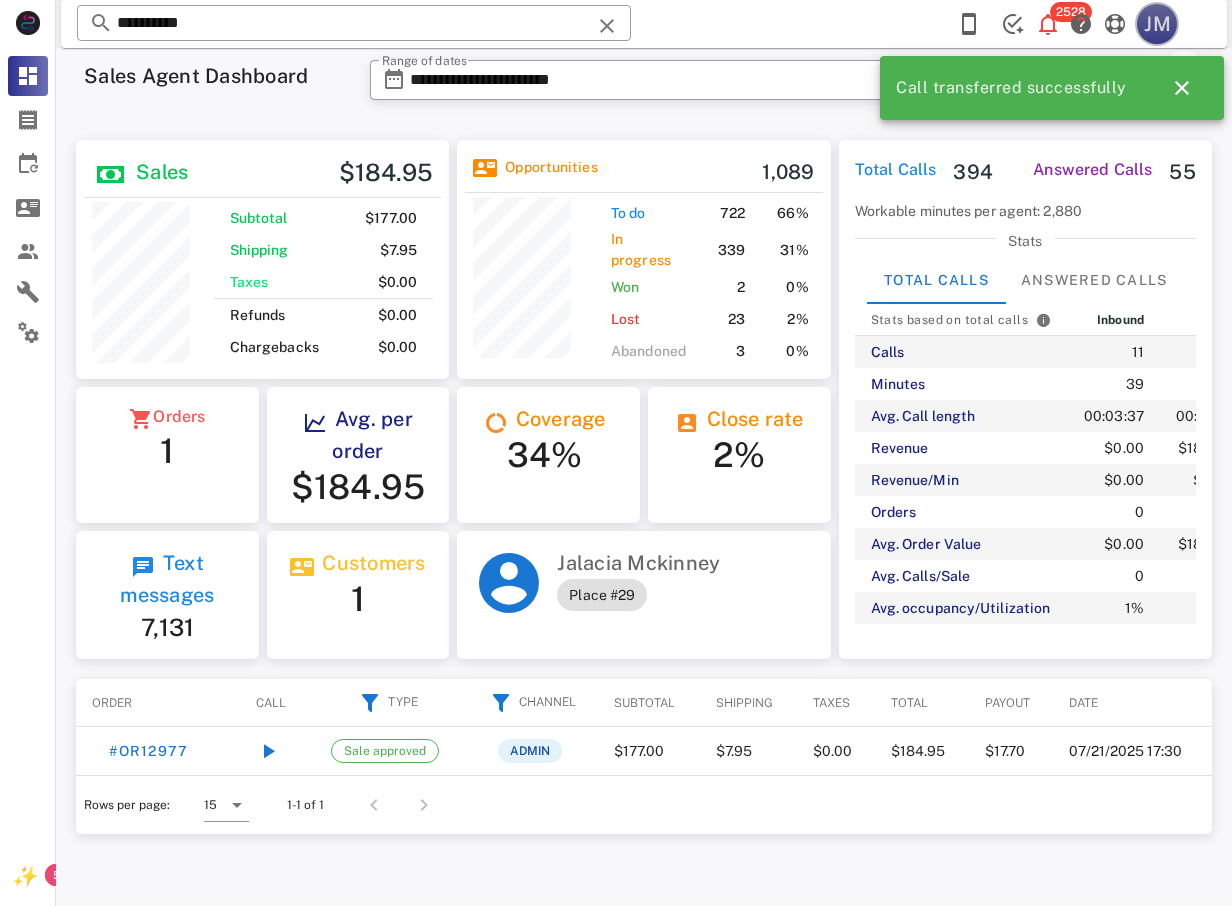 click on "JM" at bounding box center [1157, 24] 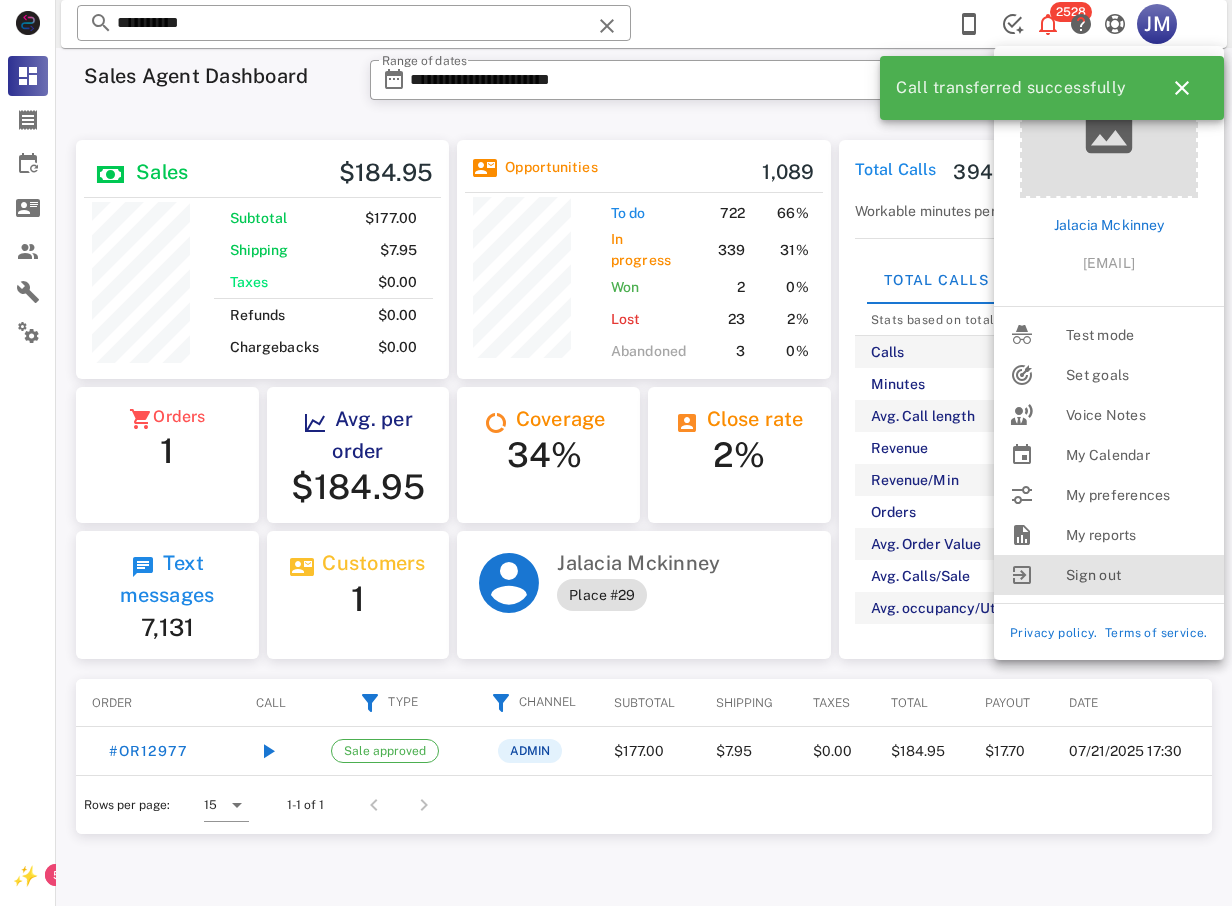 click on "Sign out" at bounding box center [1137, 575] 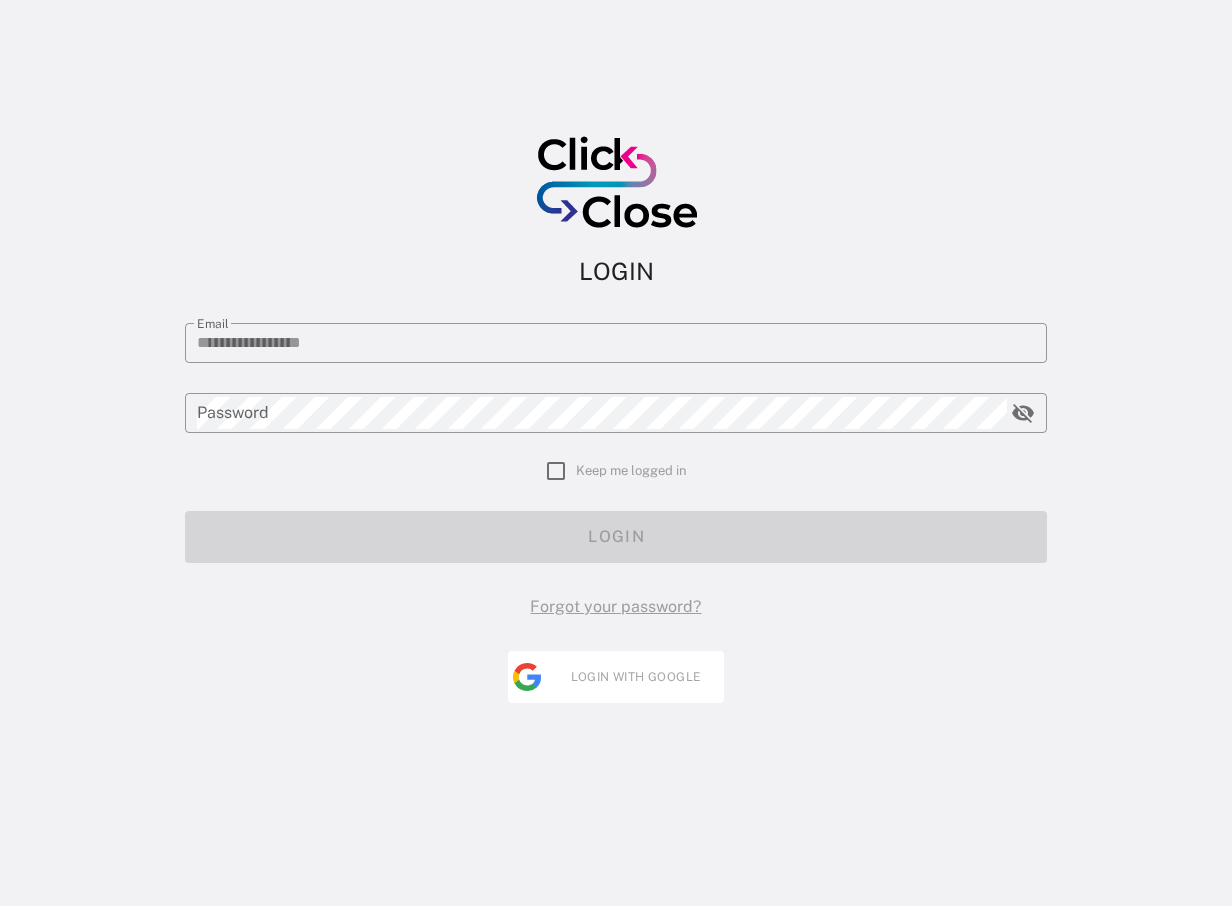 type on "**********" 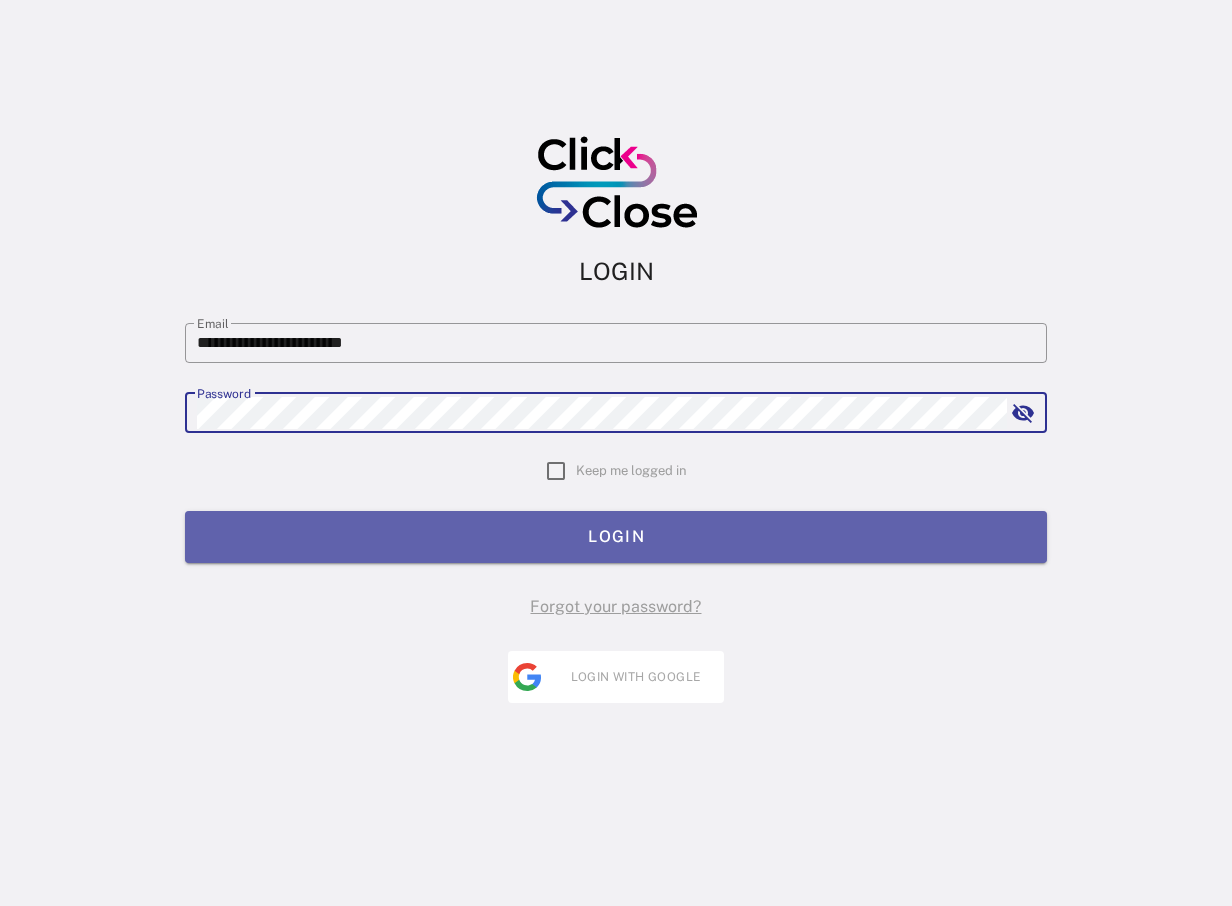 click on "LOGIN" at bounding box center [616, 536] 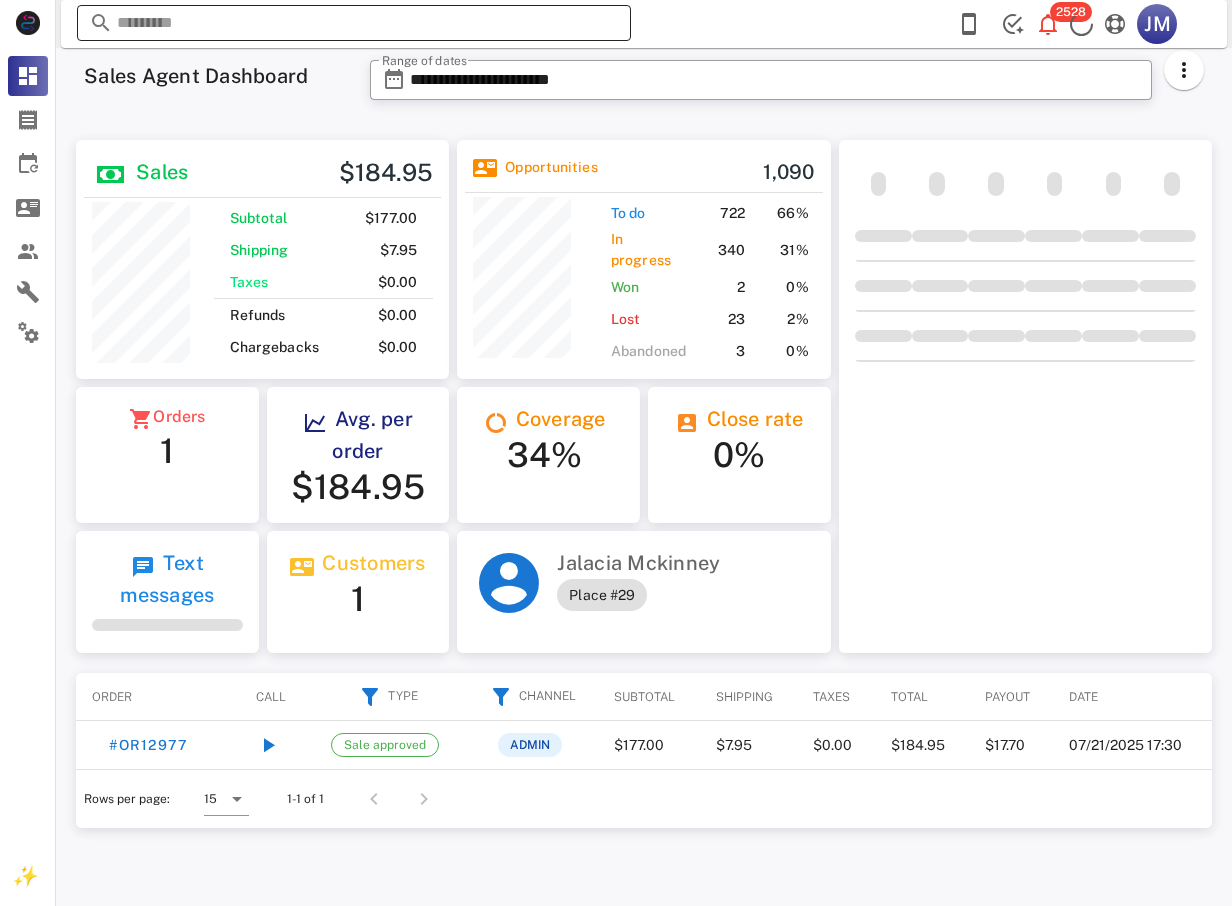 scroll, scrollTop: 0, scrollLeft: 0, axis: both 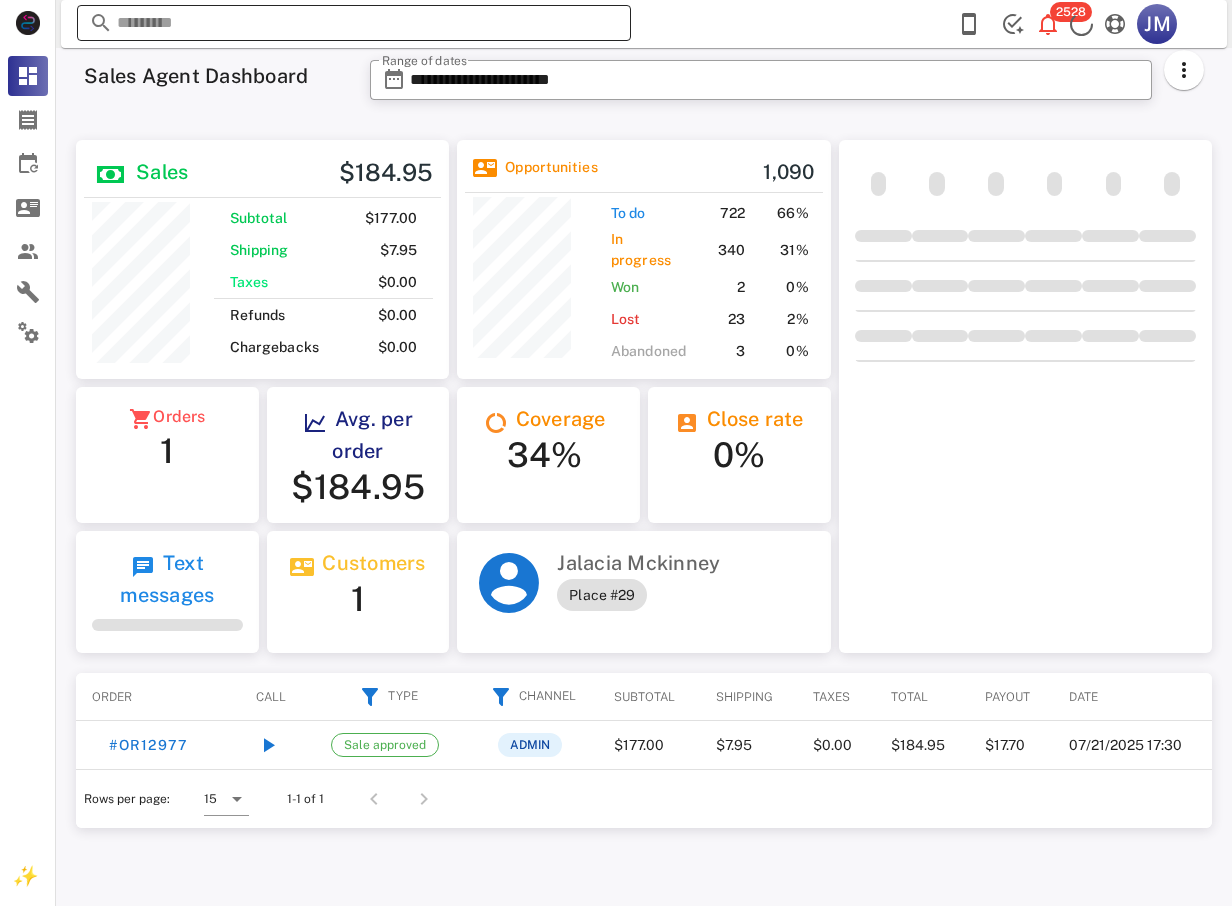 click at bounding box center (354, 23) 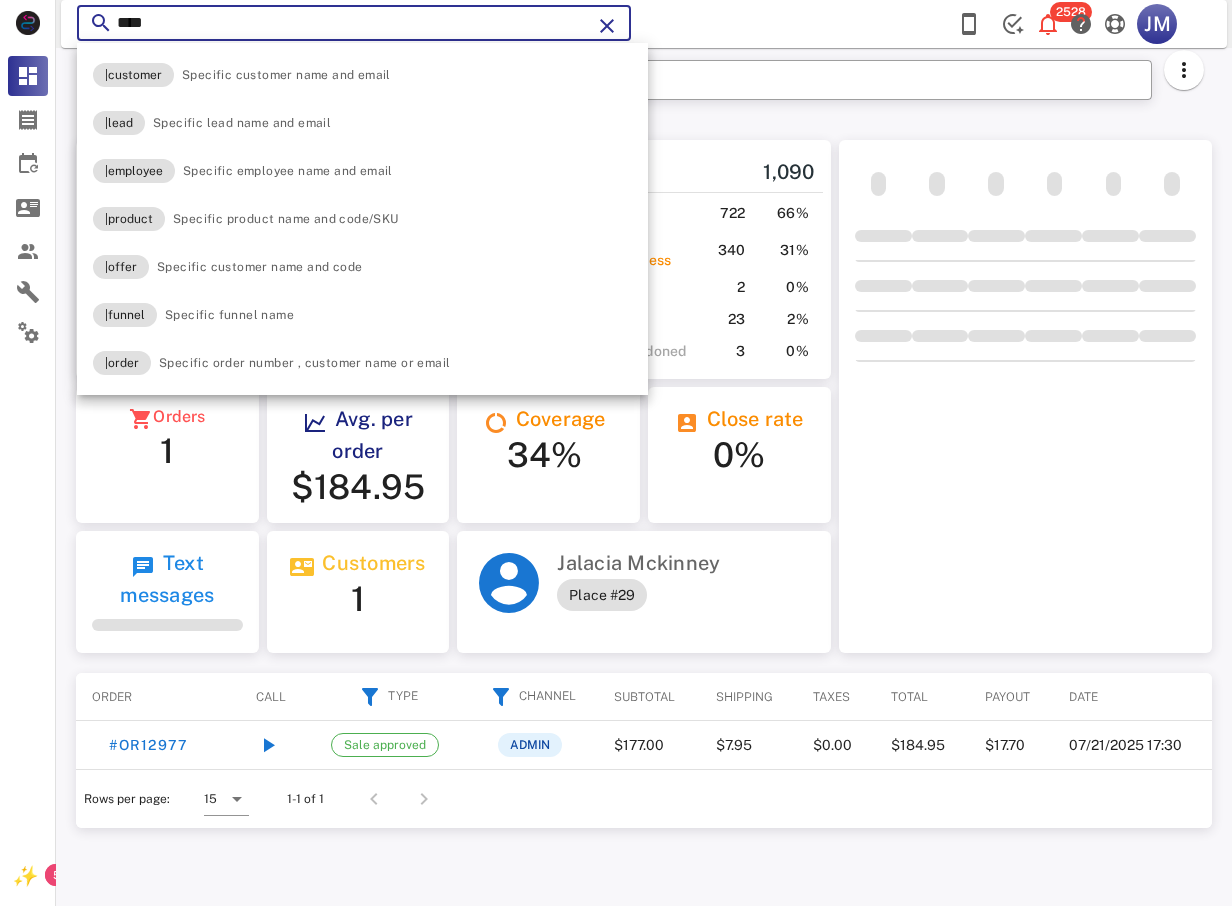 scroll, scrollTop: 999756, scrollLeft: 999627, axis: both 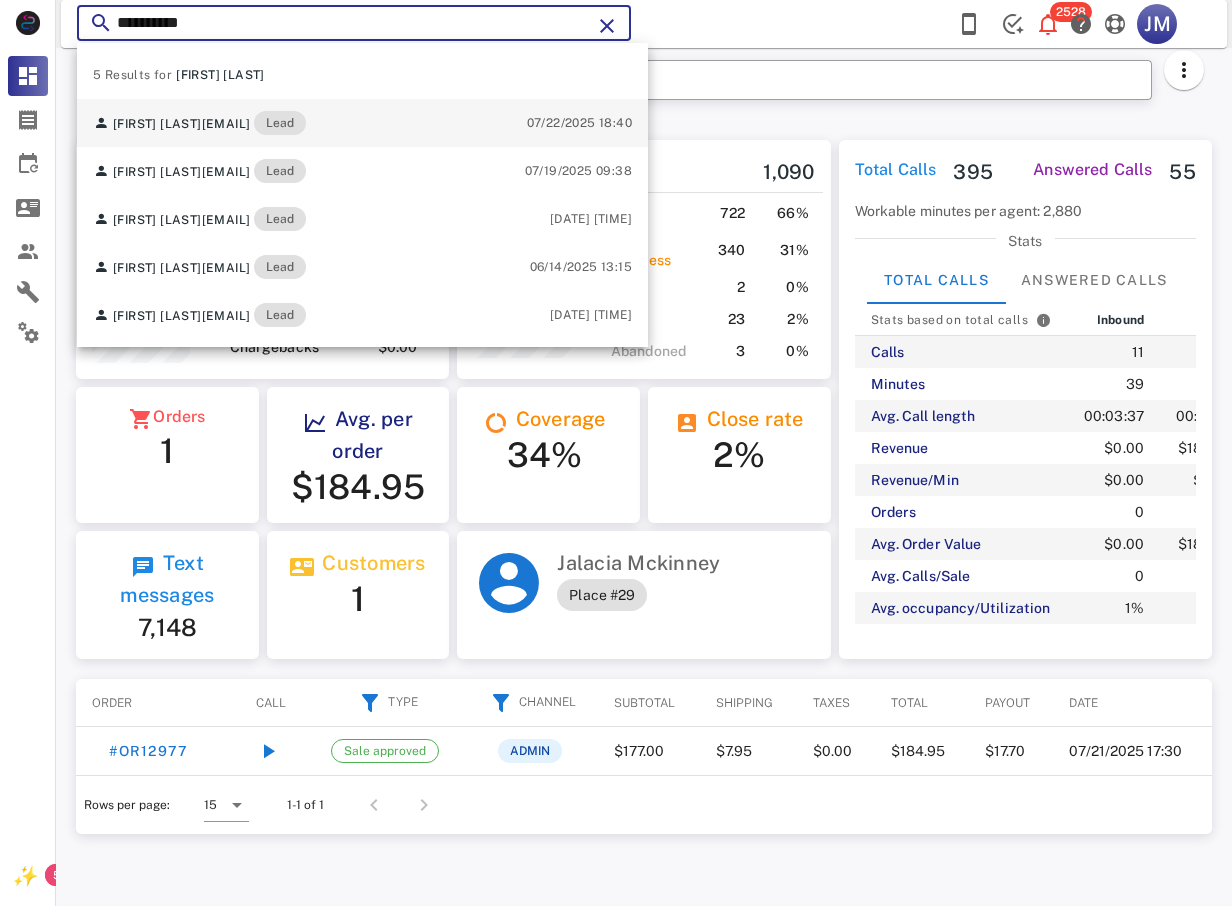 type on "**********" 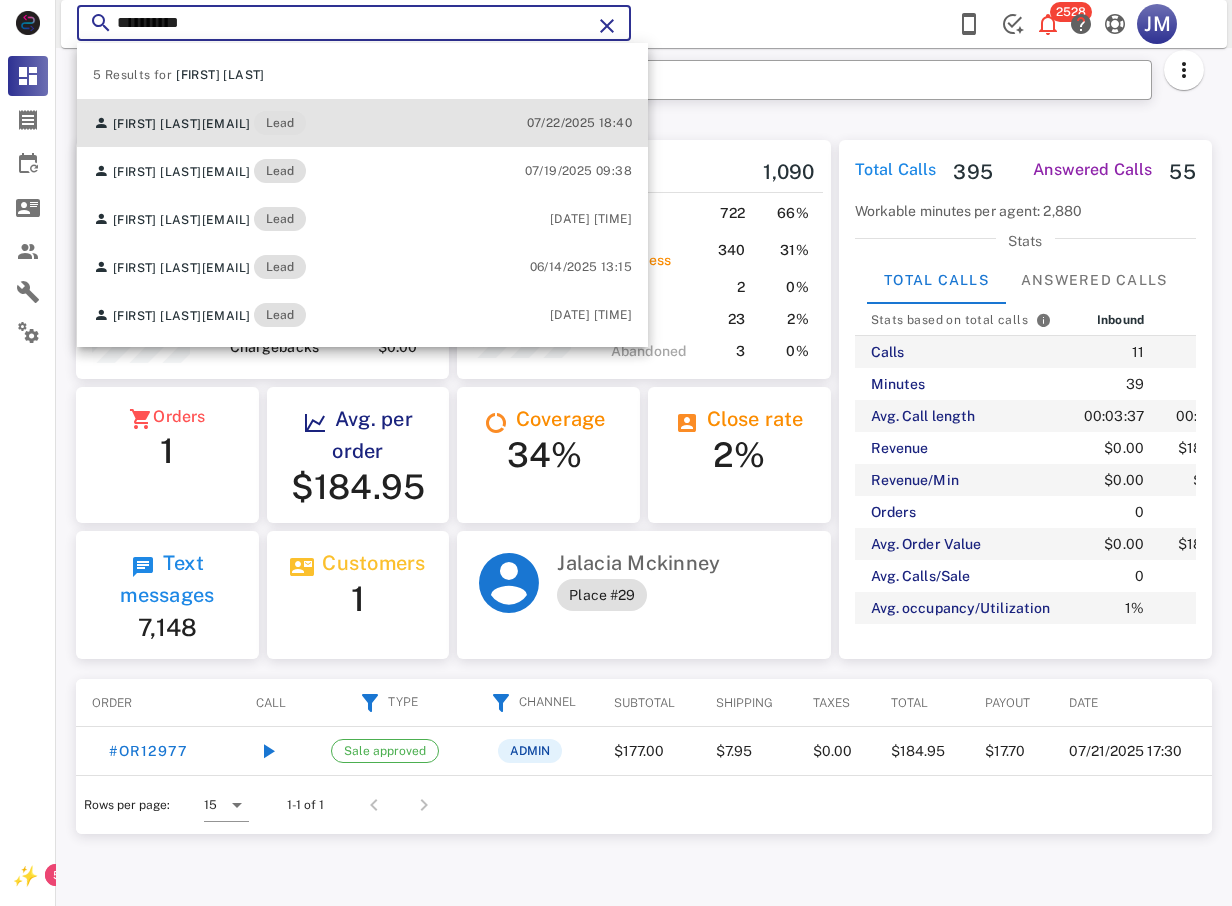 click on "[EMAIL]" at bounding box center (226, 124) 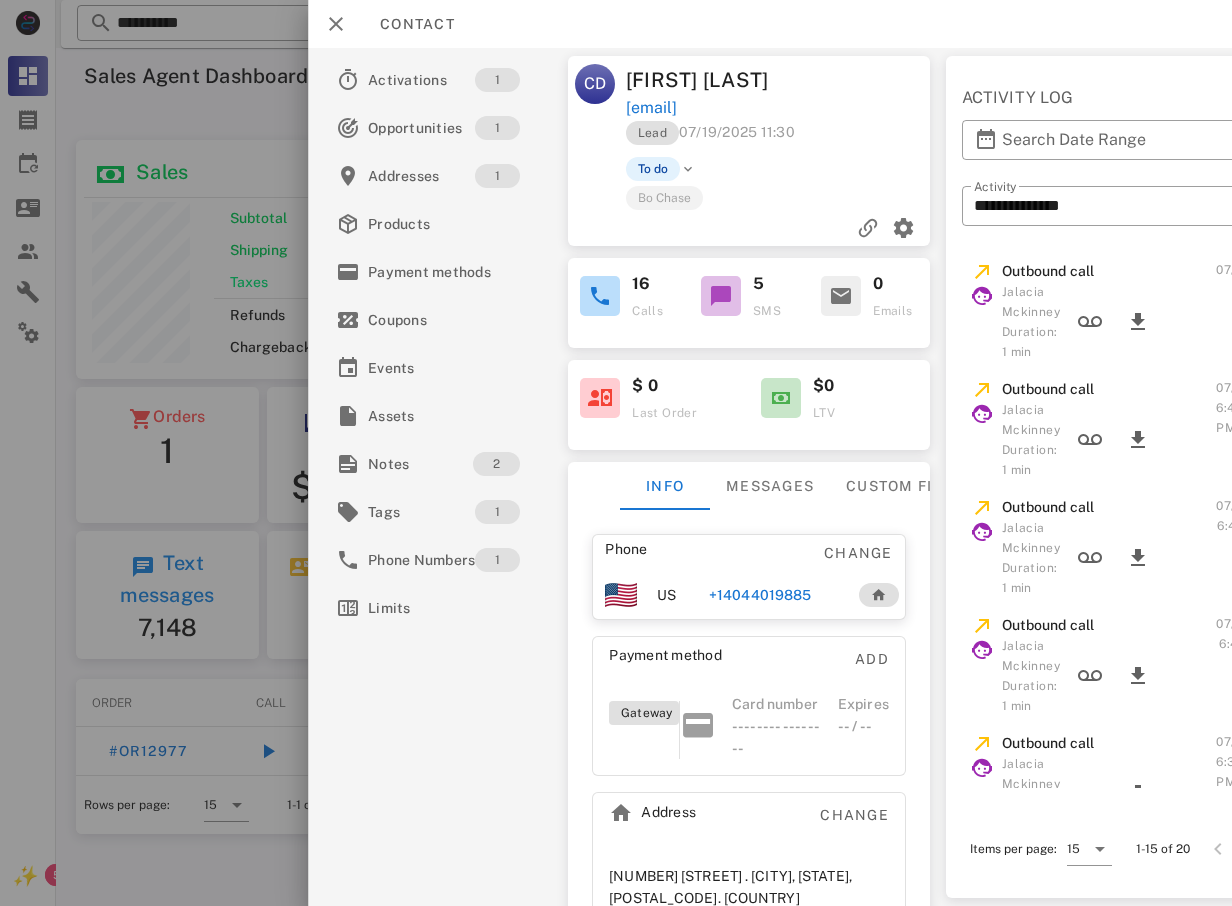 click on "+14044019885" at bounding box center [760, 595] 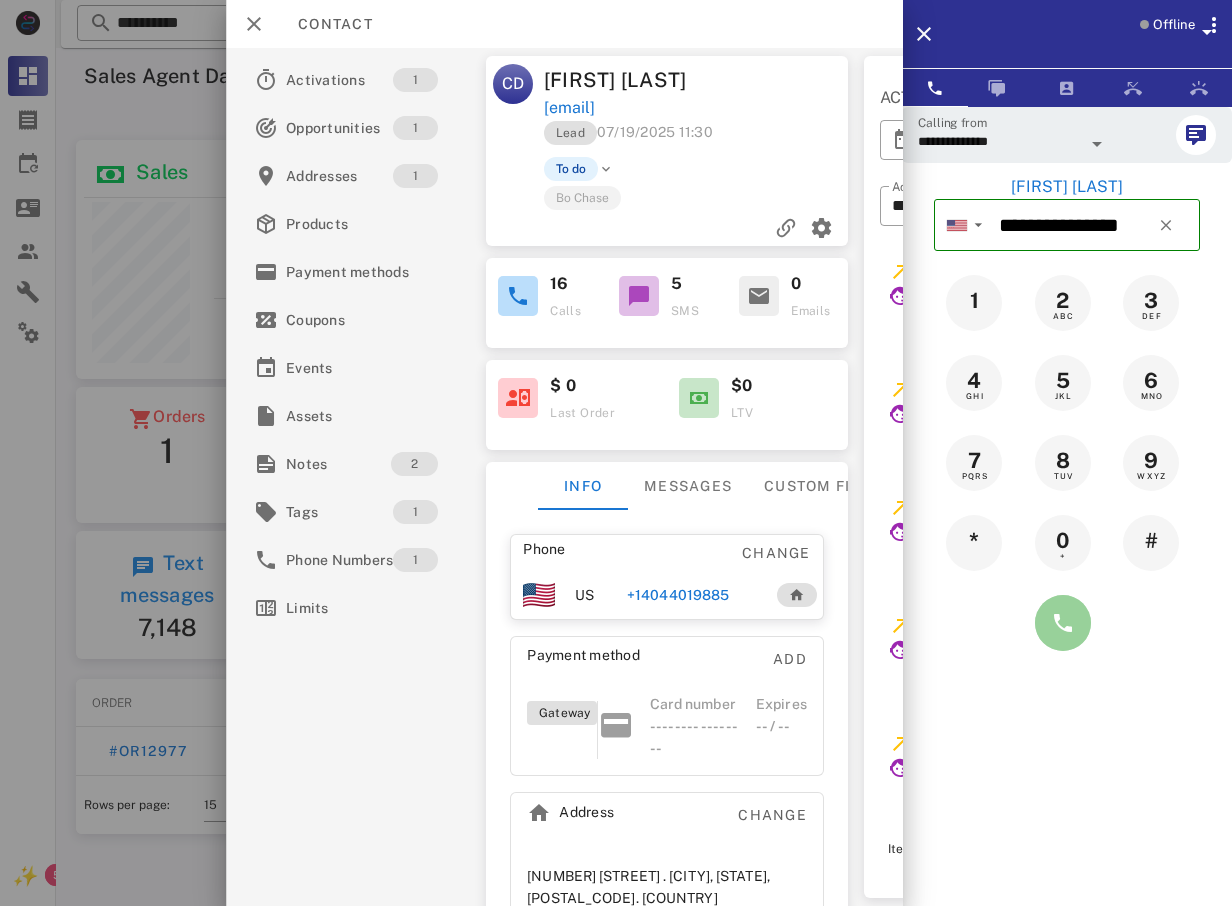 click at bounding box center (1063, 623) 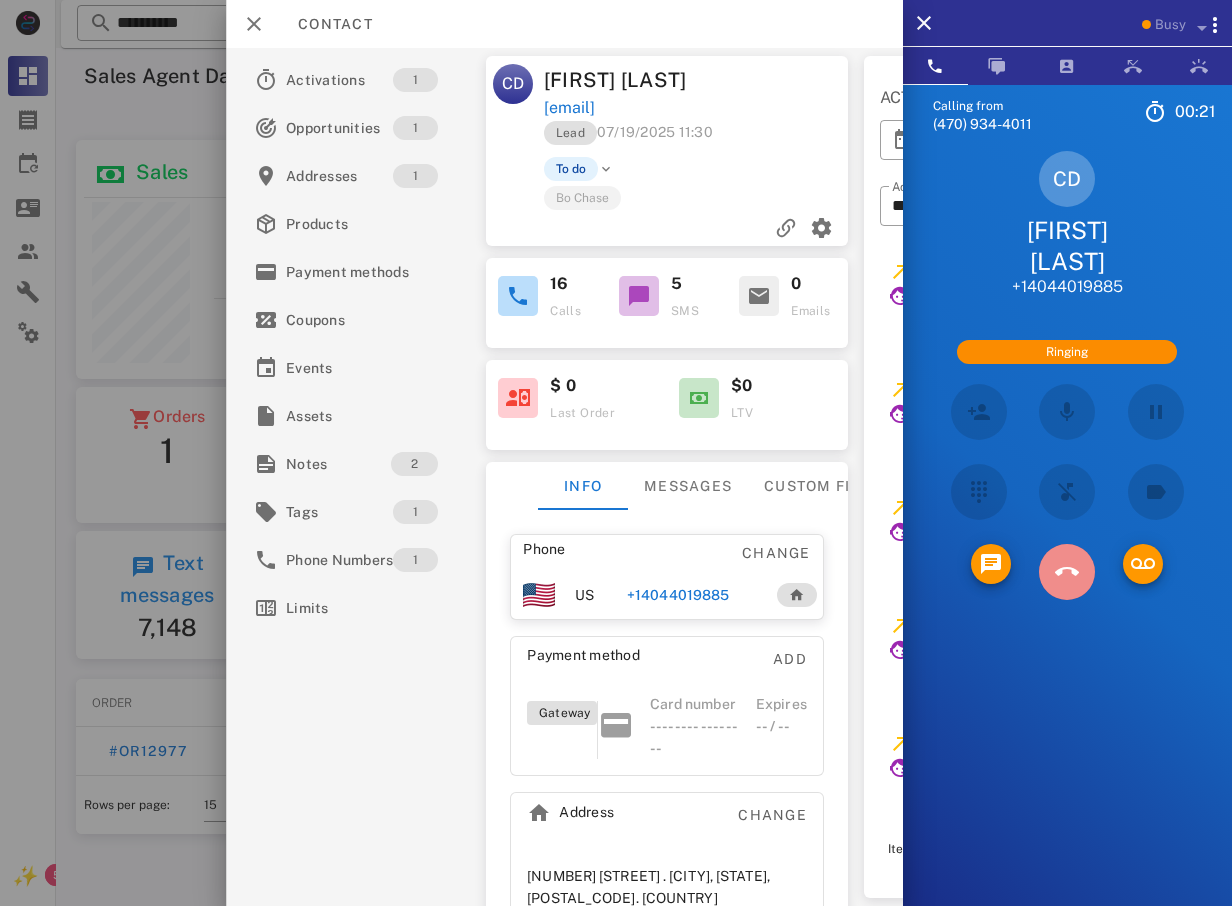 drag, startPoint x: 1068, startPoint y: 574, endPoint x: 1053, endPoint y: 574, distance: 15 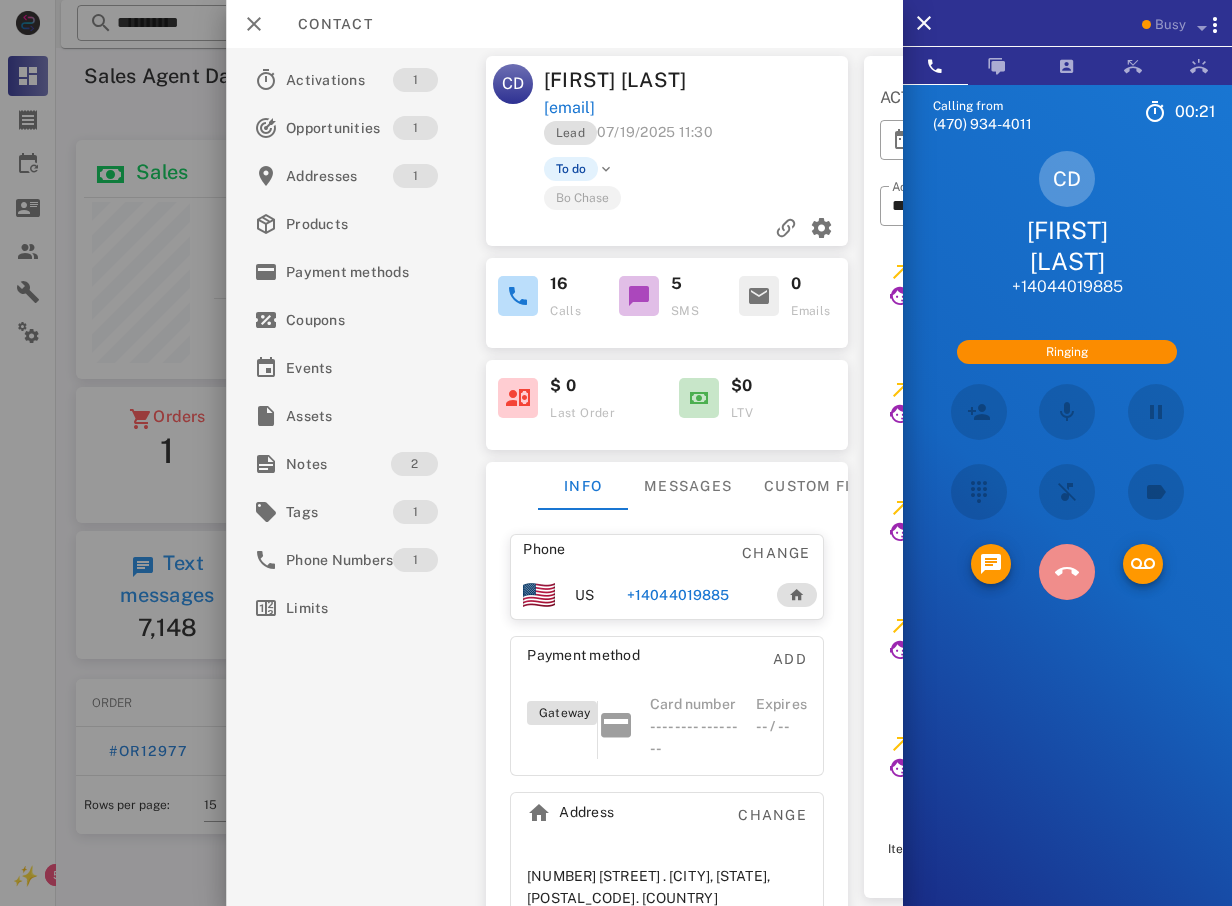 click at bounding box center [1067, 572] 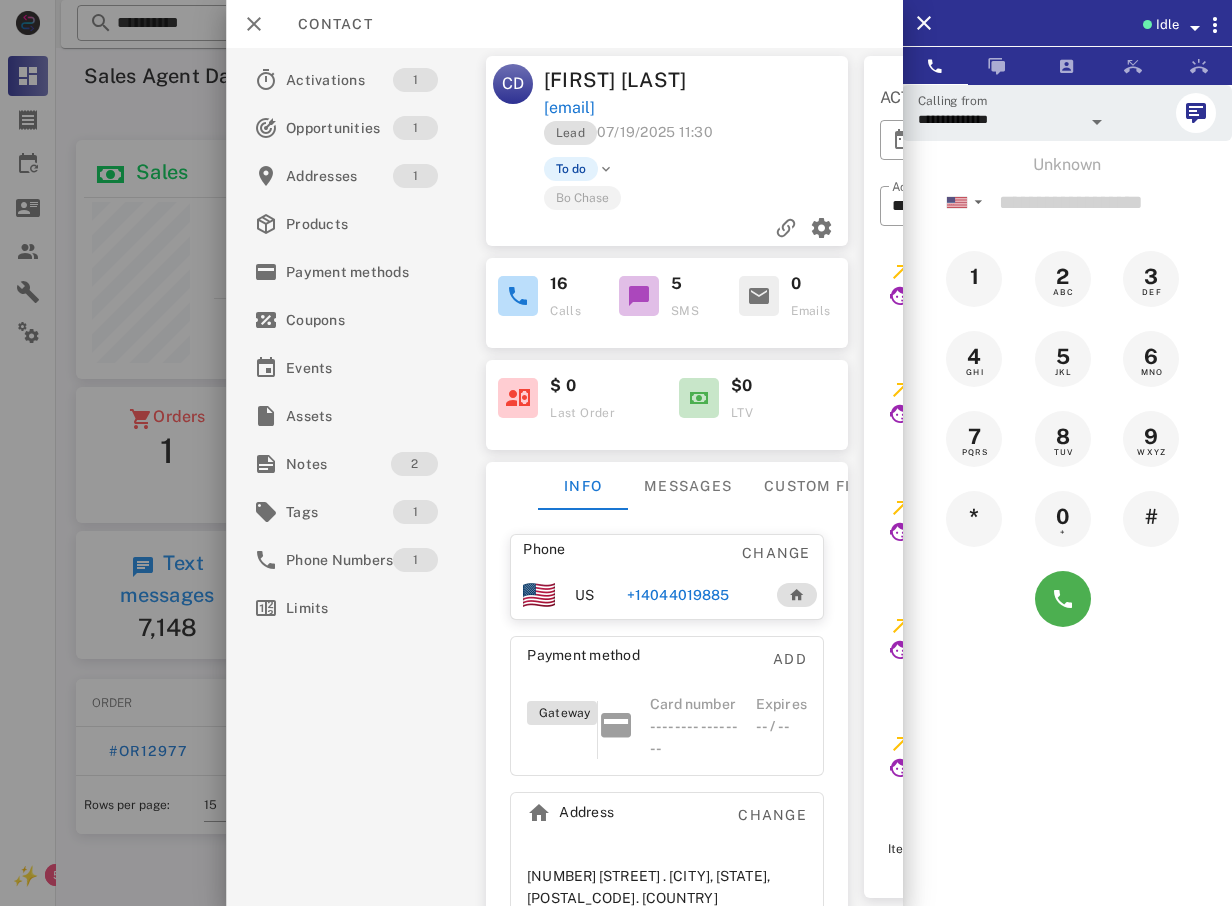 click on "+14044019885" at bounding box center [678, 595] 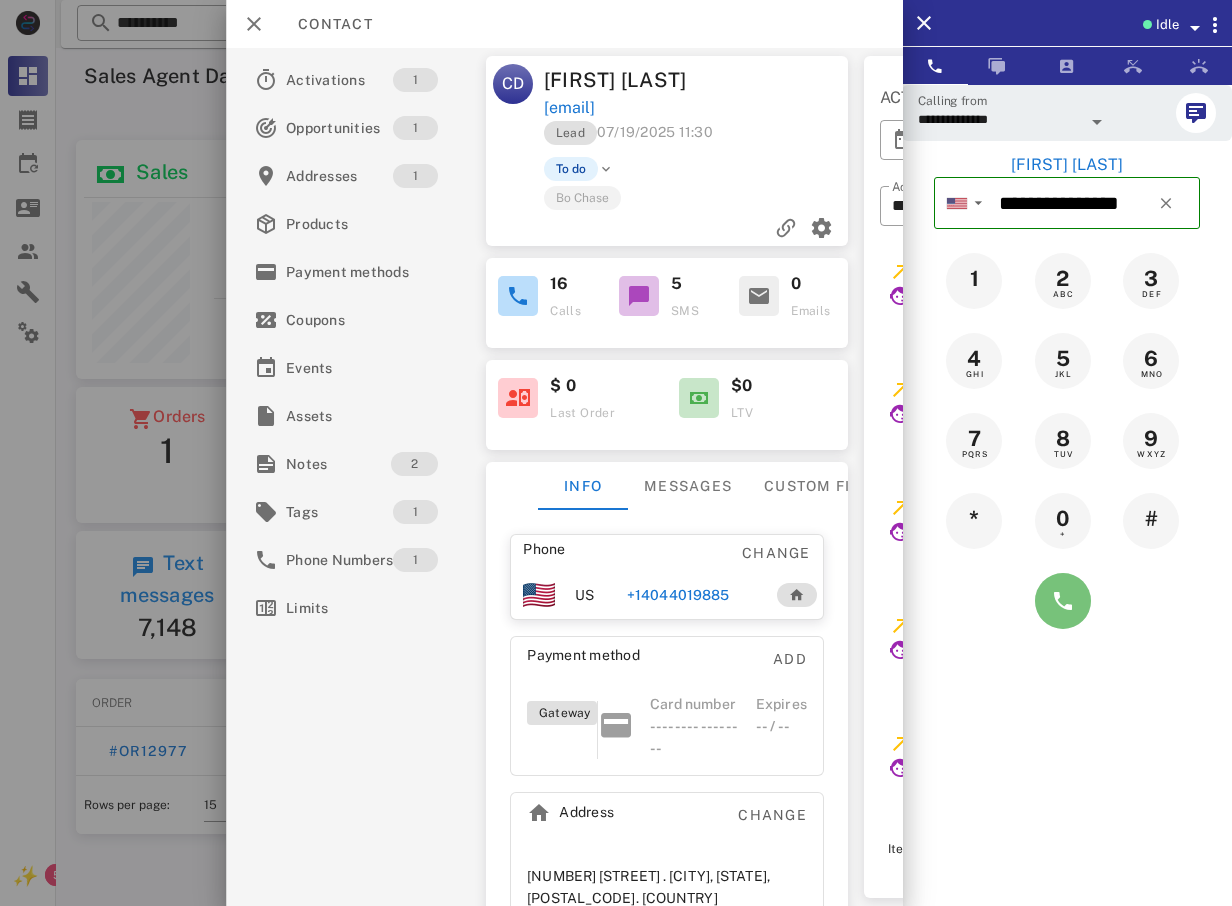 click at bounding box center (1063, 601) 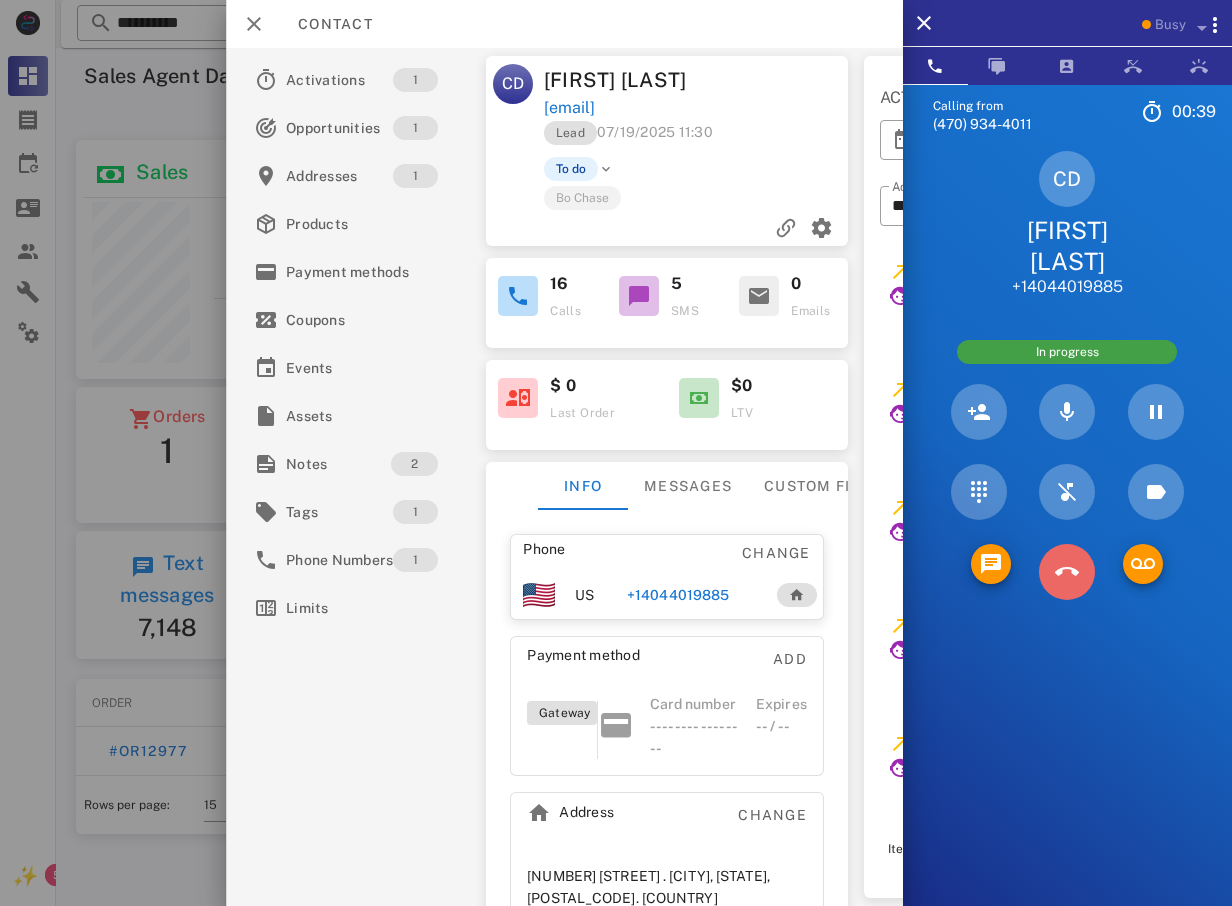 click at bounding box center [1067, 572] 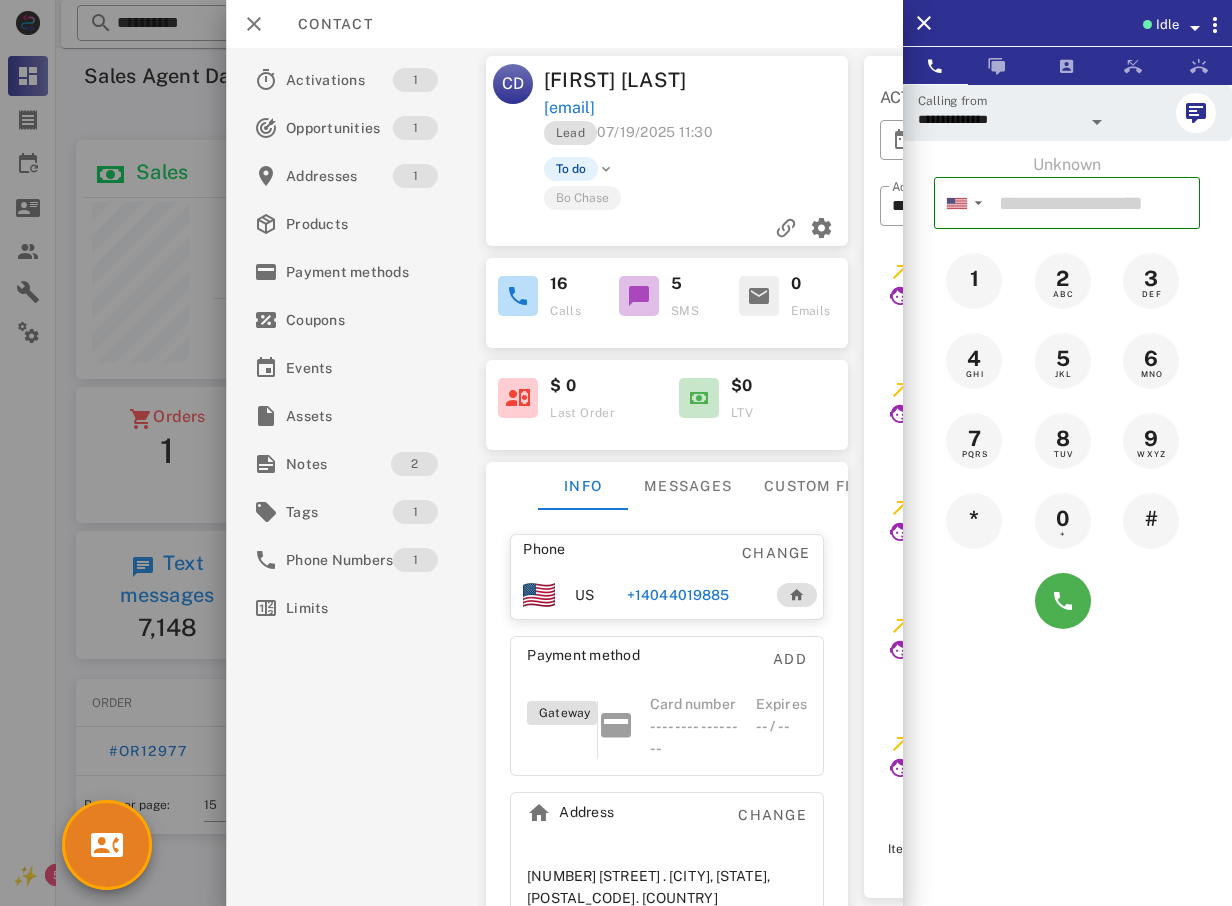 click at bounding box center (616, 453) 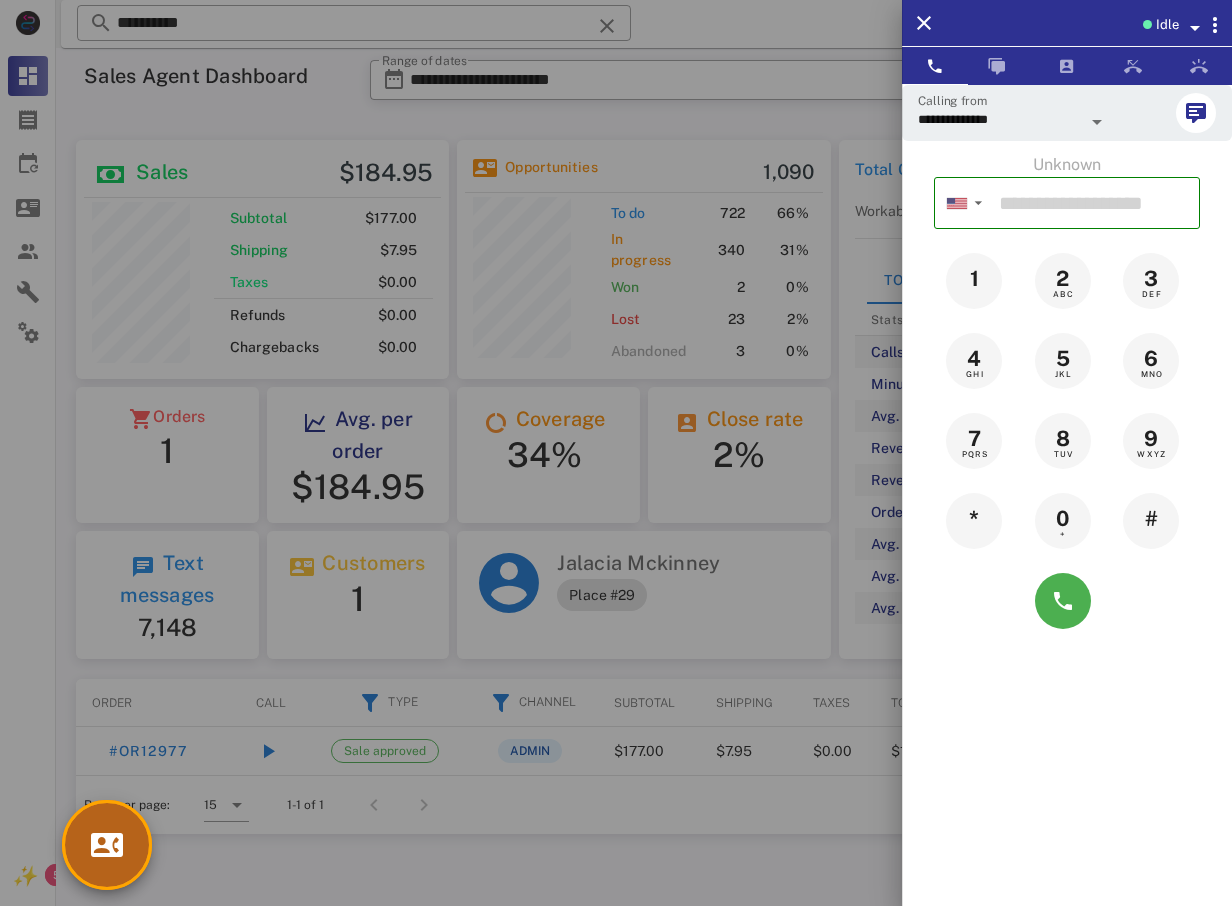 click at bounding box center (107, 845) 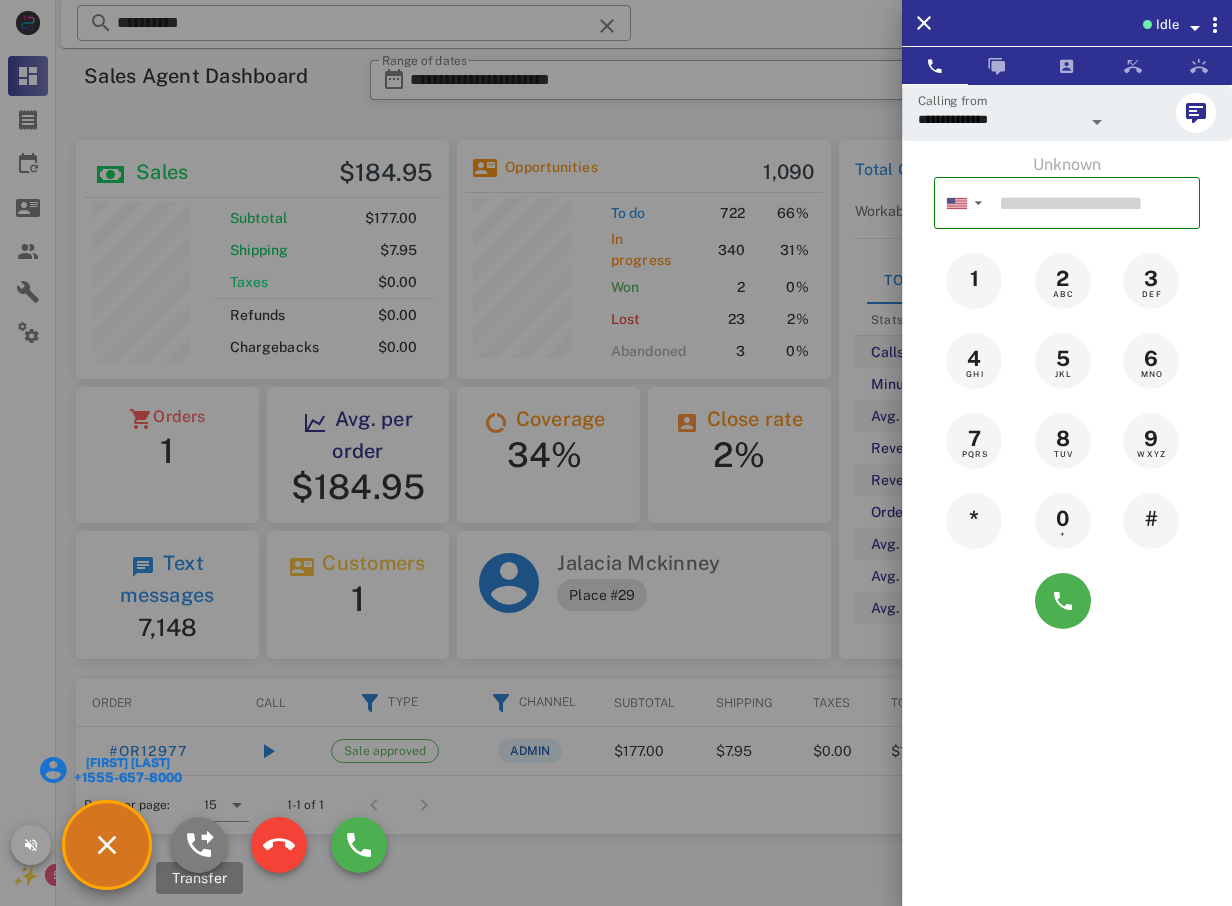 drag, startPoint x: 220, startPoint y: 850, endPoint x: 207, endPoint y: 847, distance: 13.341664 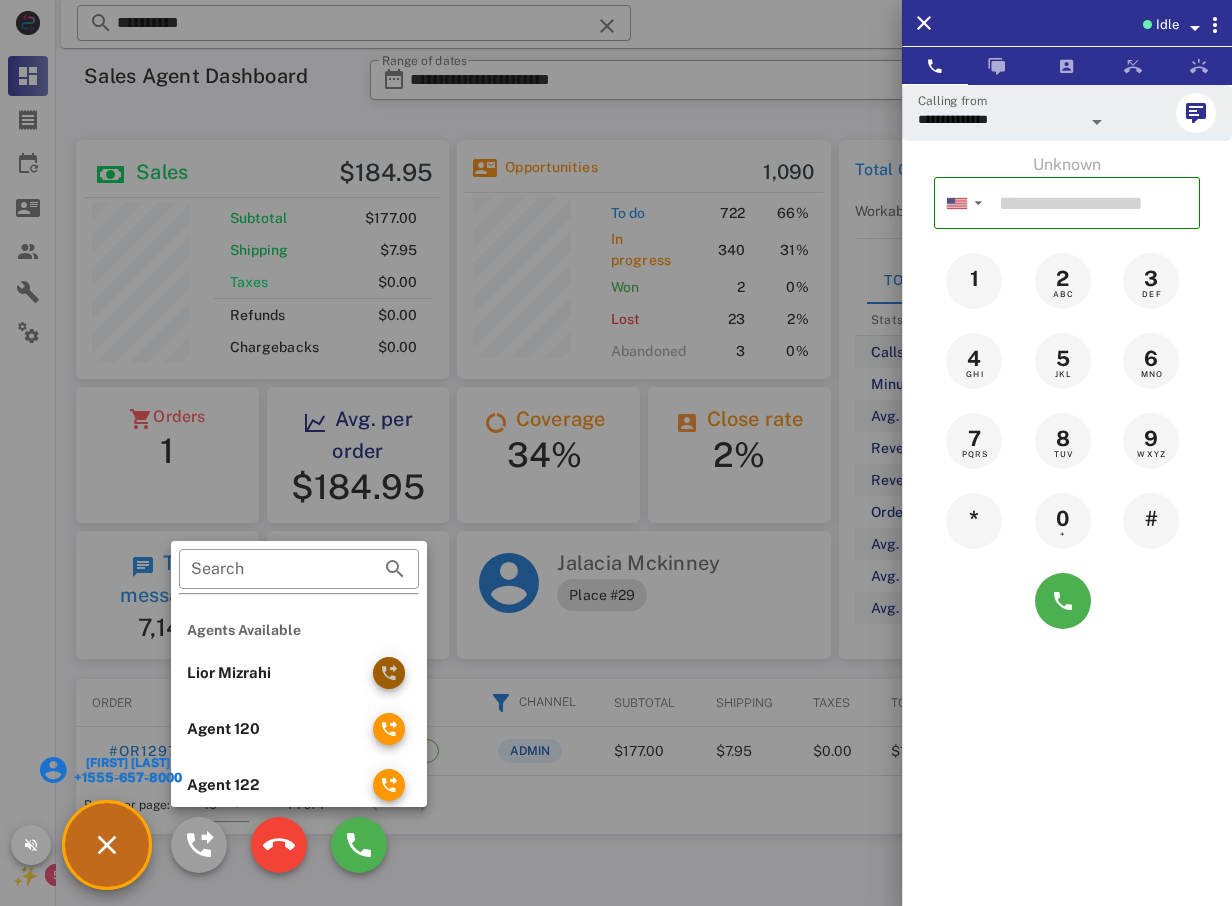 click at bounding box center [389, 673] 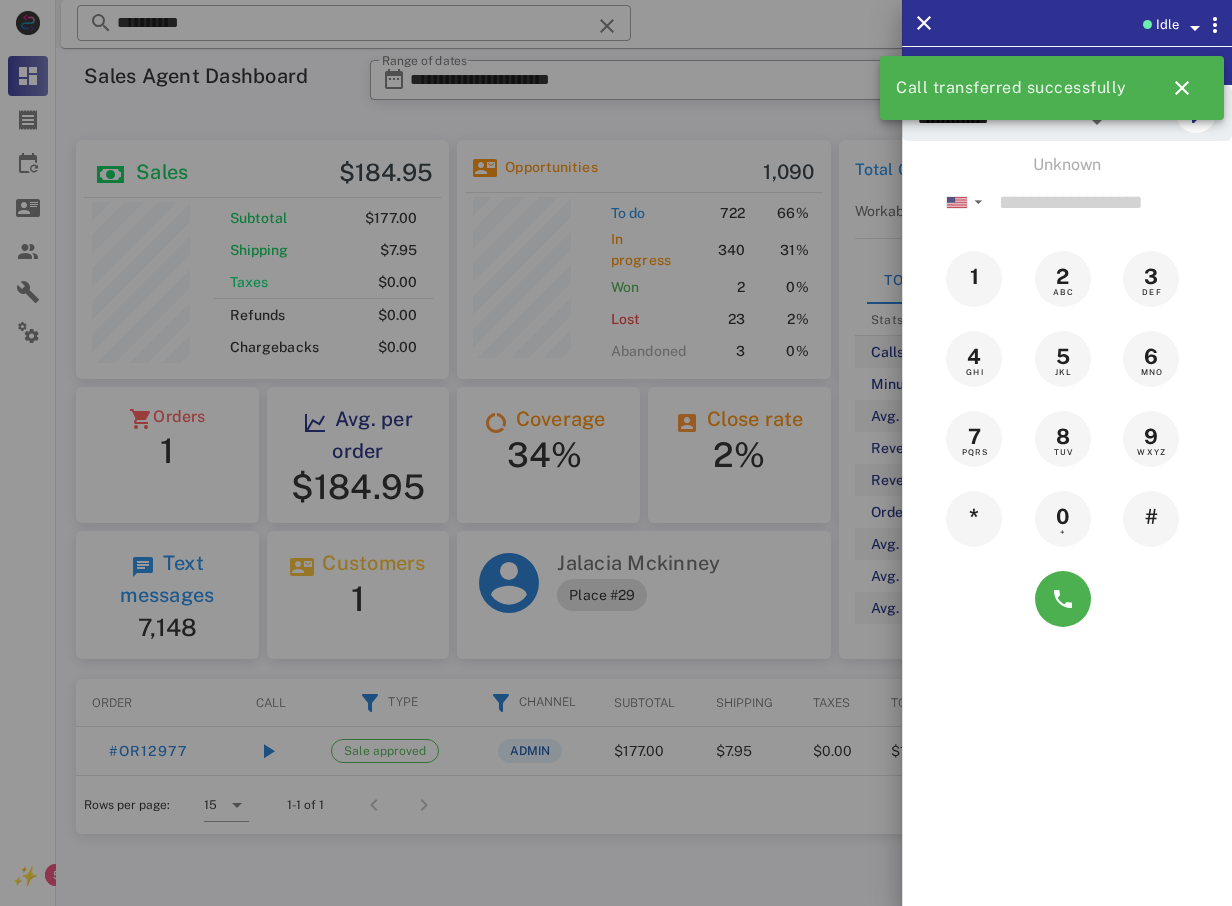 drag, startPoint x: 829, startPoint y: 96, endPoint x: 963, endPoint y: 4, distance: 162.5423 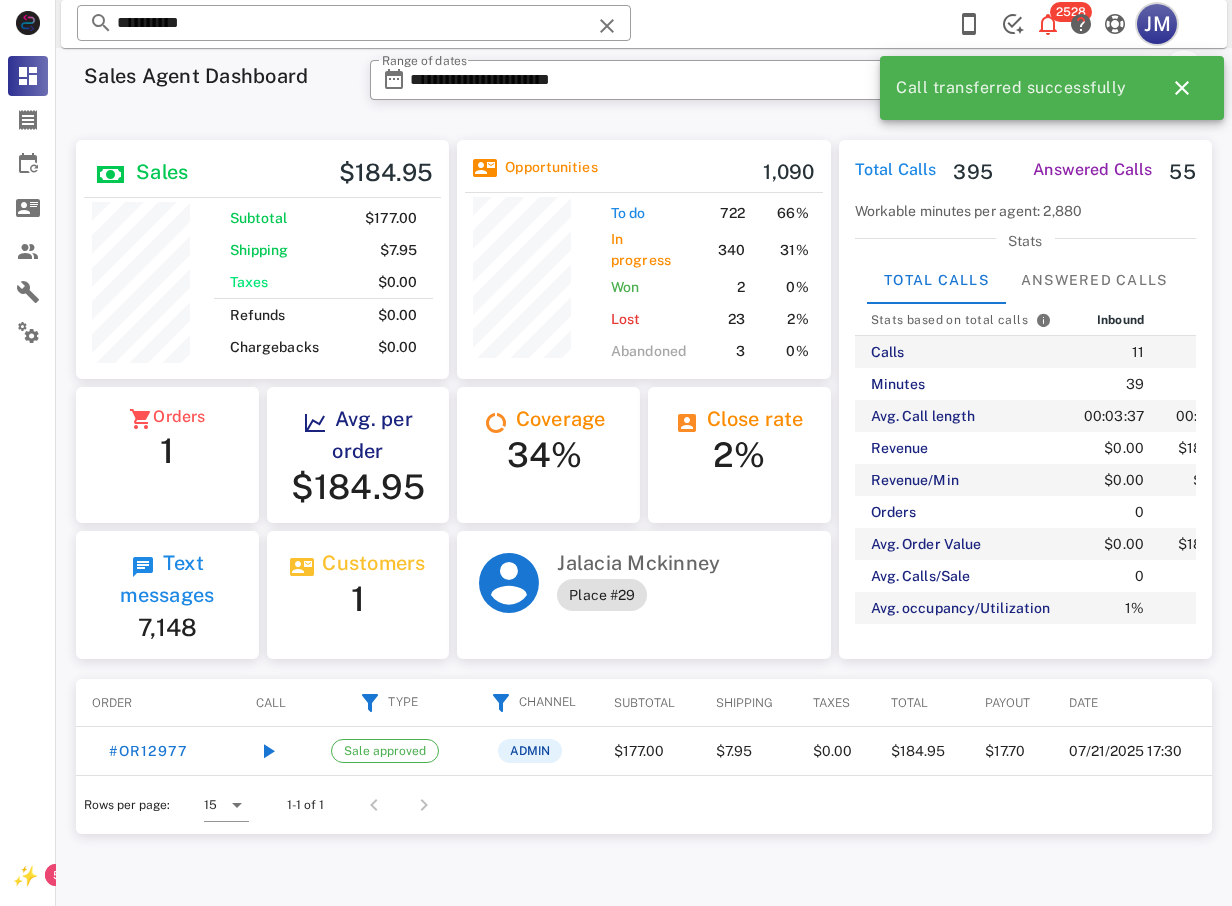 click on "JM" at bounding box center [1157, 24] 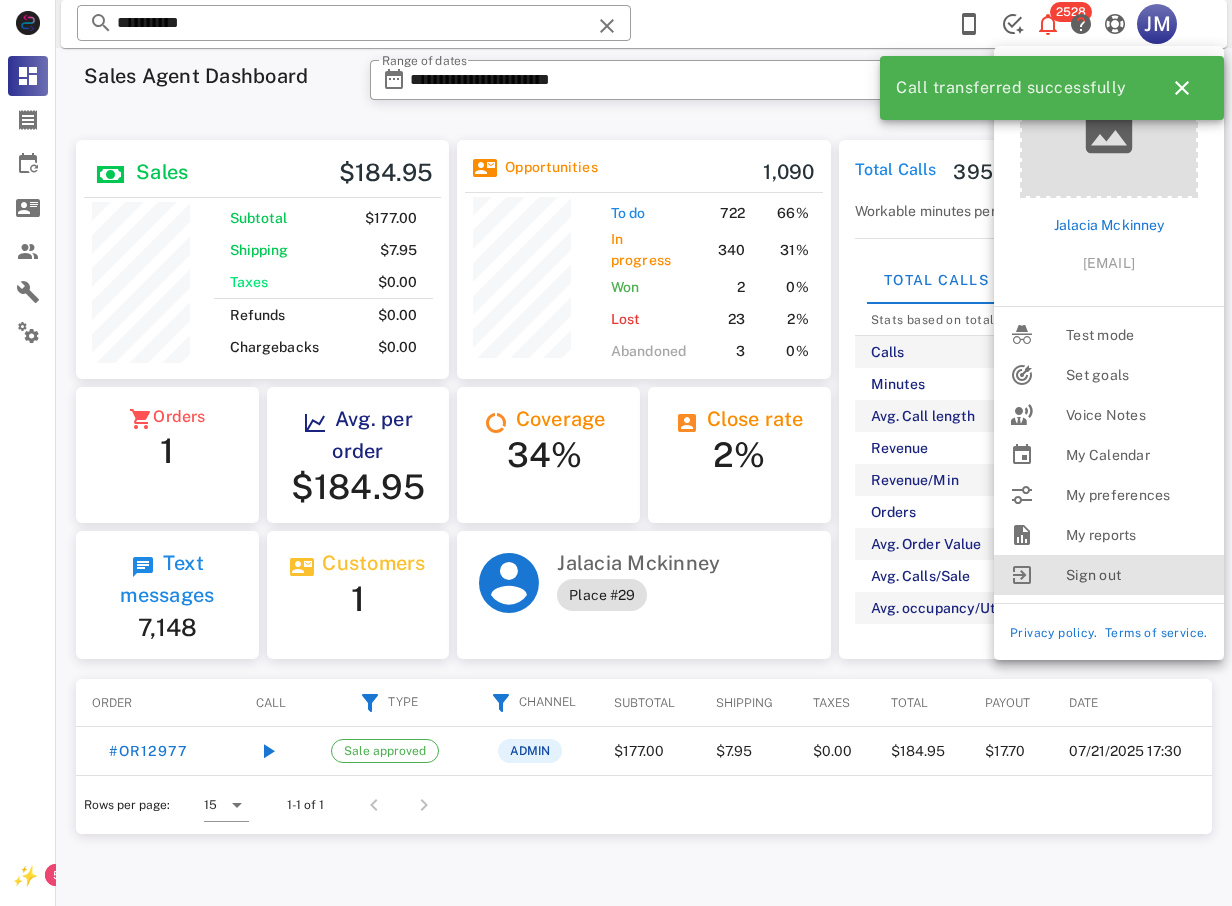 click on "Sign out" at bounding box center (1137, 575) 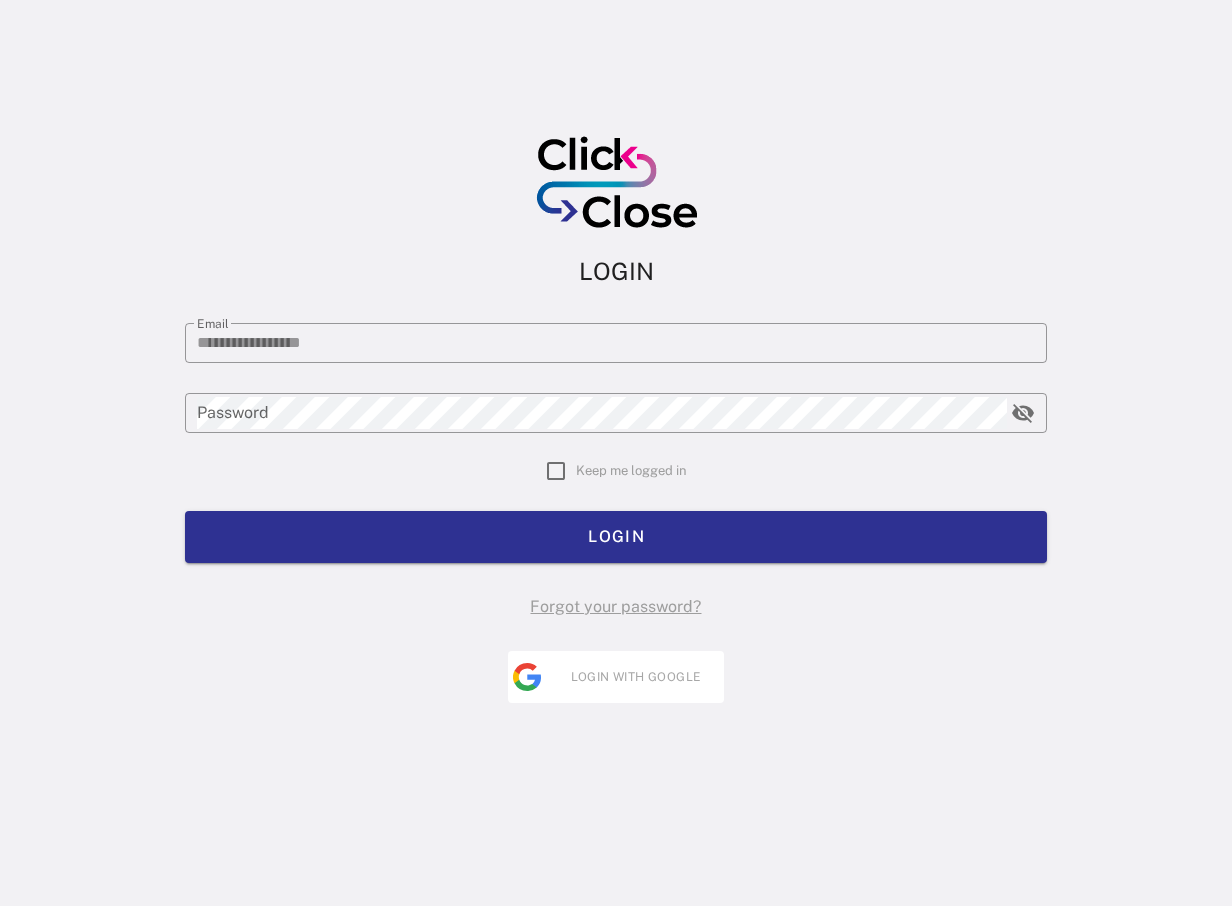 type on "**********" 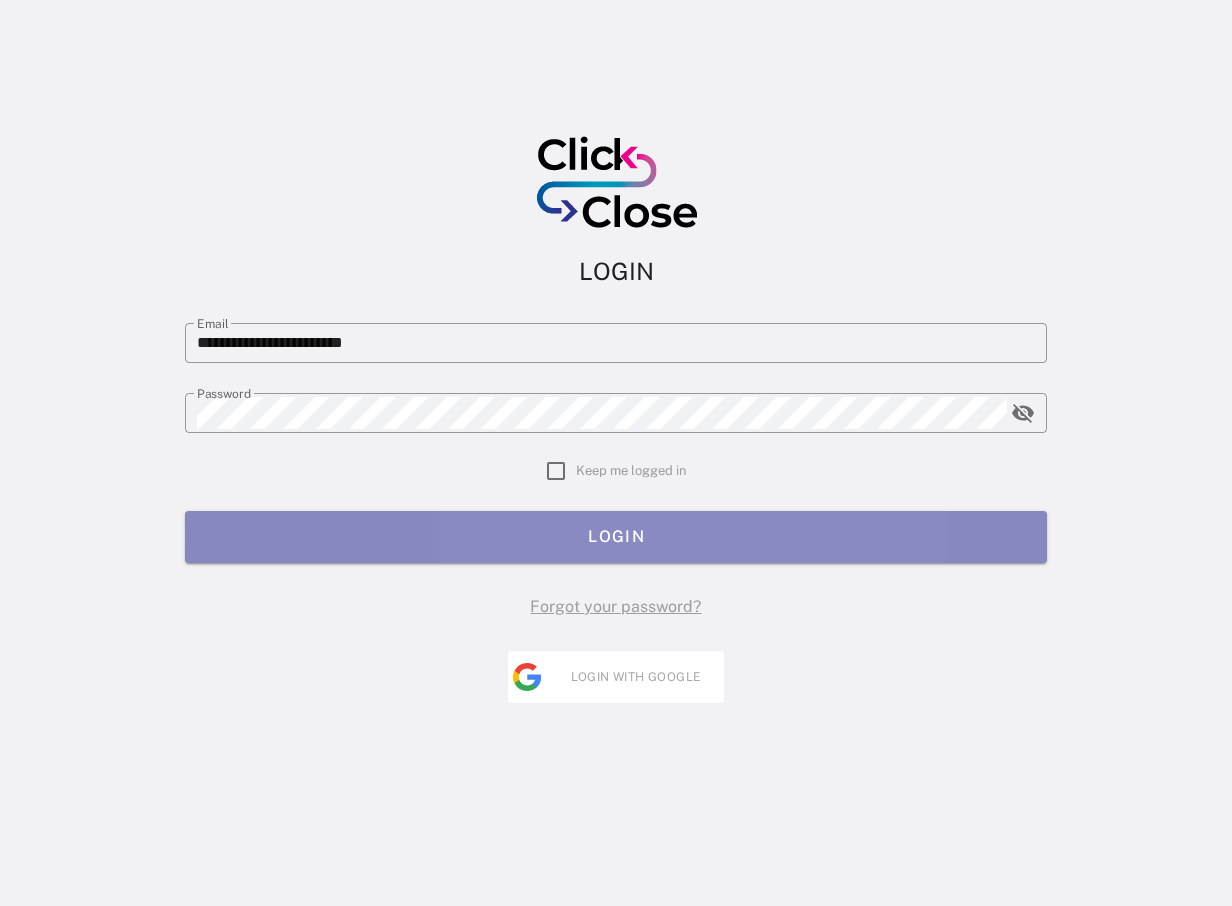 click on "LOGIN" at bounding box center [616, 536] 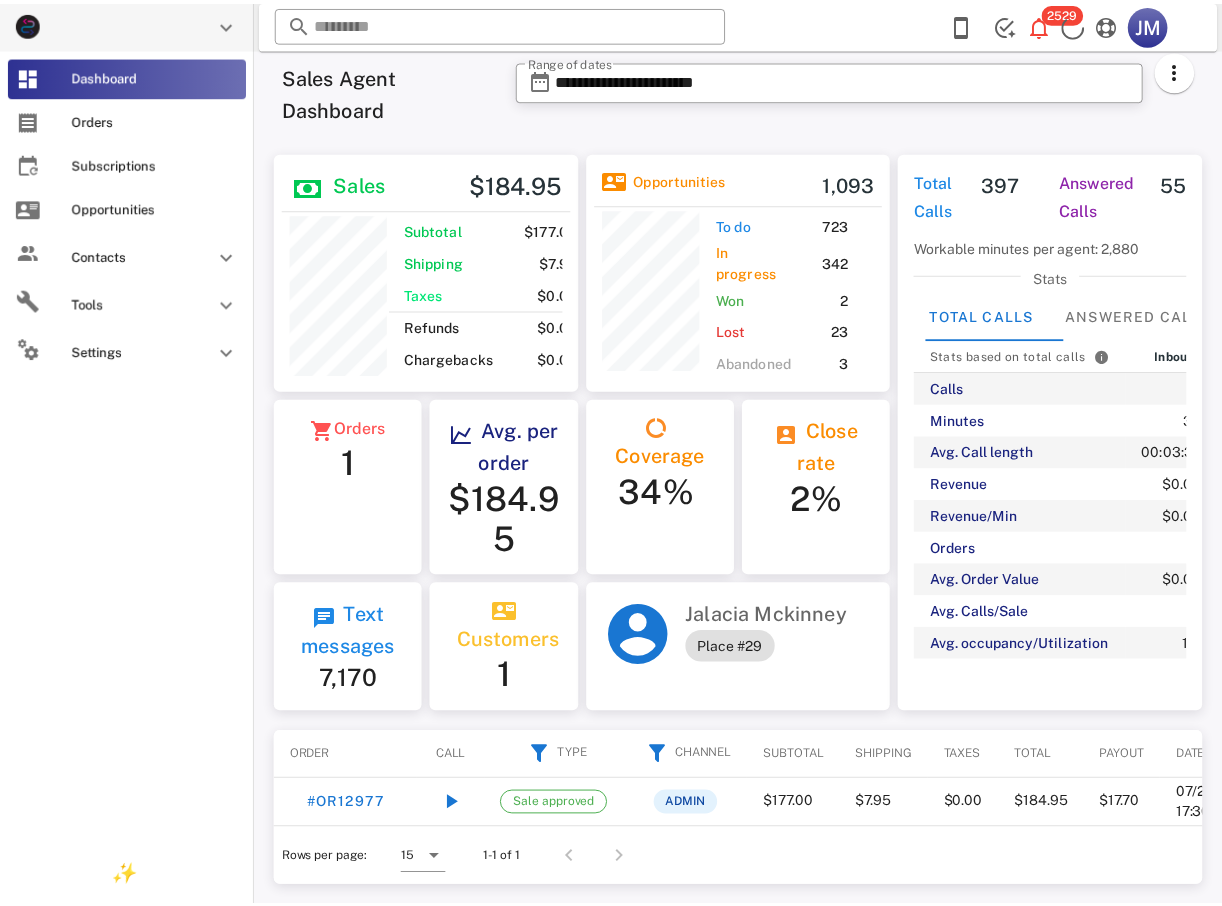 scroll, scrollTop: 250, scrollLeft: 304, axis: both 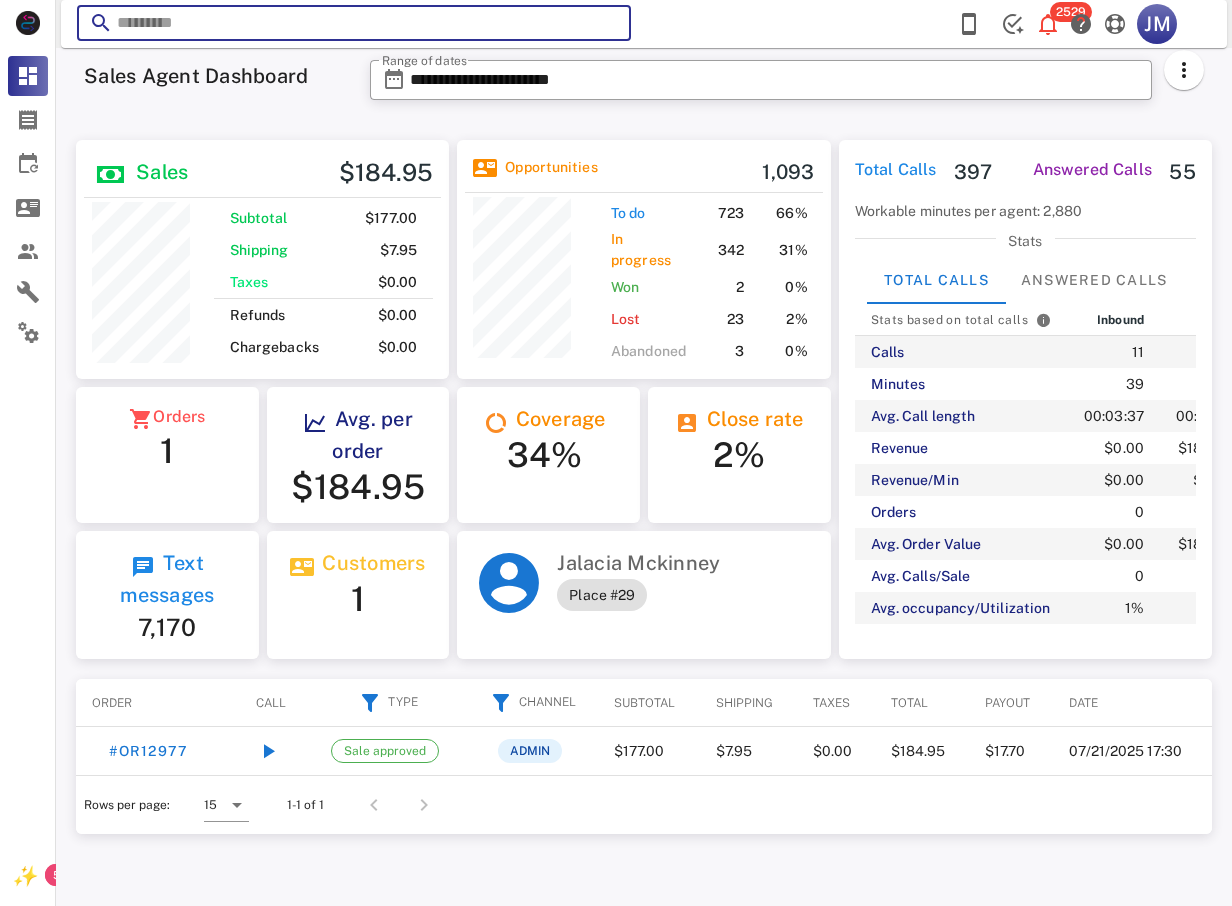 click at bounding box center [354, 23] 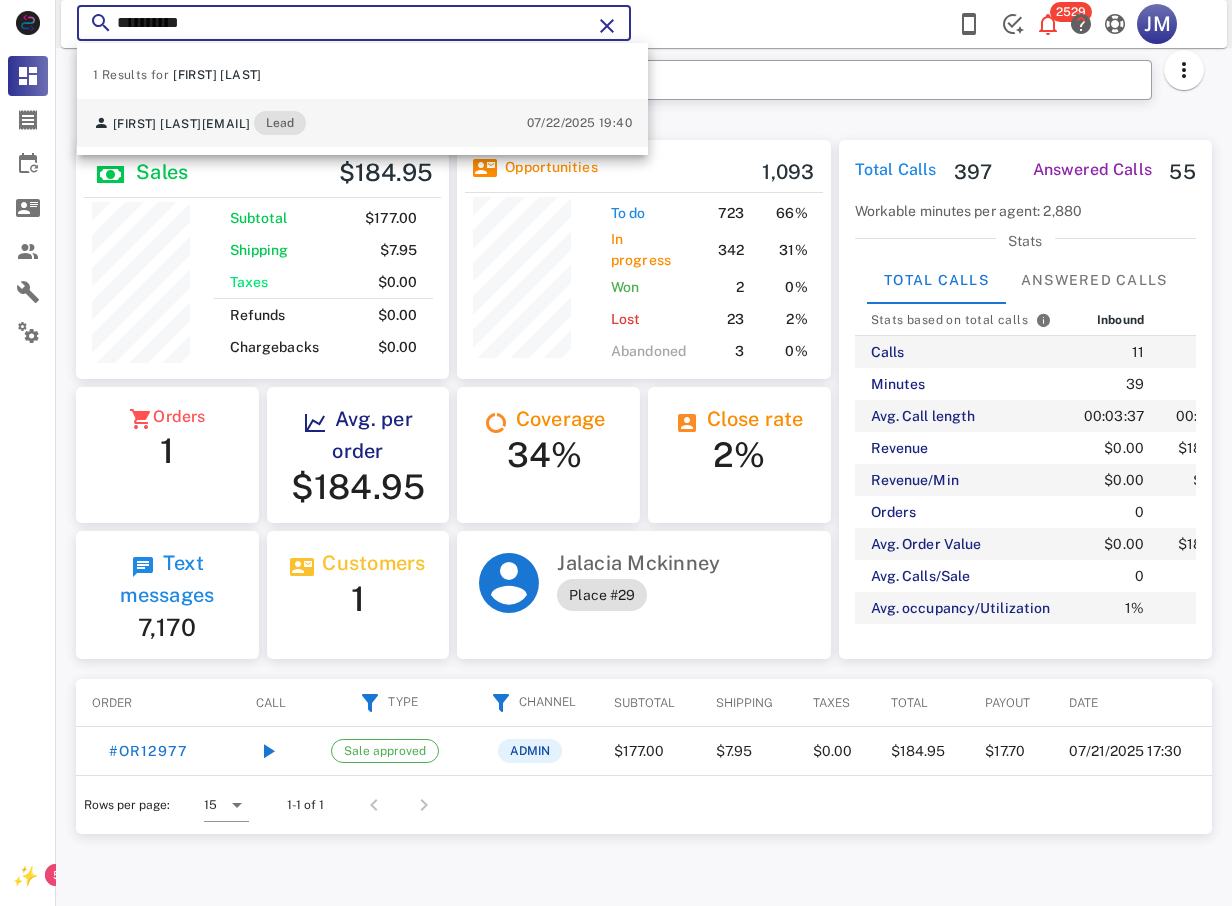 type on "**********" 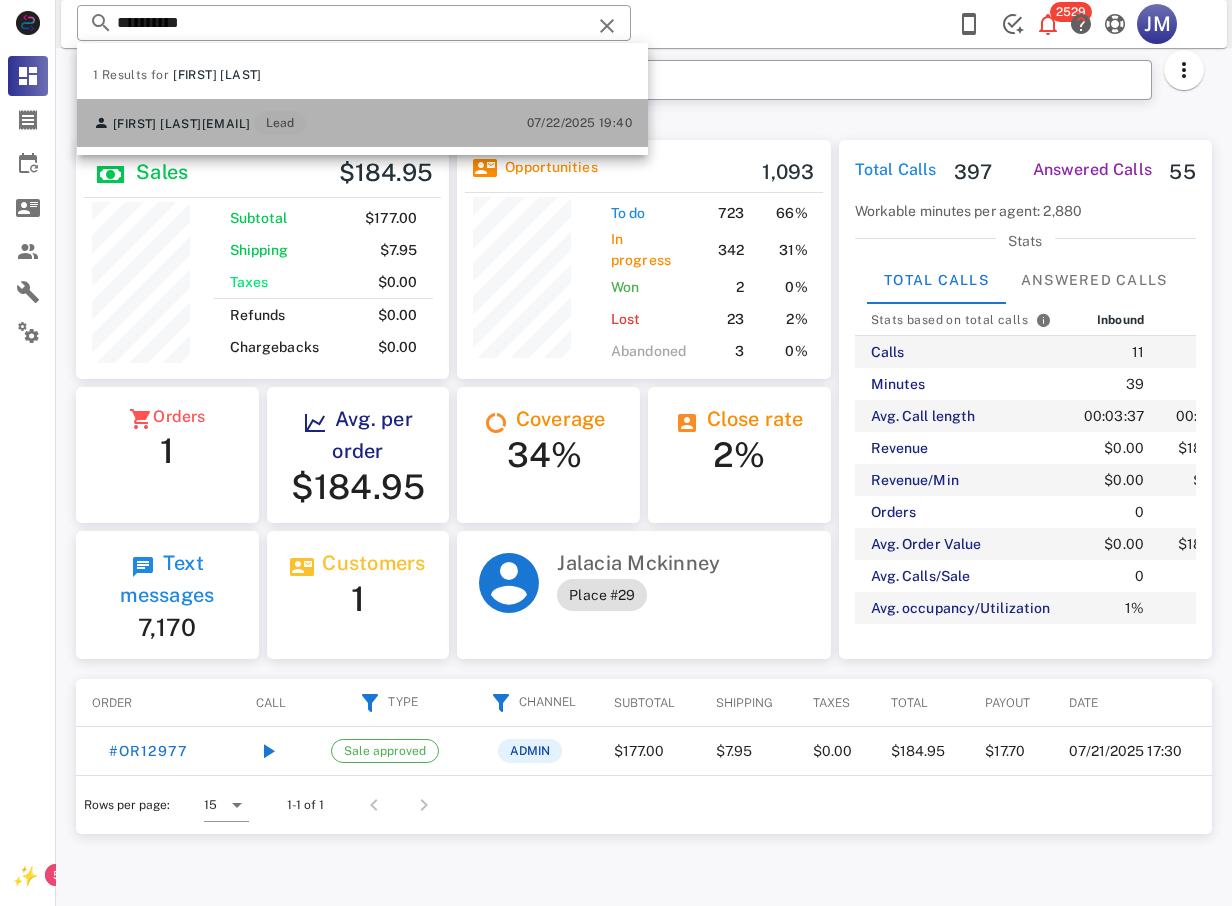 click on "[EMAIL]" at bounding box center (226, 124) 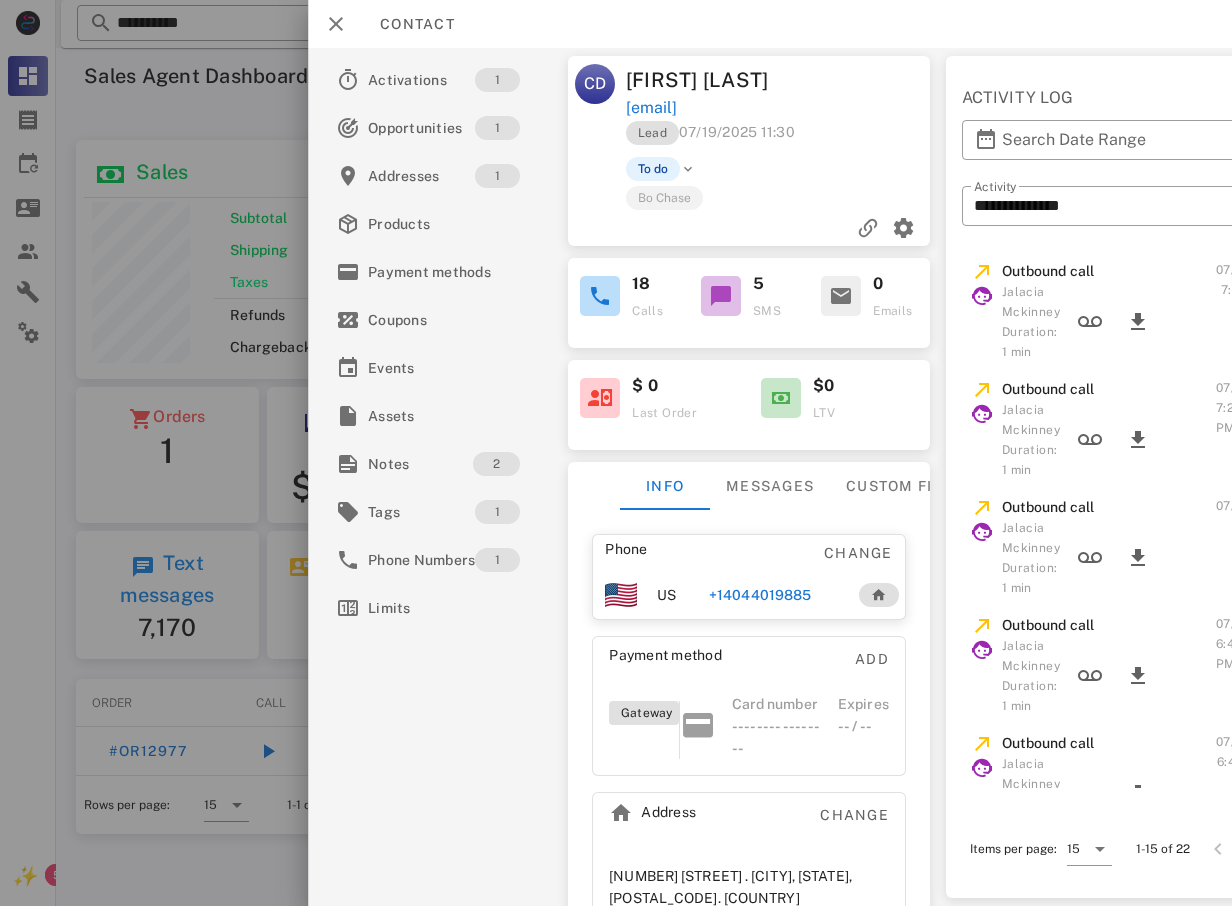 click on "+14044019885" at bounding box center (775, 595) 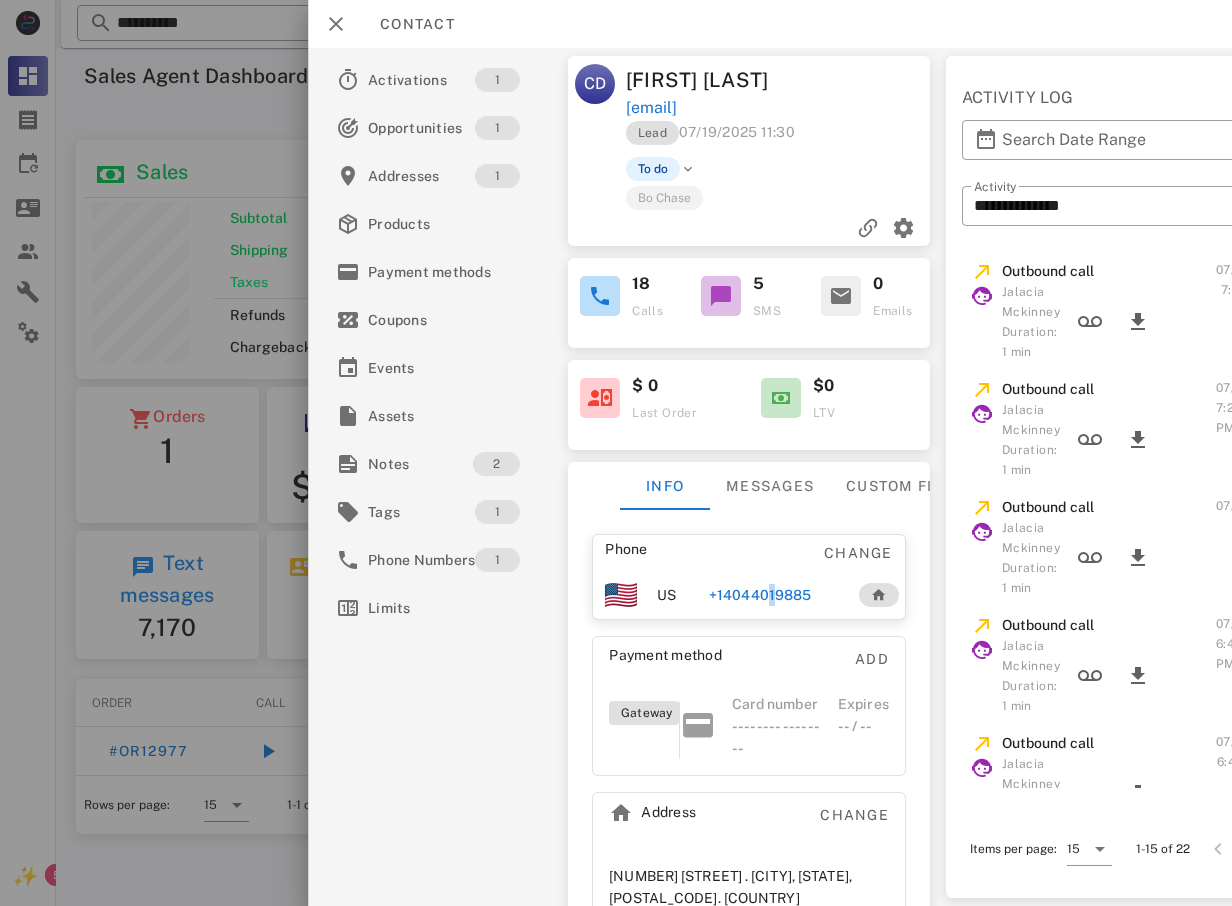 click on "+14044019885" at bounding box center (760, 595) 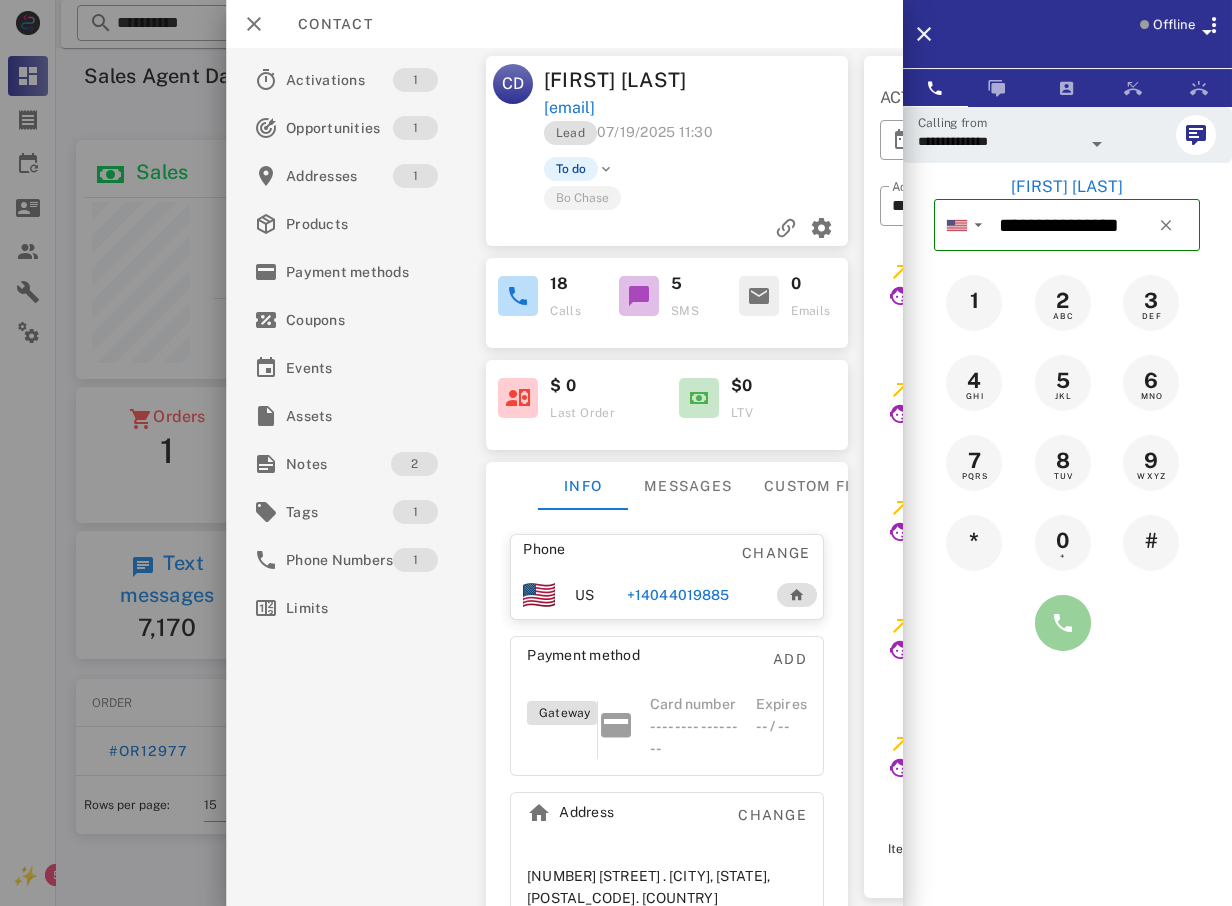 click at bounding box center (1063, 623) 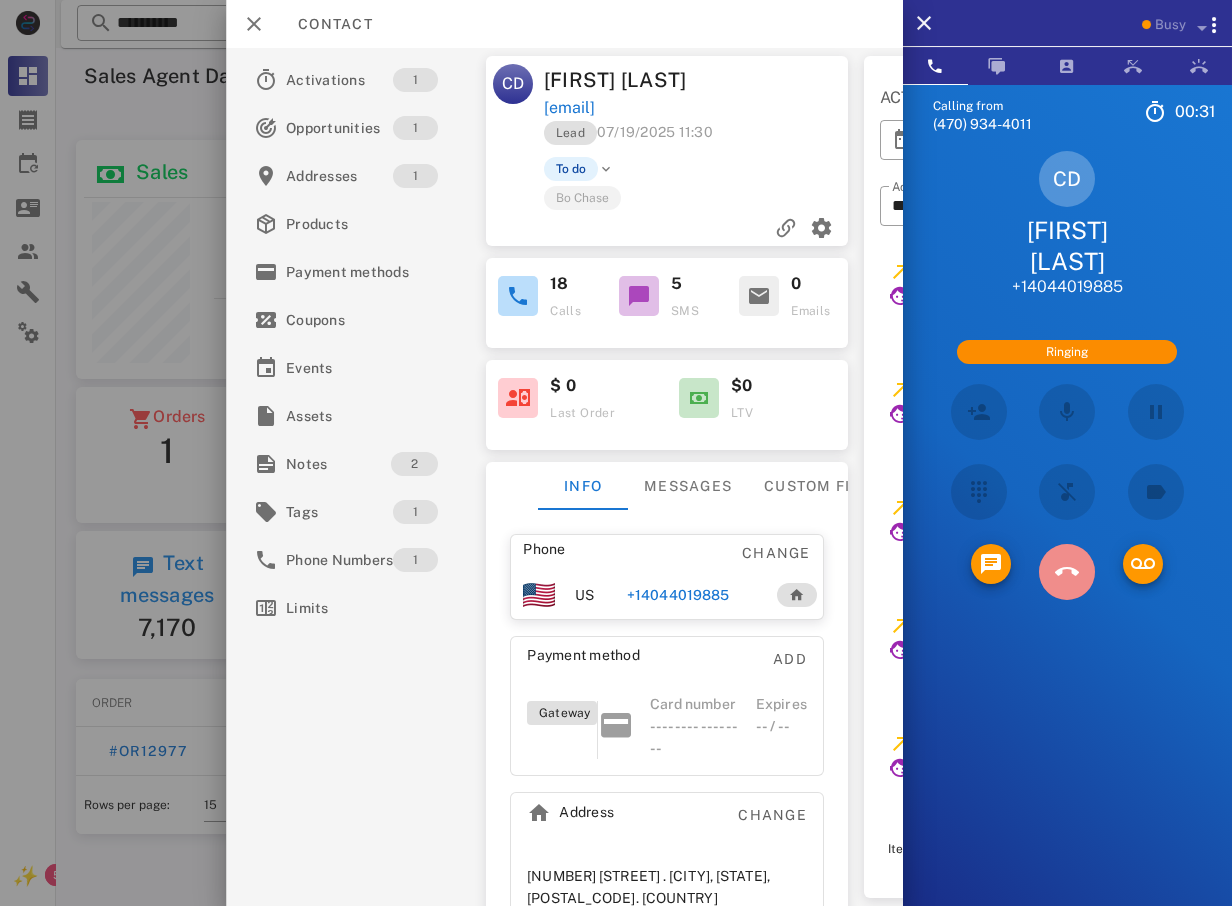 click at bounding box center [1067, 572] 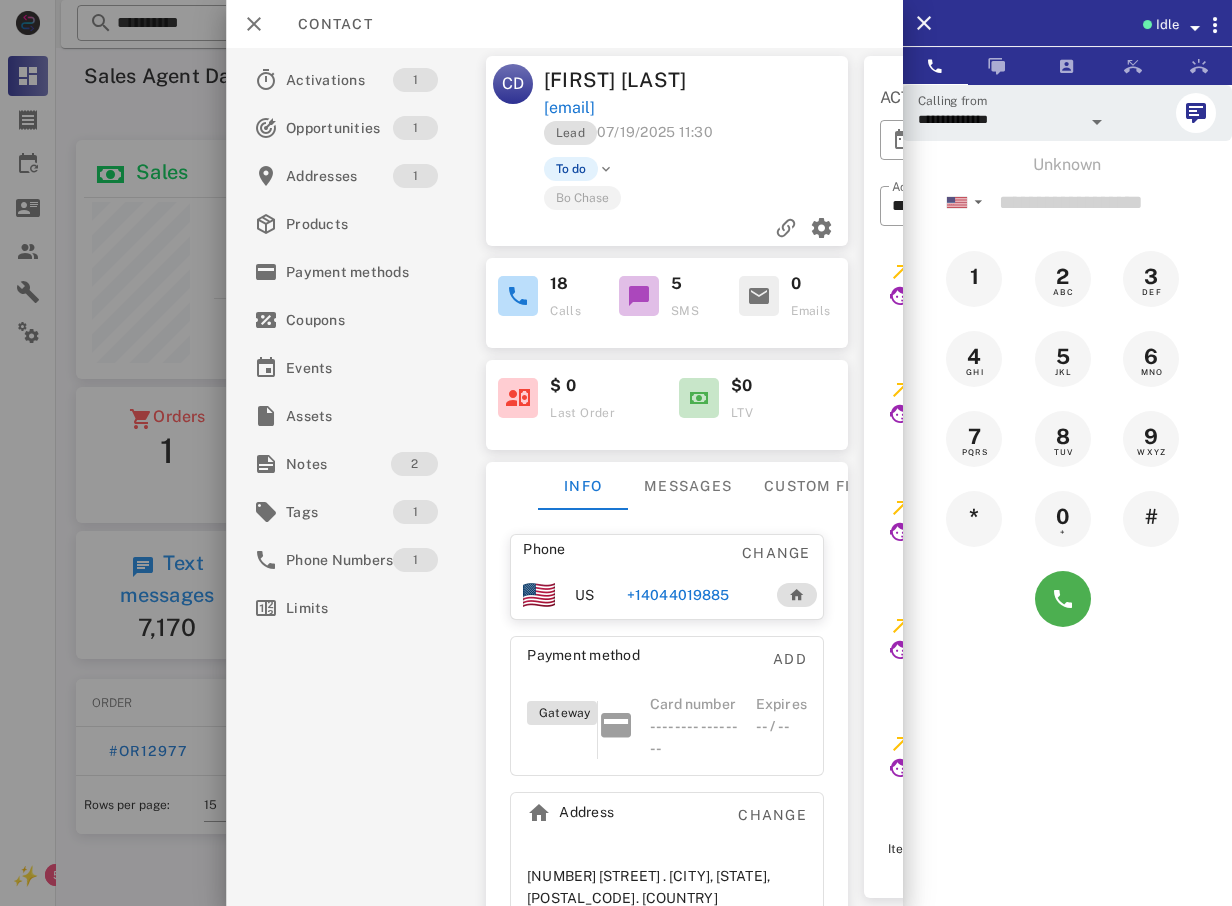 click on "+14044019885" at bounding box center (678, 595) 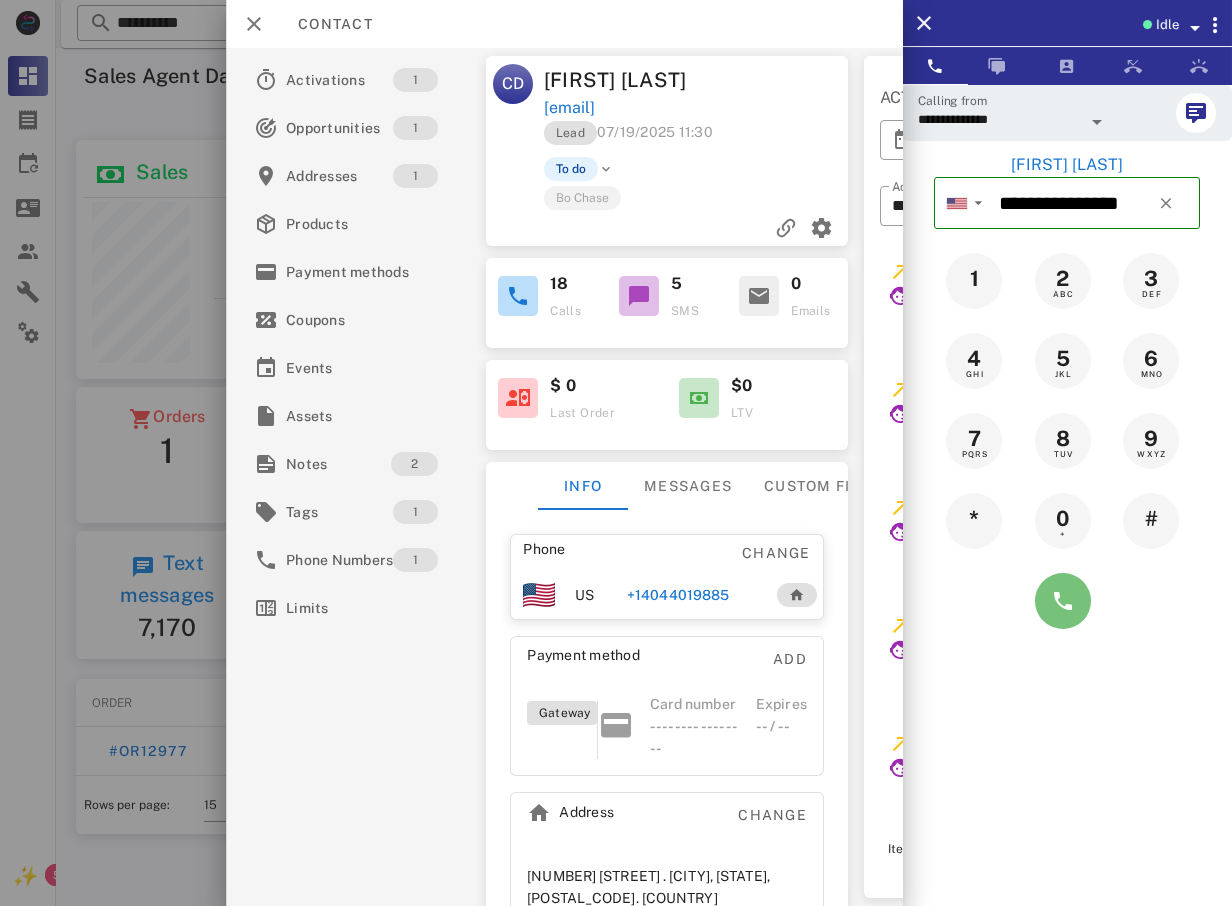 click at bounding box center (1063, 601) 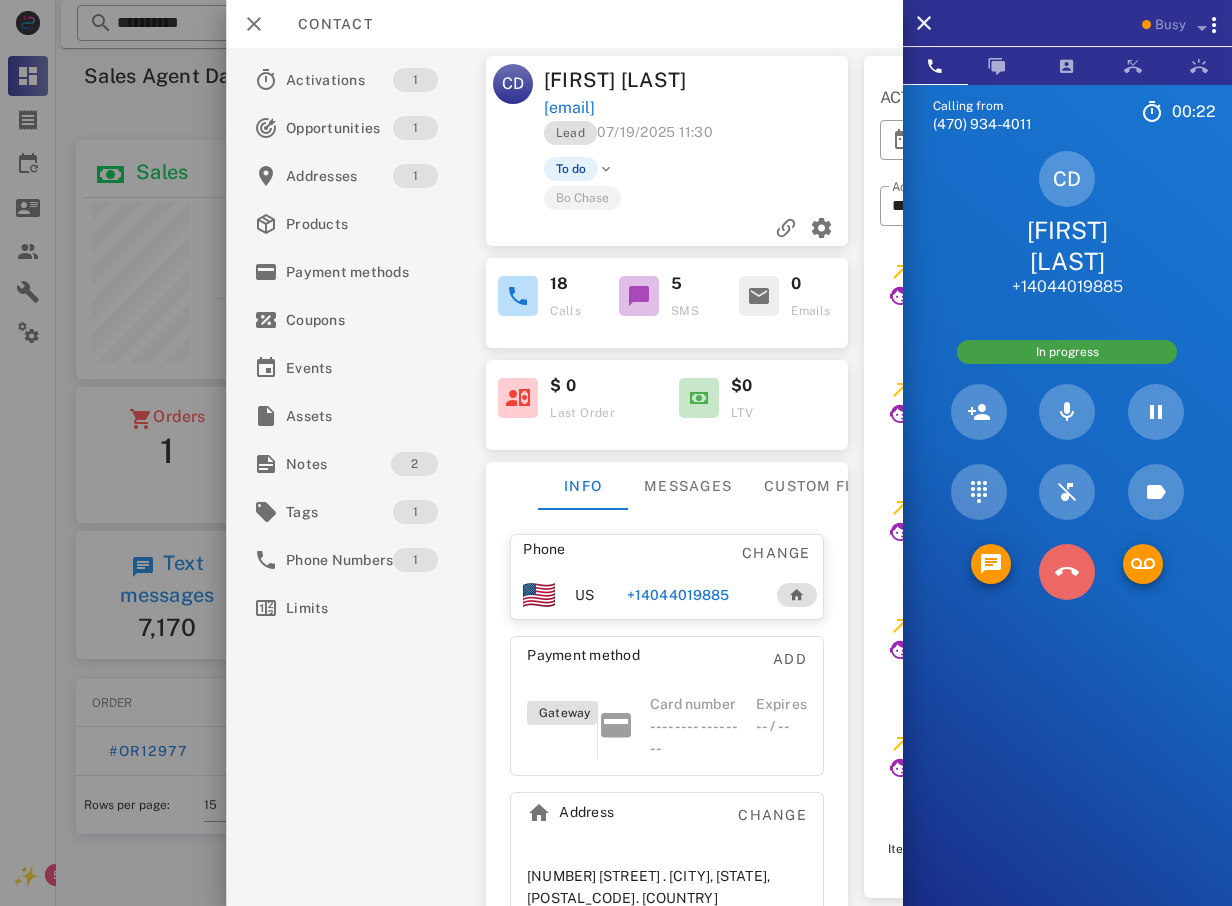 click at bounding box center [1067, 572] 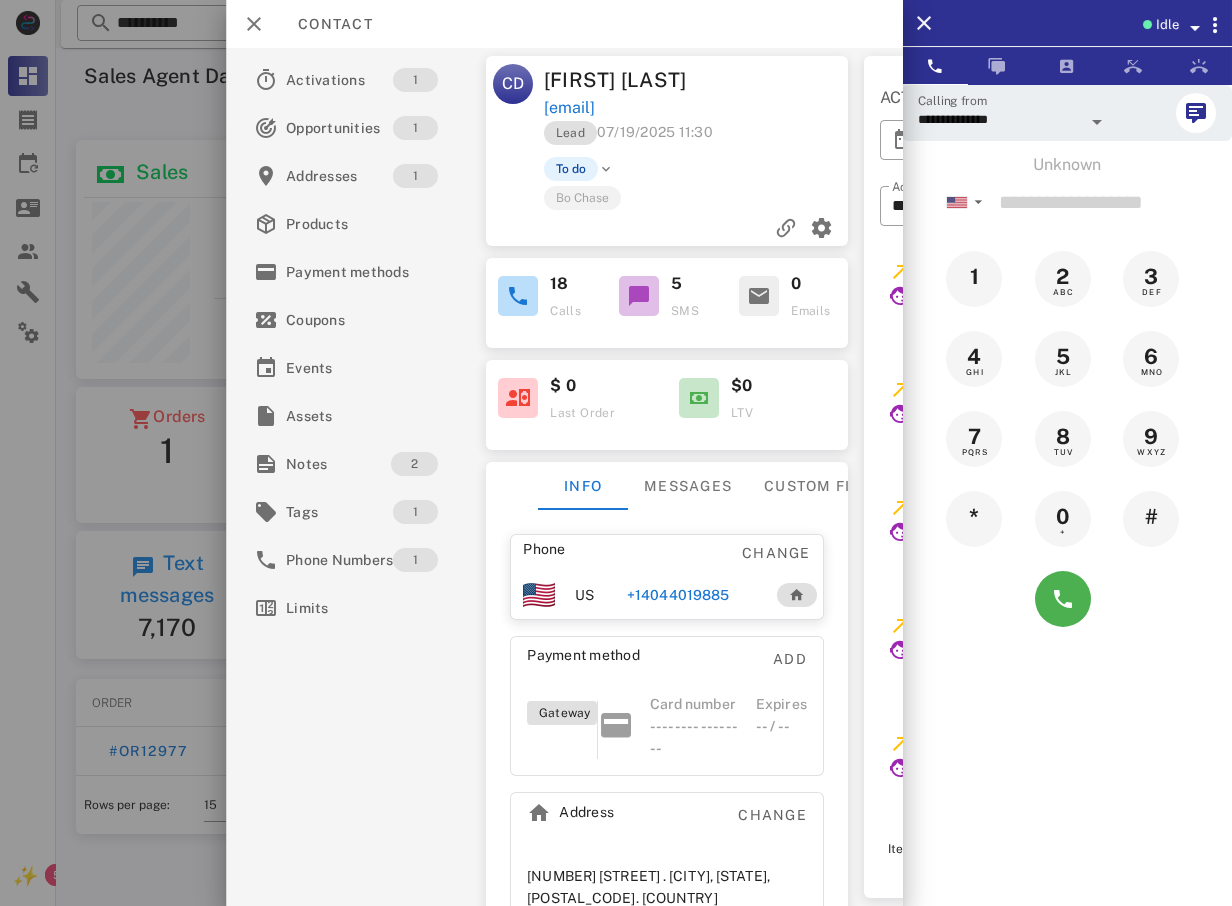 click on "+14044019885" at bounding box center (678, 595) 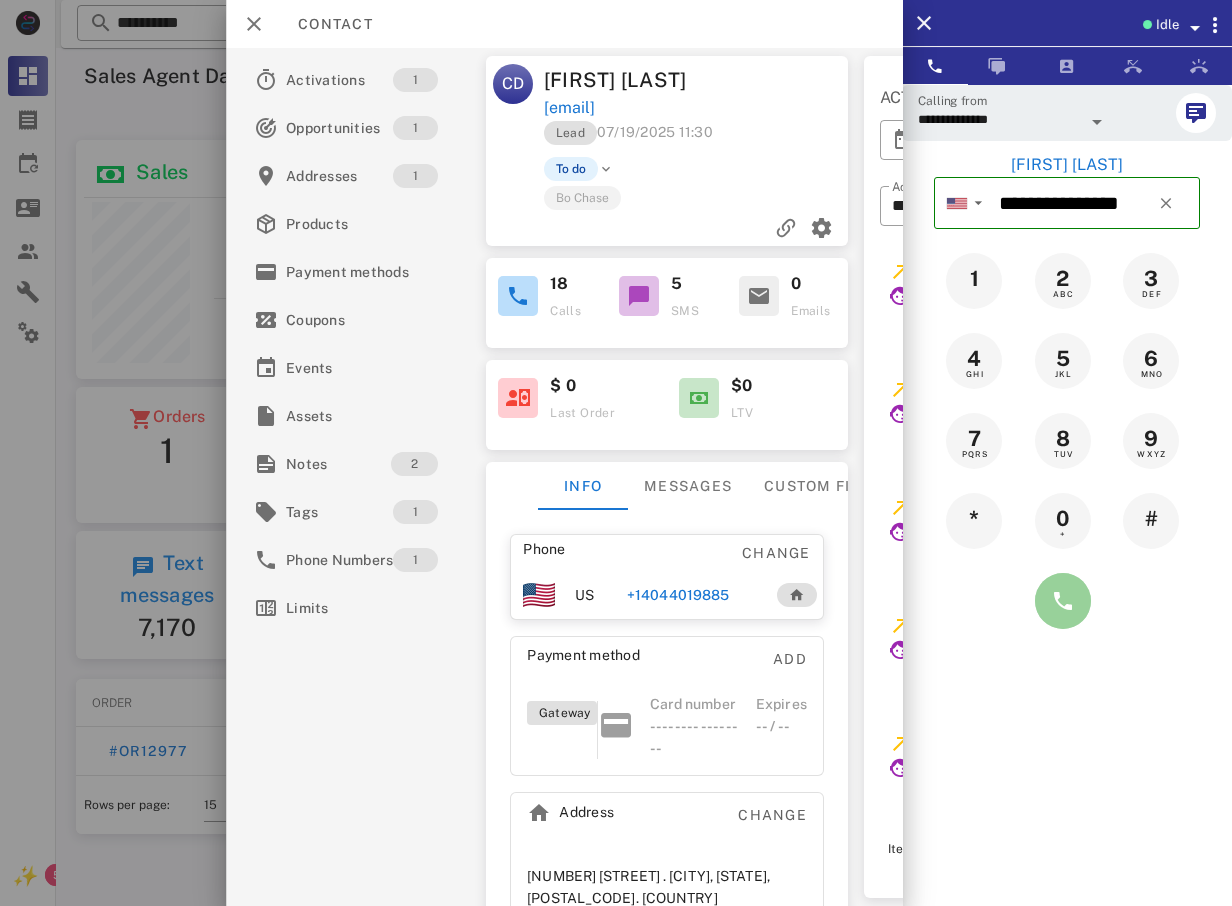 click at bounding box center [1063, 601] 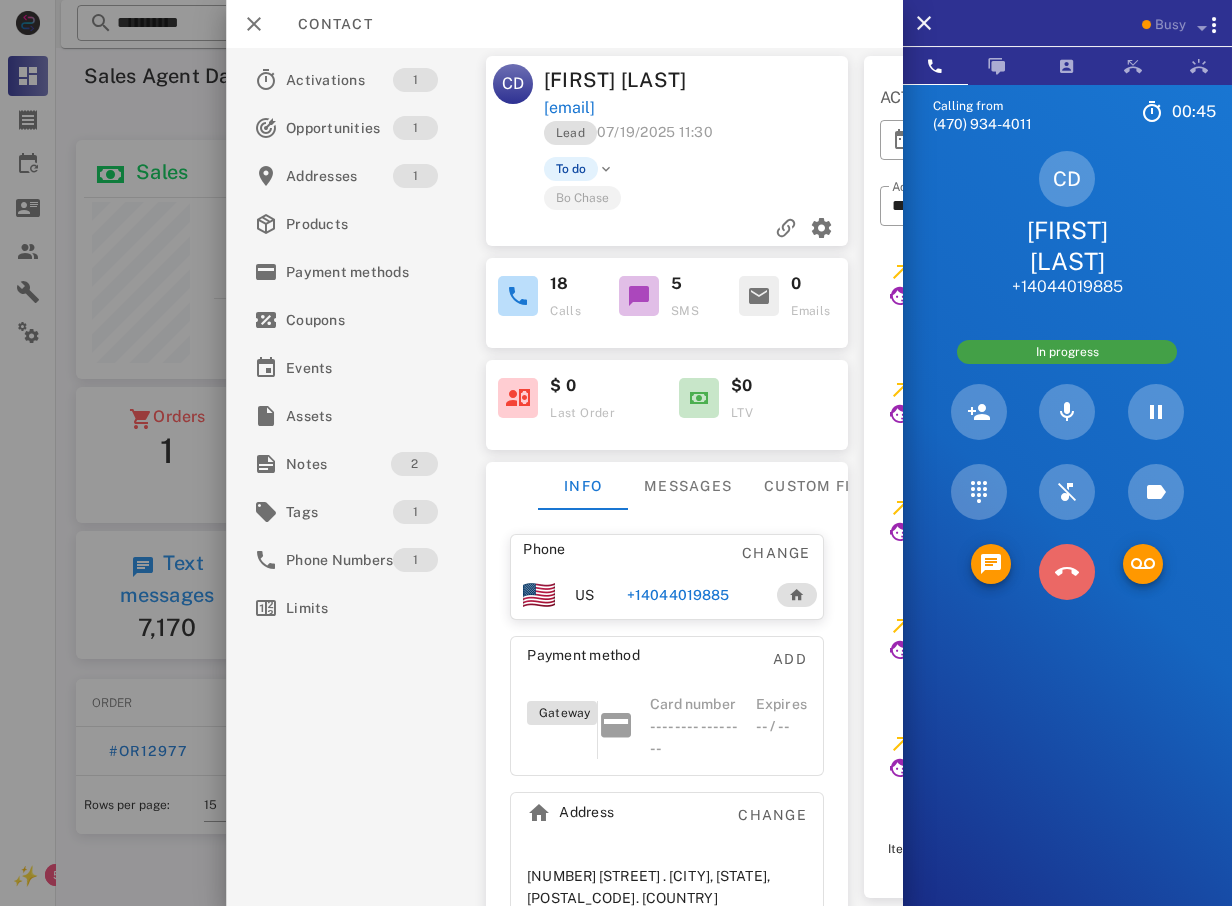 click at bounding box center [1067, 572] 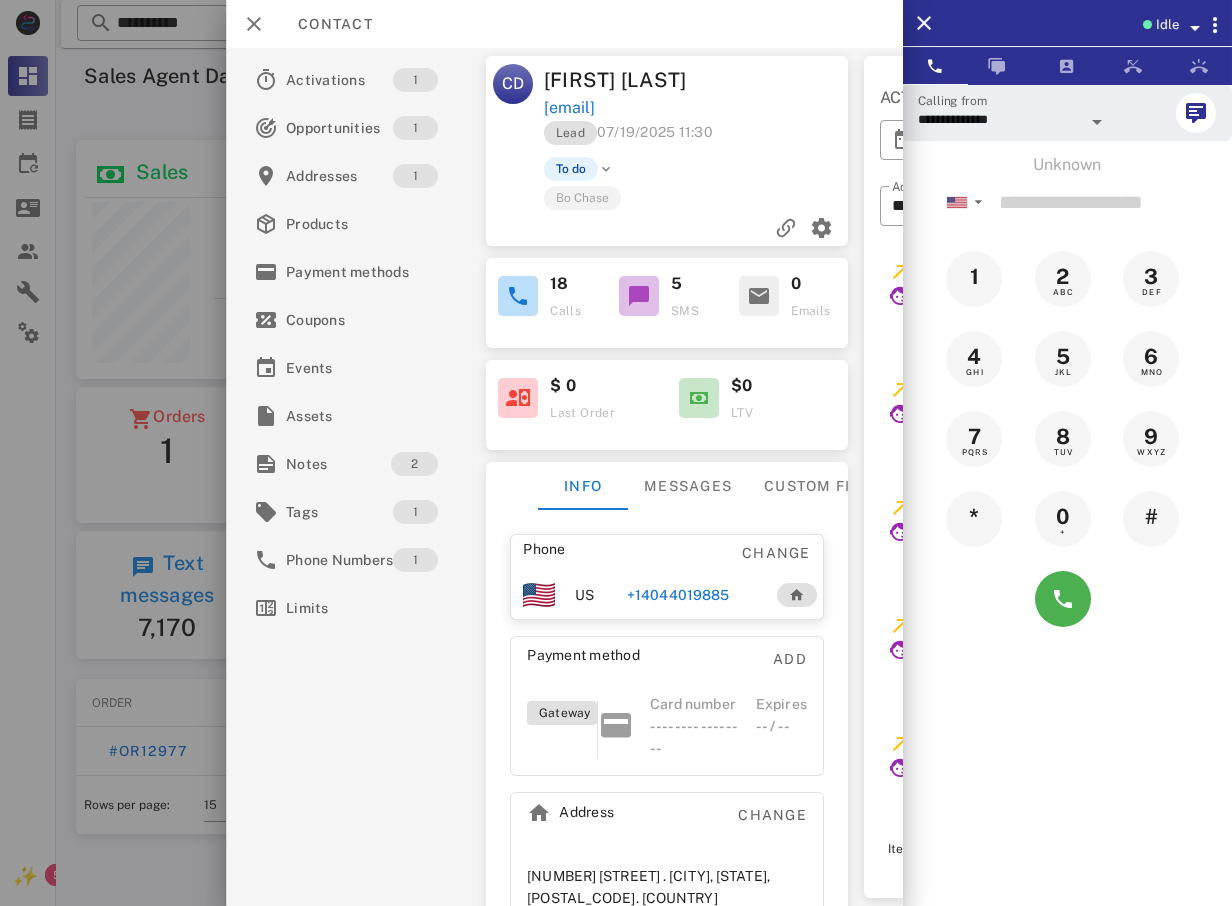 click on "**********" at bounding box center (616, 453) 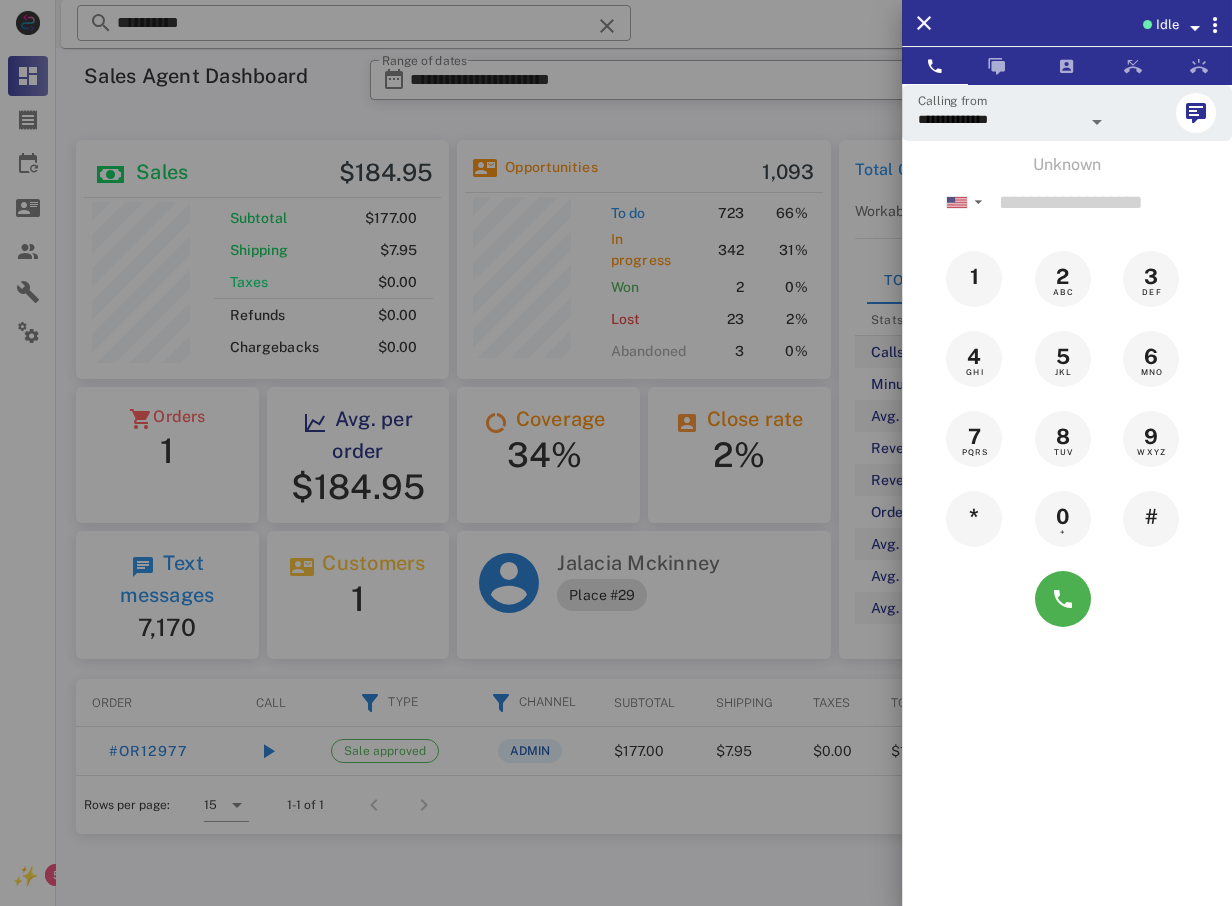 drag, startPoint x: 633, startPoint y: 89, endPoint x: 866, endPoint y: 8, distance: 246.67793 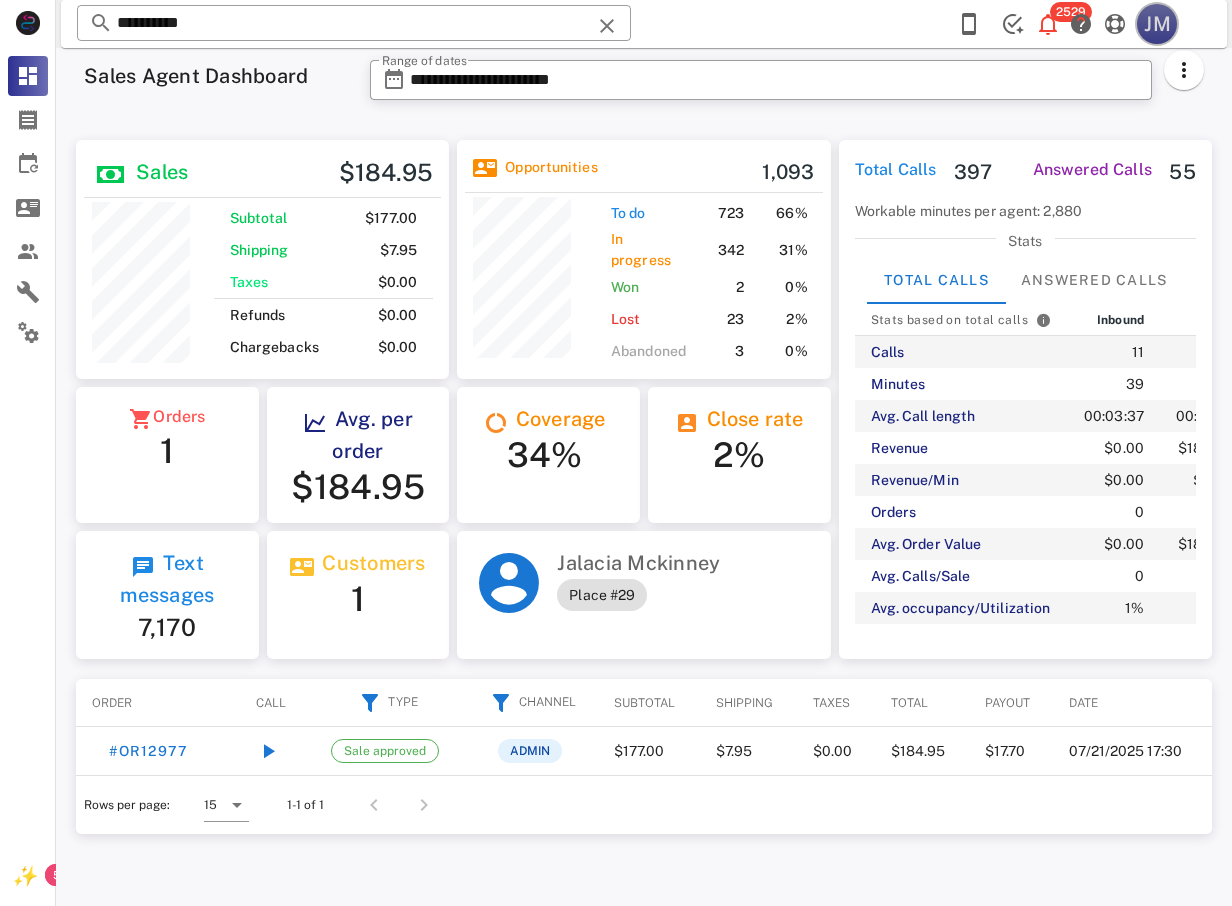 click on "JM" at bounding box center [1157, 24] 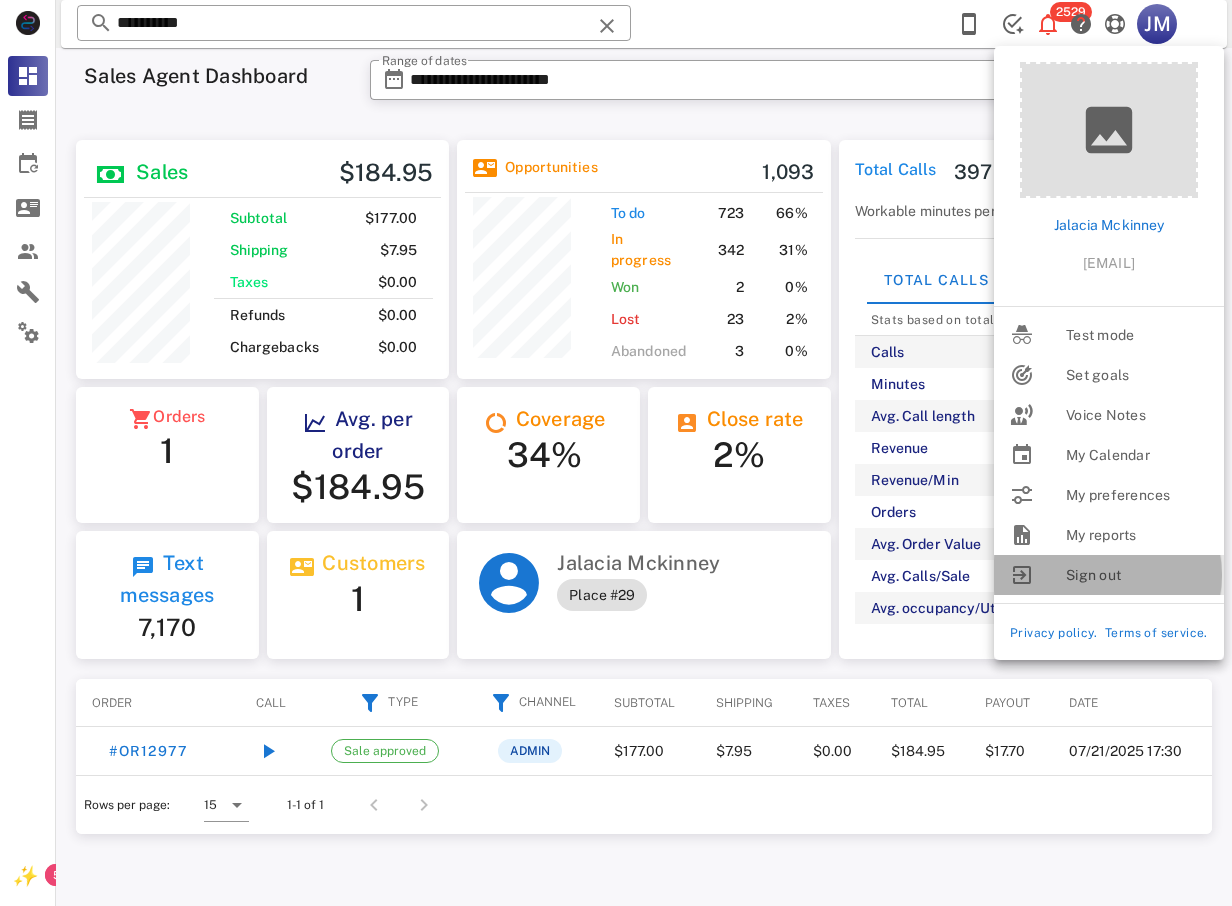 click on "Sign out" at bounding box center (1137, 575) 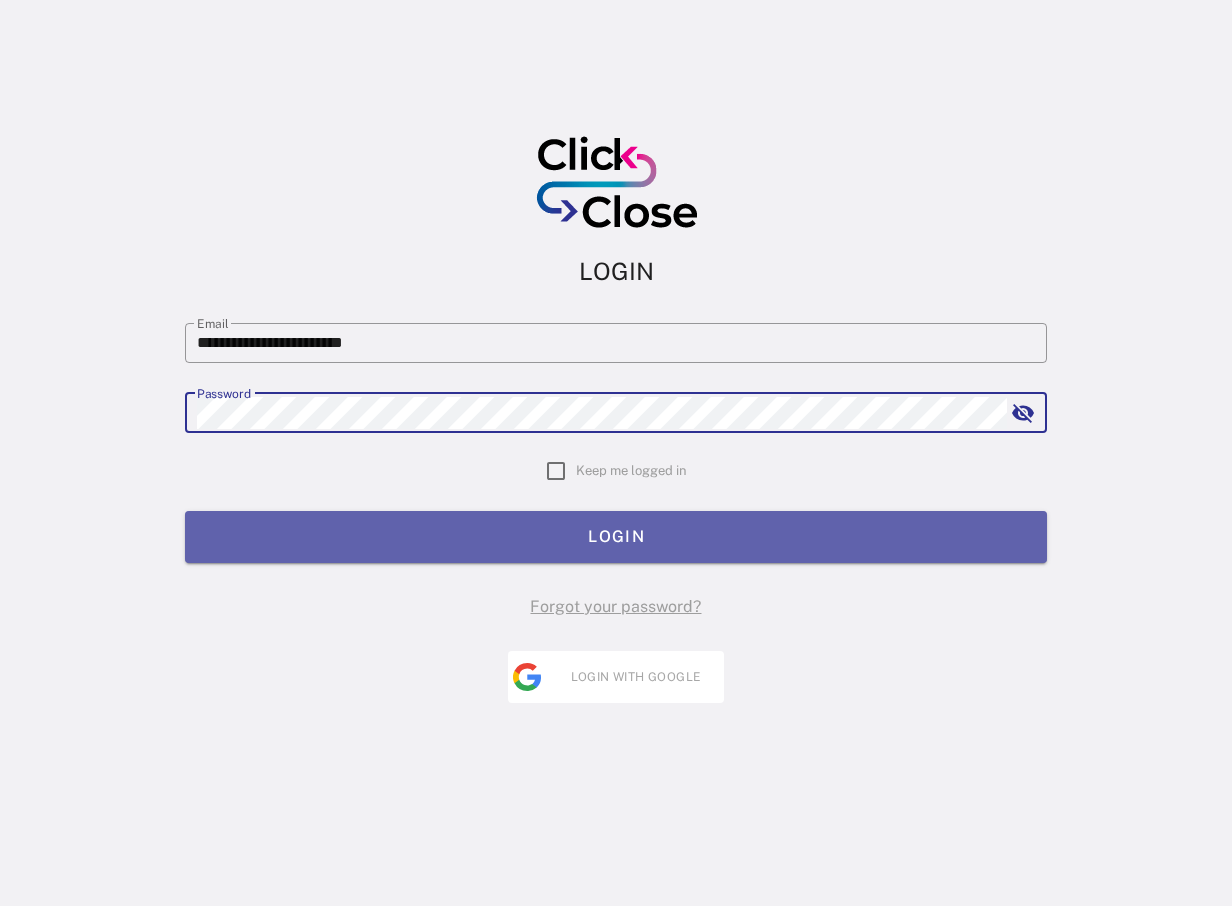 click on "LOGIN" at bounding box center (616, 537) 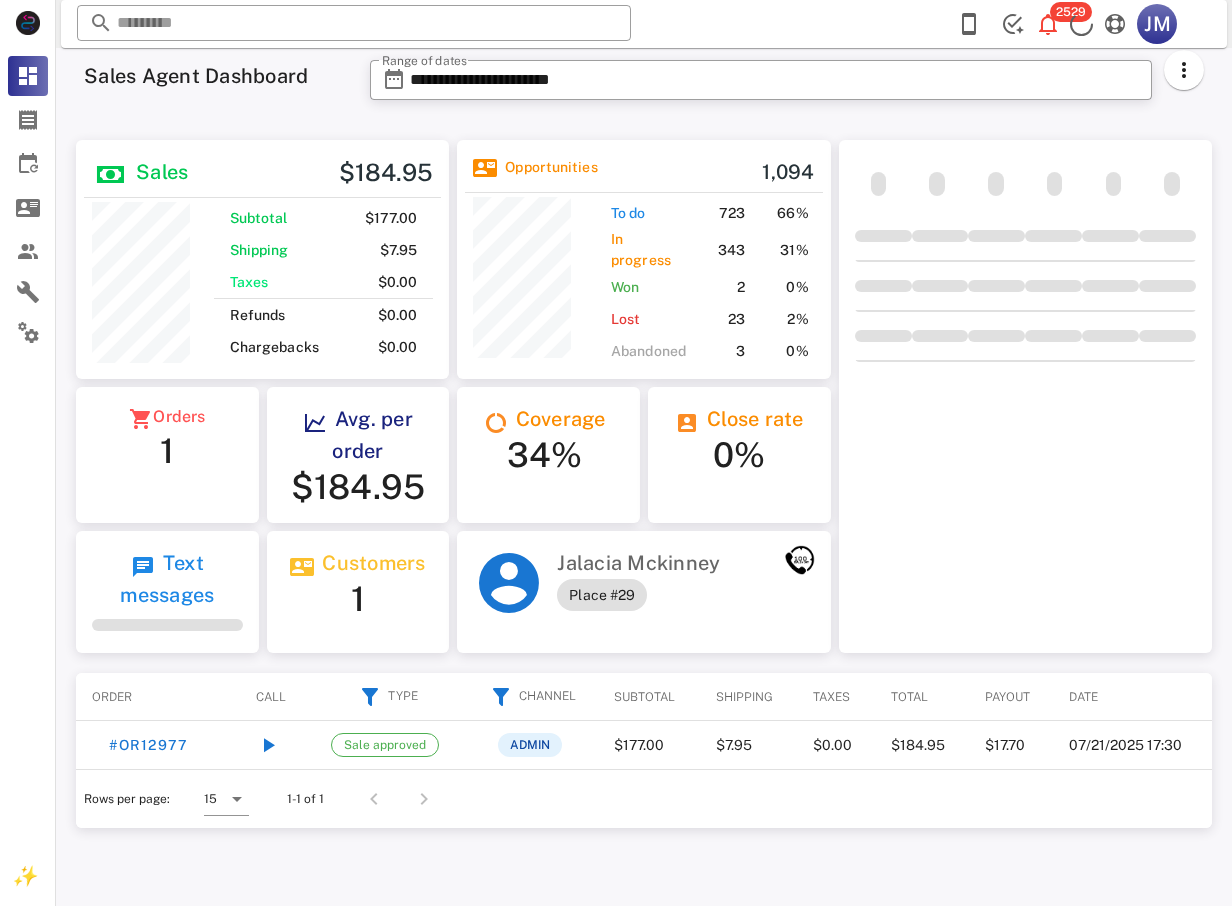 scroll, scrollTop: 0, scrollLeft: 0, axis: both 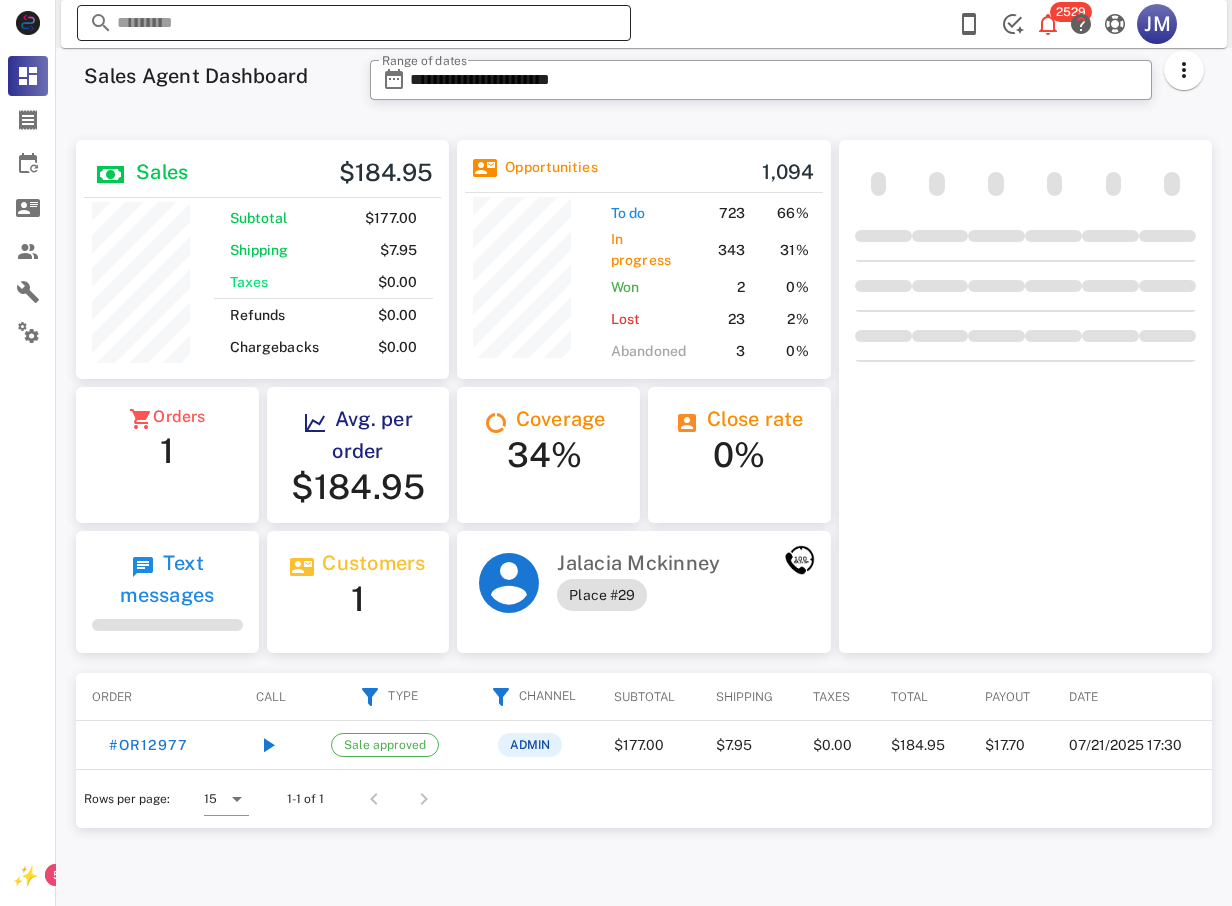 drag, startPoint x: 365, startPoint y: 57, endPoint x: 356, endPoint y: 27, distance: 31.320919 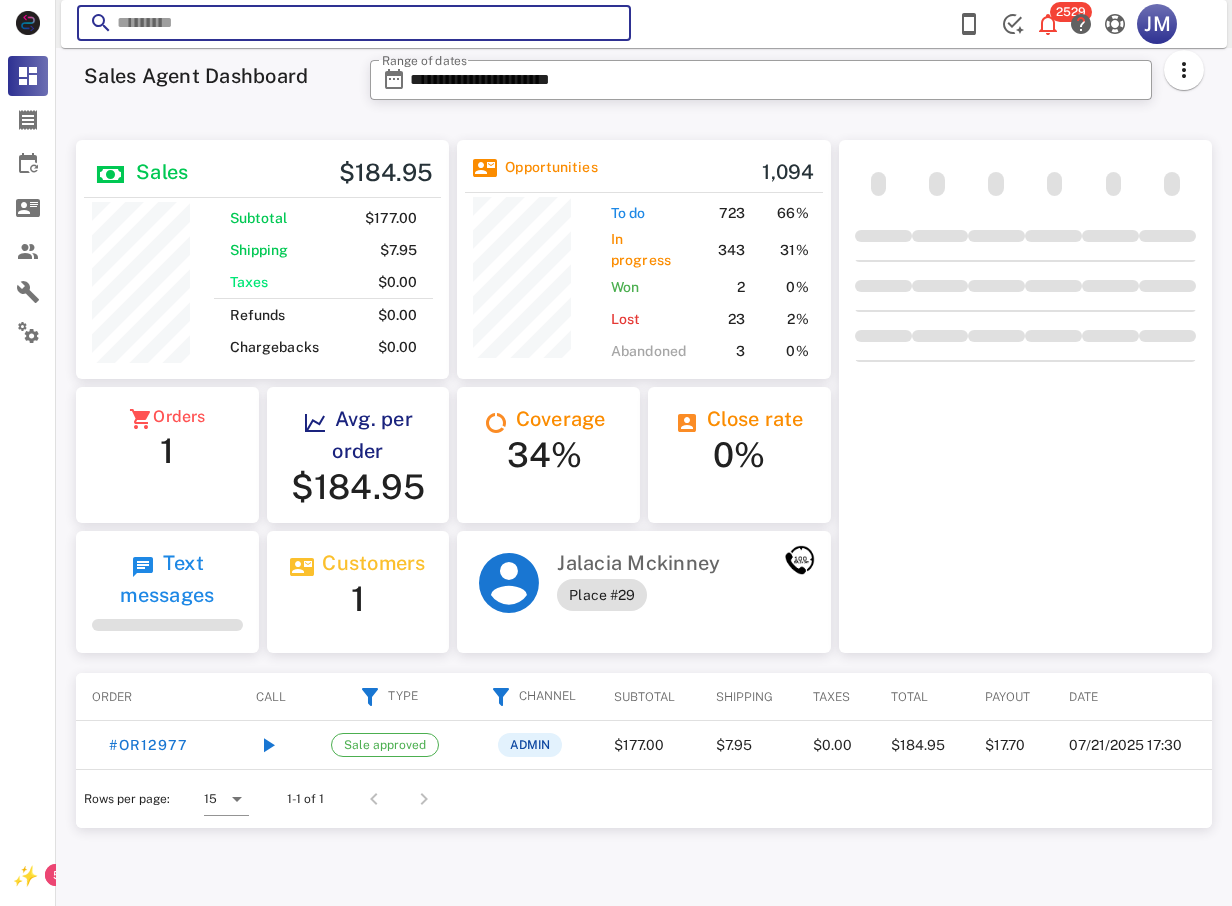 click at bounding box center [354, 23] 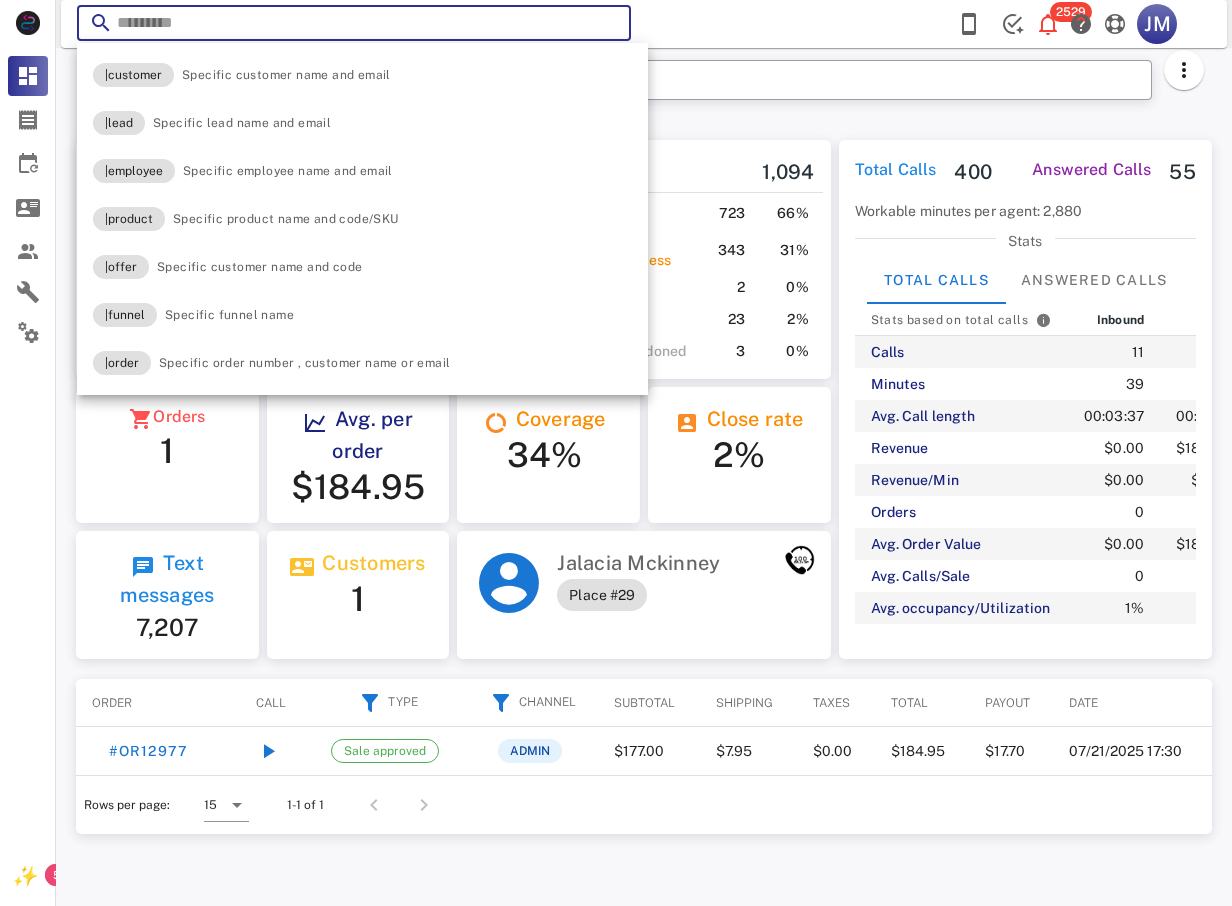 scroll, scrollTop: 999756, scrollLeft: 999627, axis: both 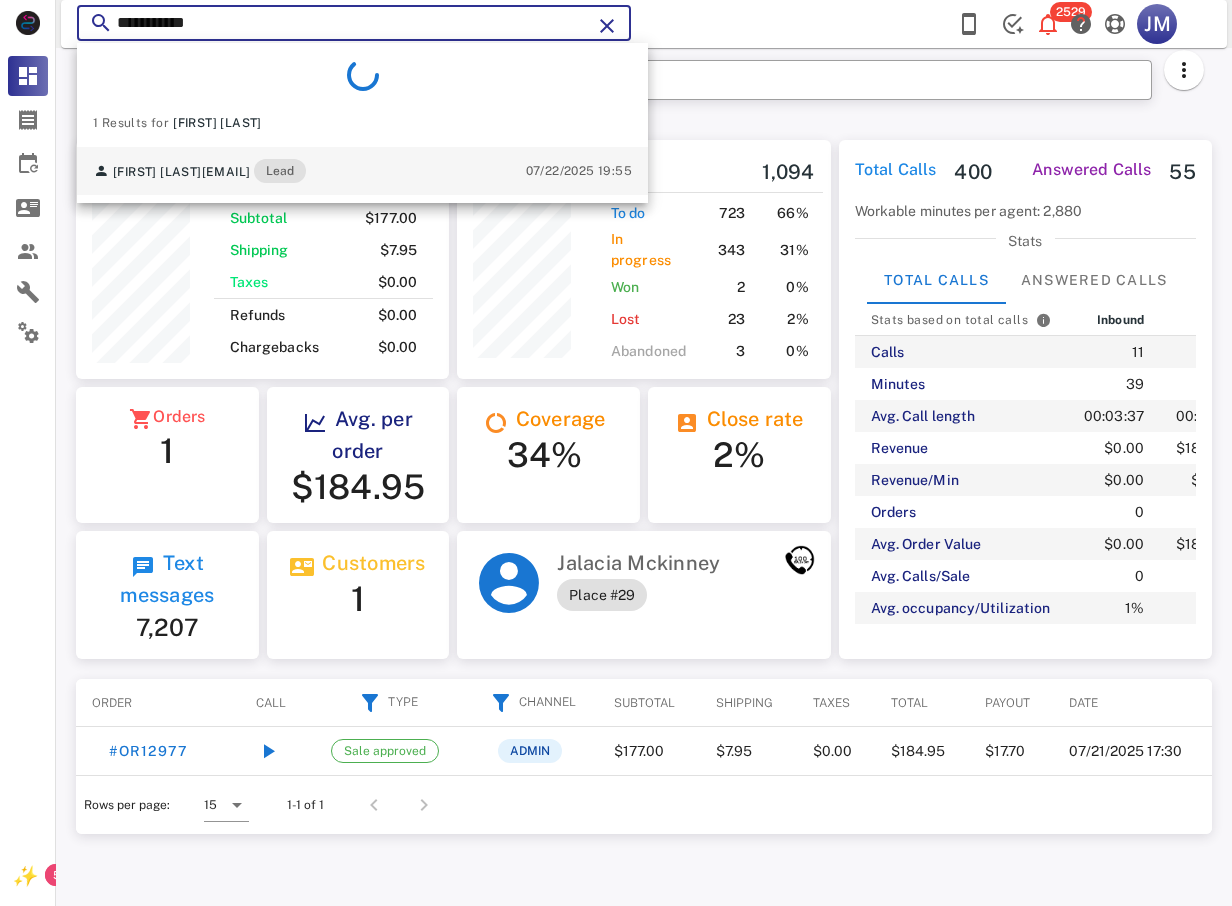 type on "**********" 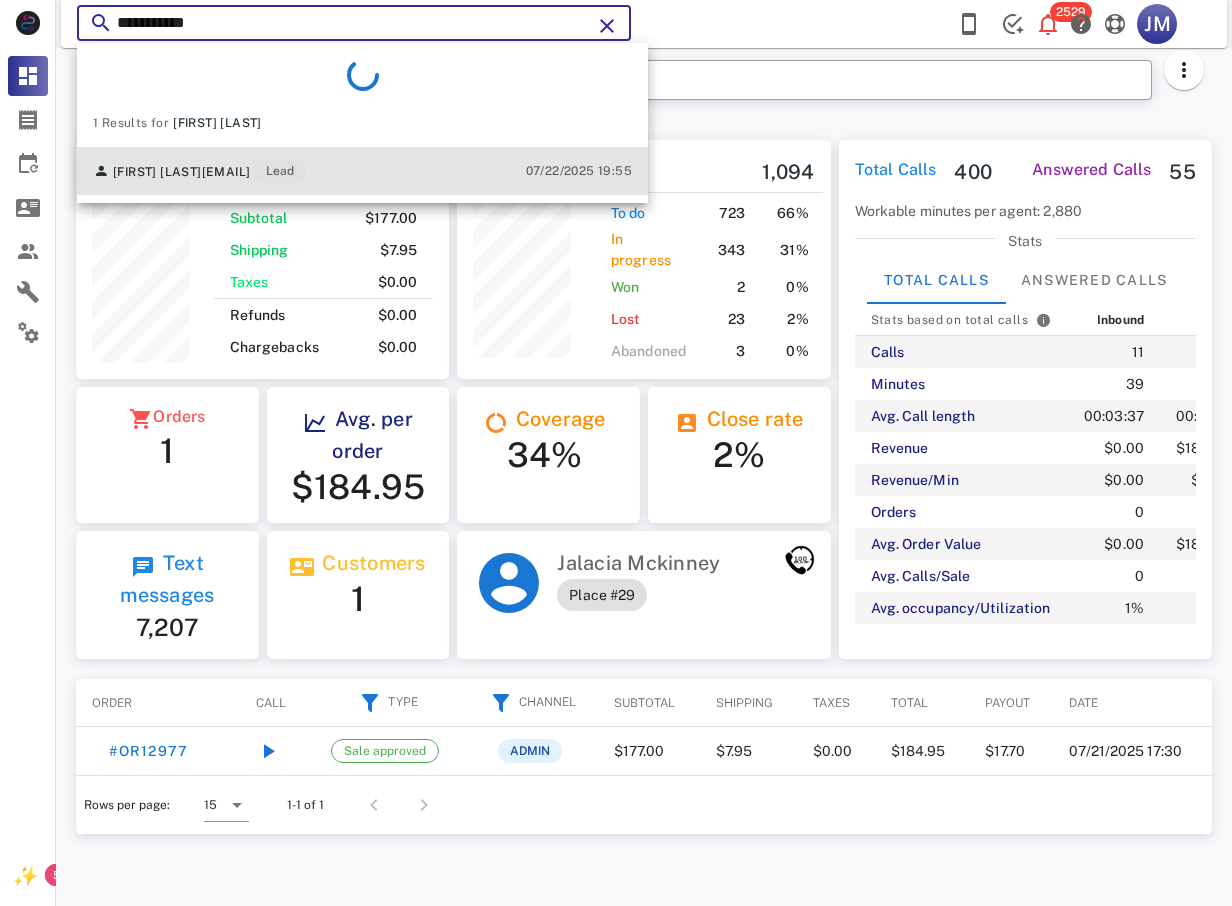 click on "[FIRST] [LAST]" at bounding box center [157, 172] 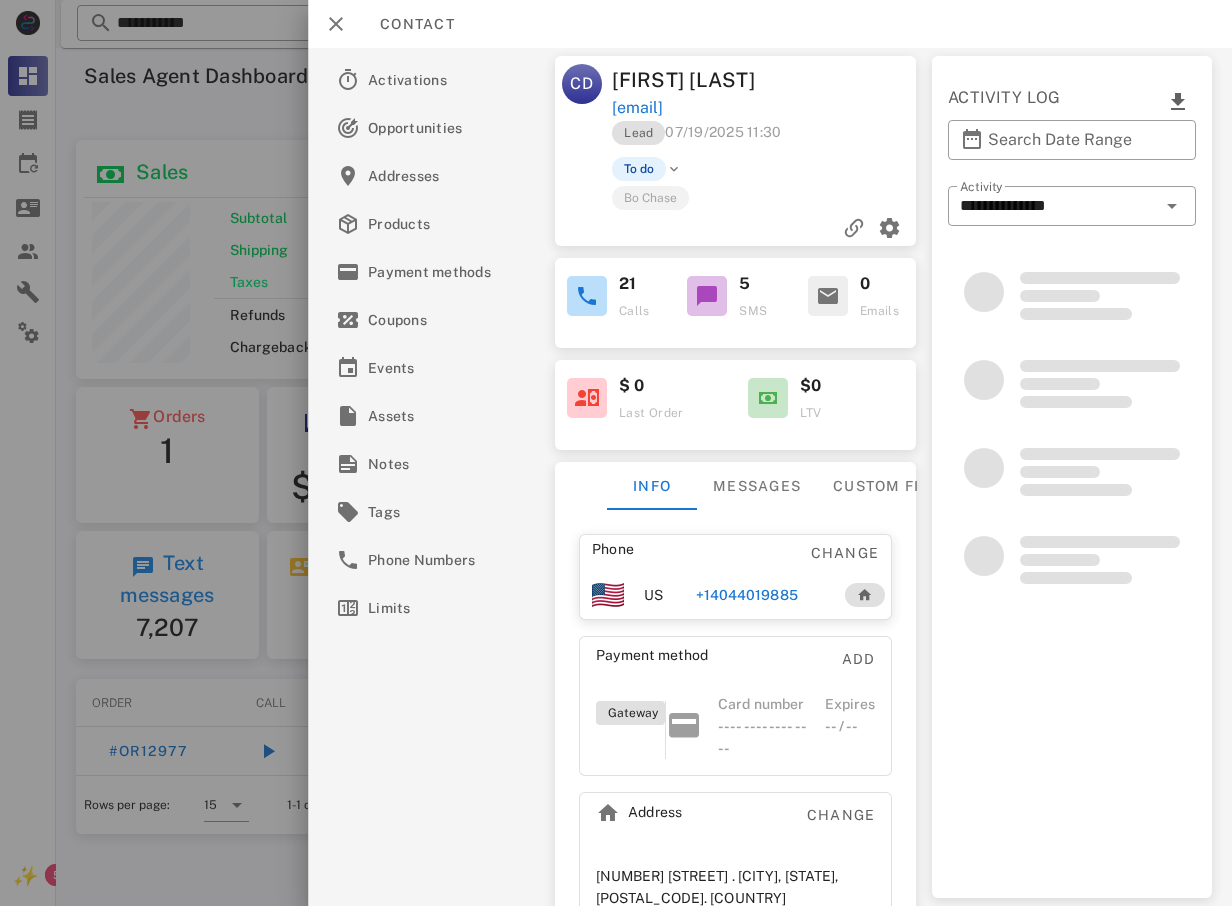 click on "+14044019885" at bounding box center [747, 595] 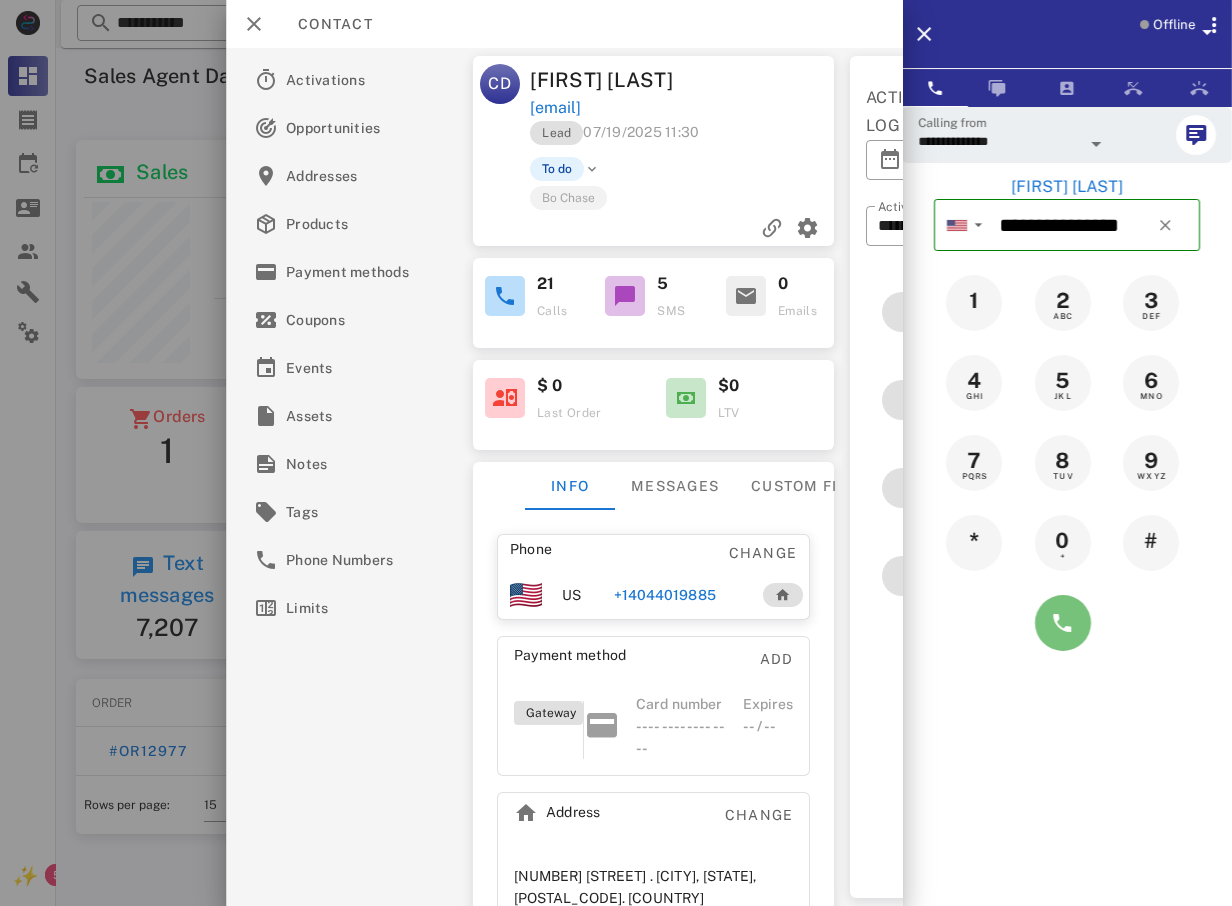 click at bounding box center (1063, 623) 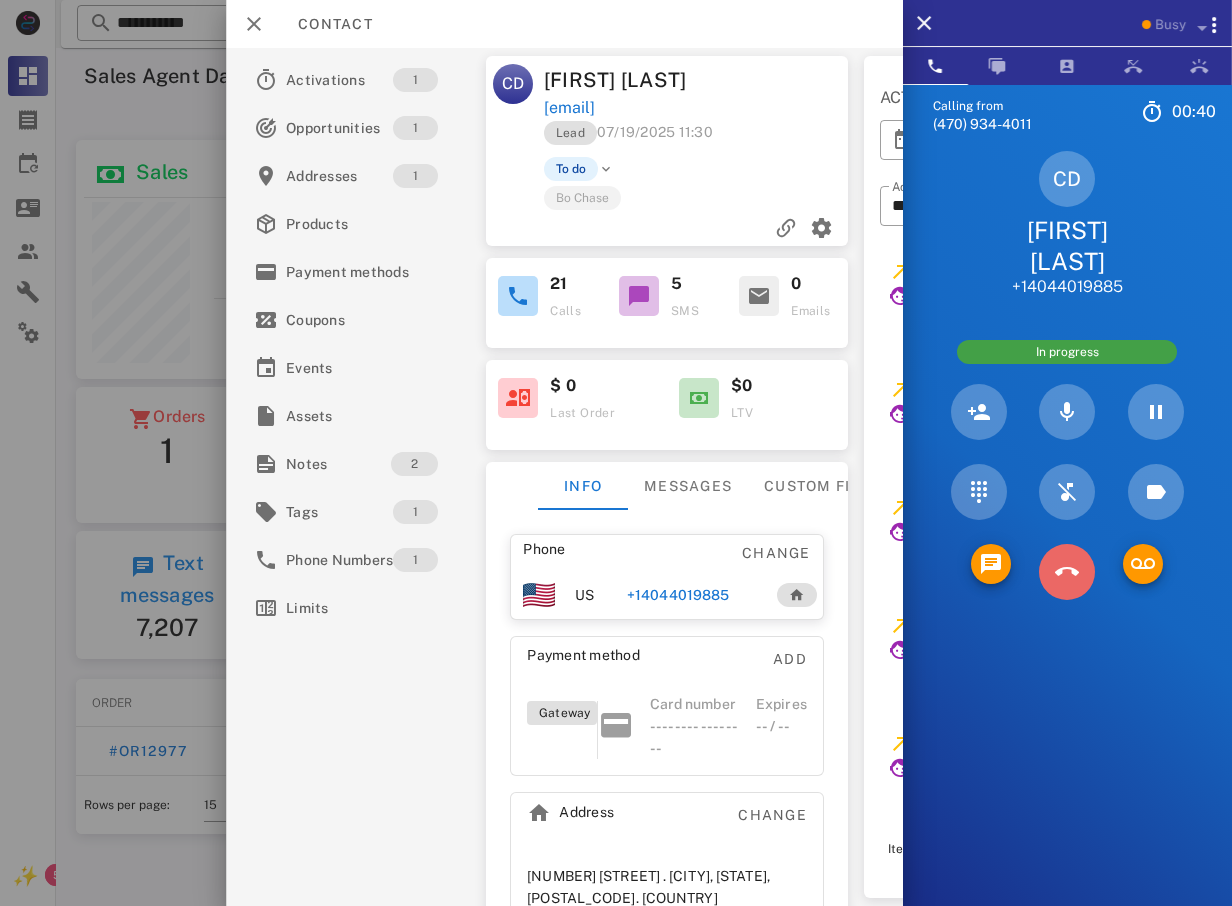 click at bounding box center (1067, 572) 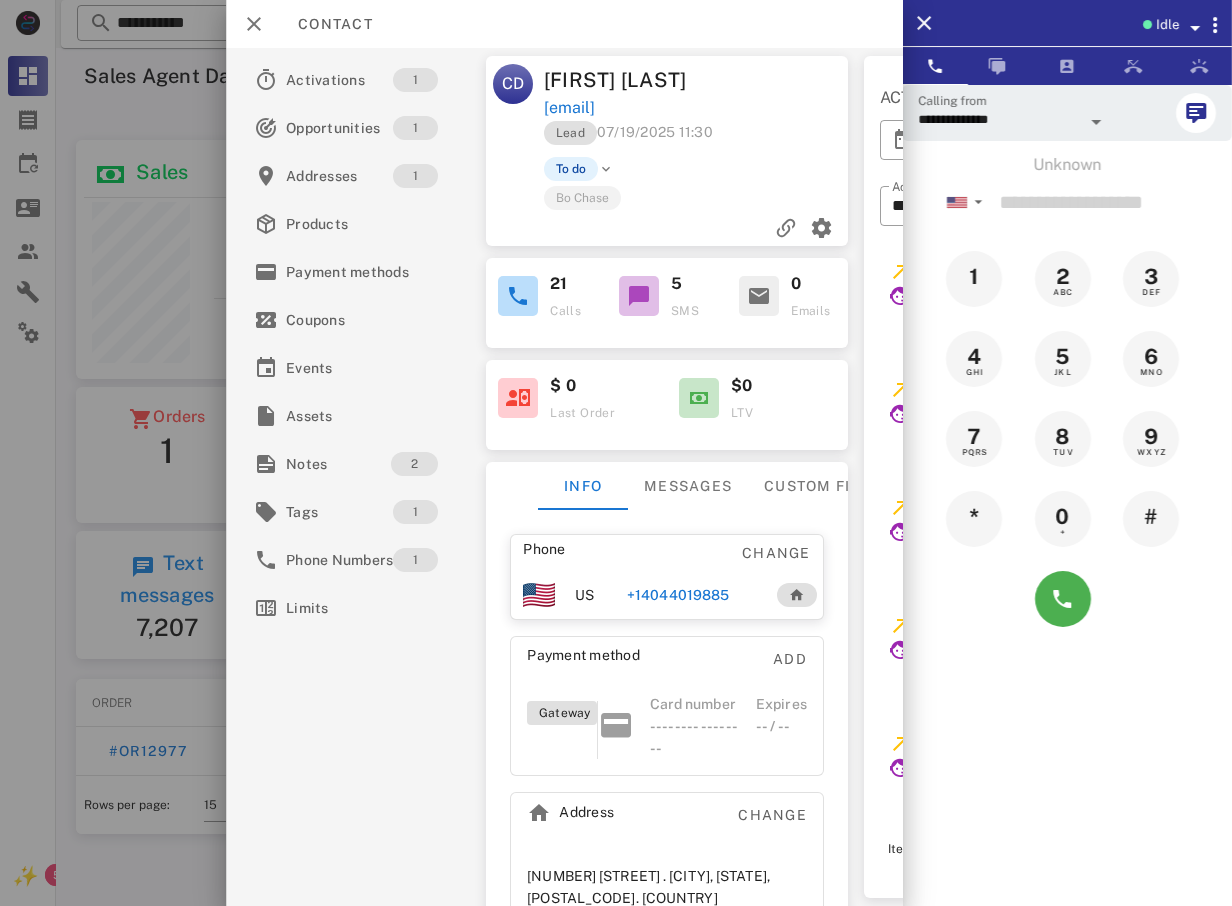 drag, startPoint x: 112, startPoint y: 397, endPoint x: 115, endPoint y: 428, distance: 31.144823 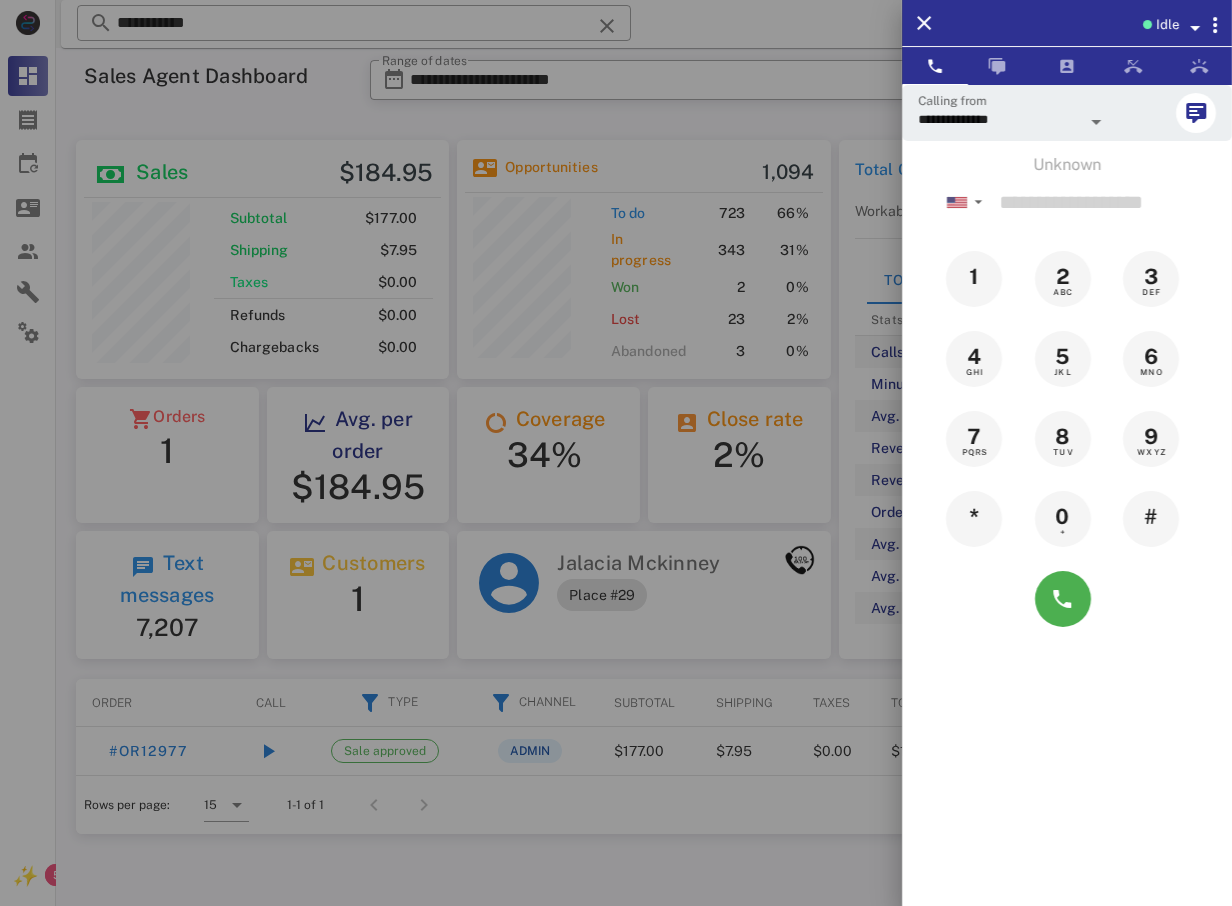 click at bounding box center (616, 453) 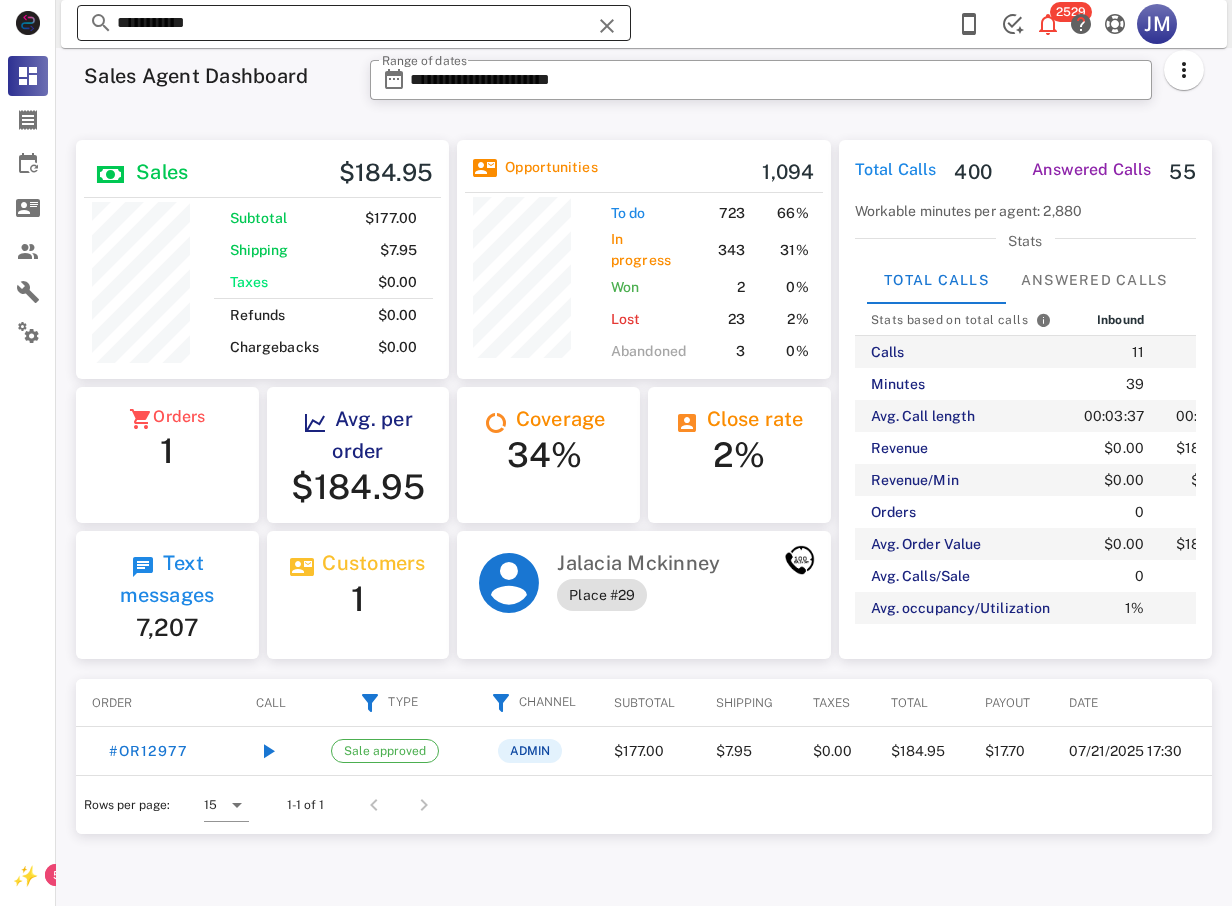 click on "**********" at bounding box center (354, 23) 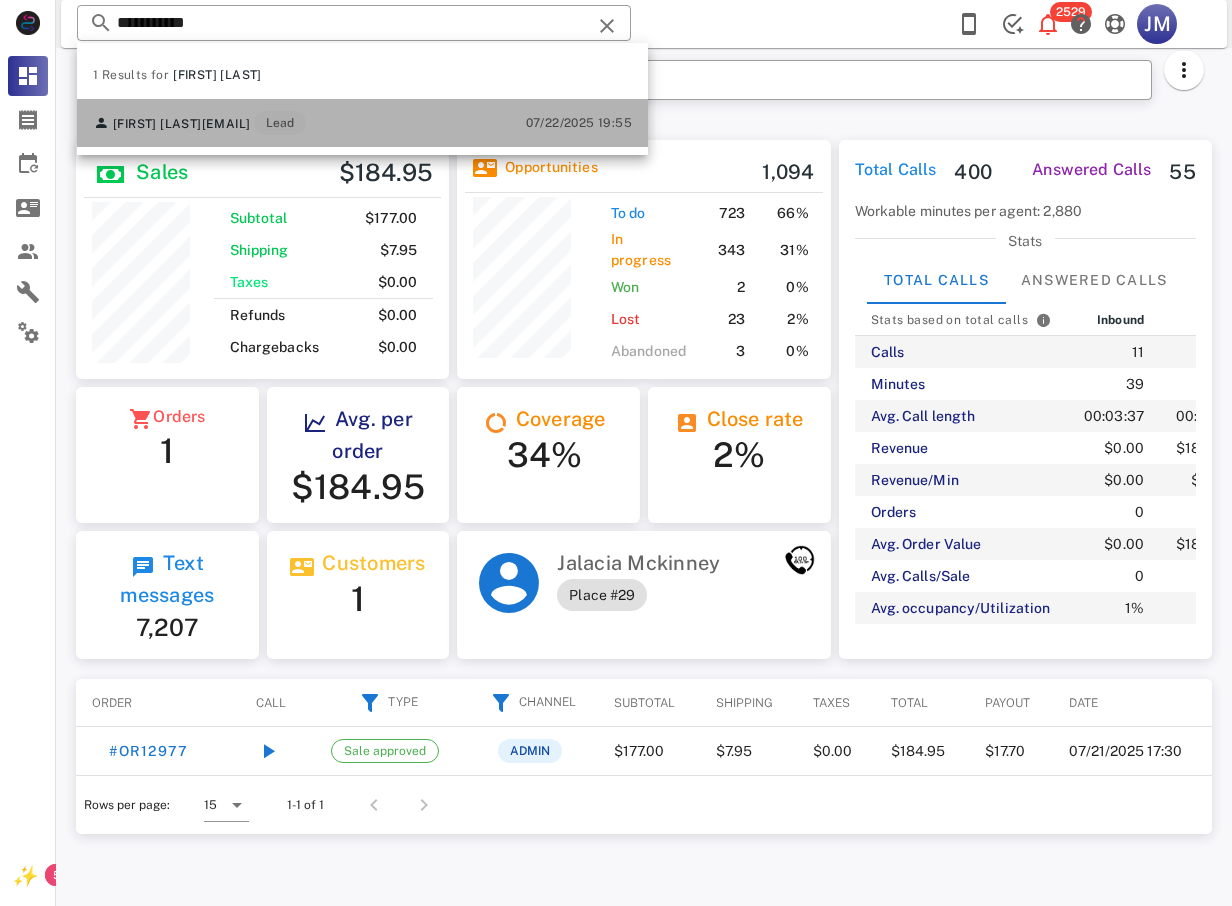 click on "[FIRST] [LAST]   [EMAIL]   Lead" at bounding box center (199, 123) 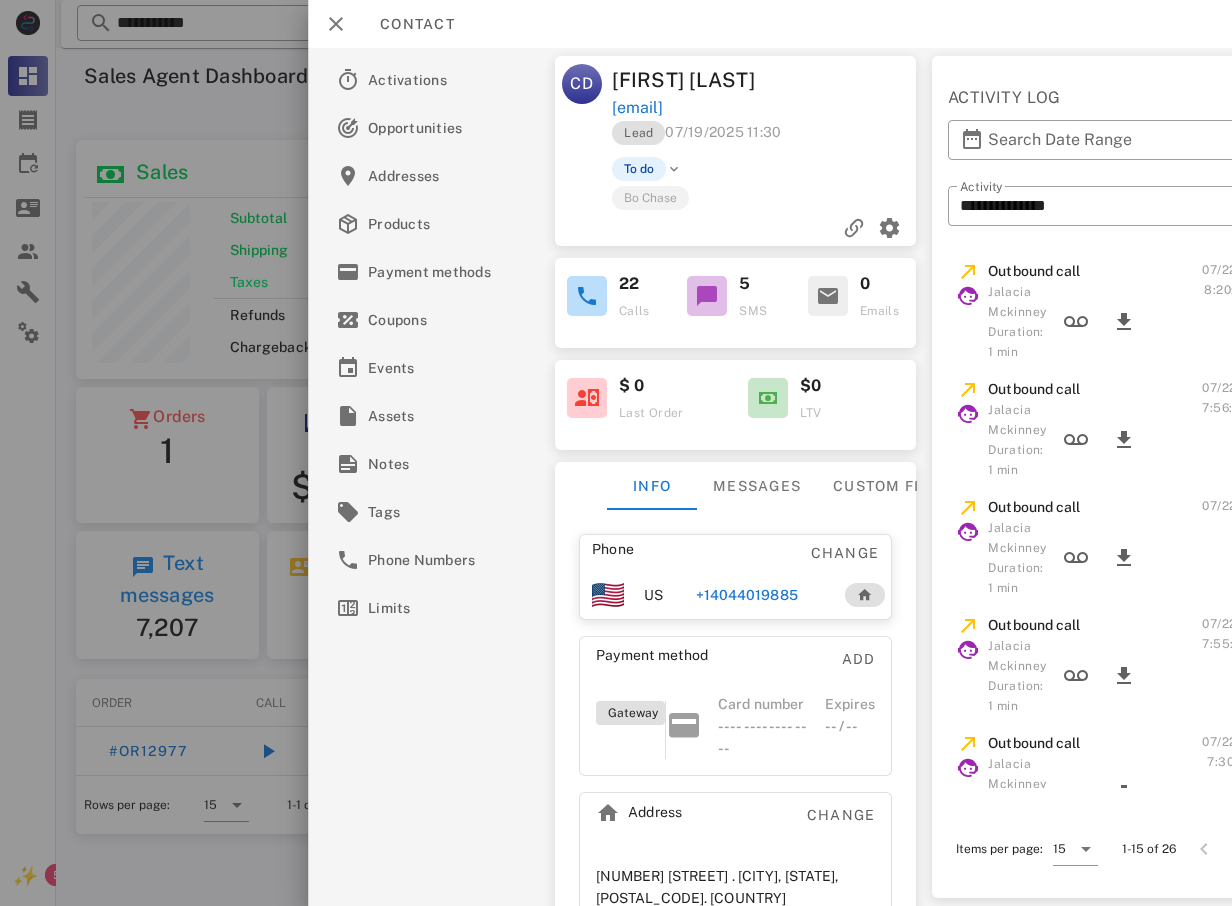 click on "+14044019885" at bounding box center [747, 595] 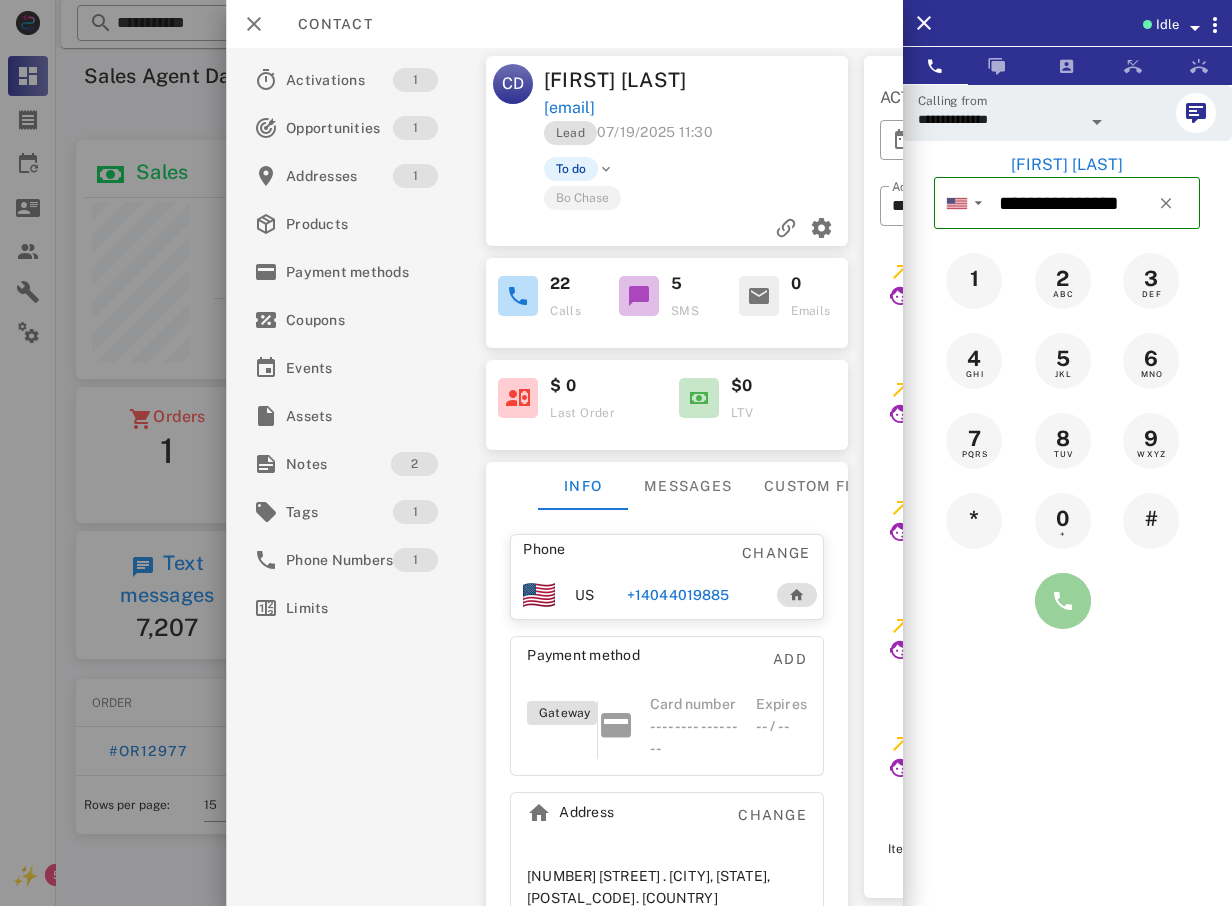 click at bounding box center (1063, 601) 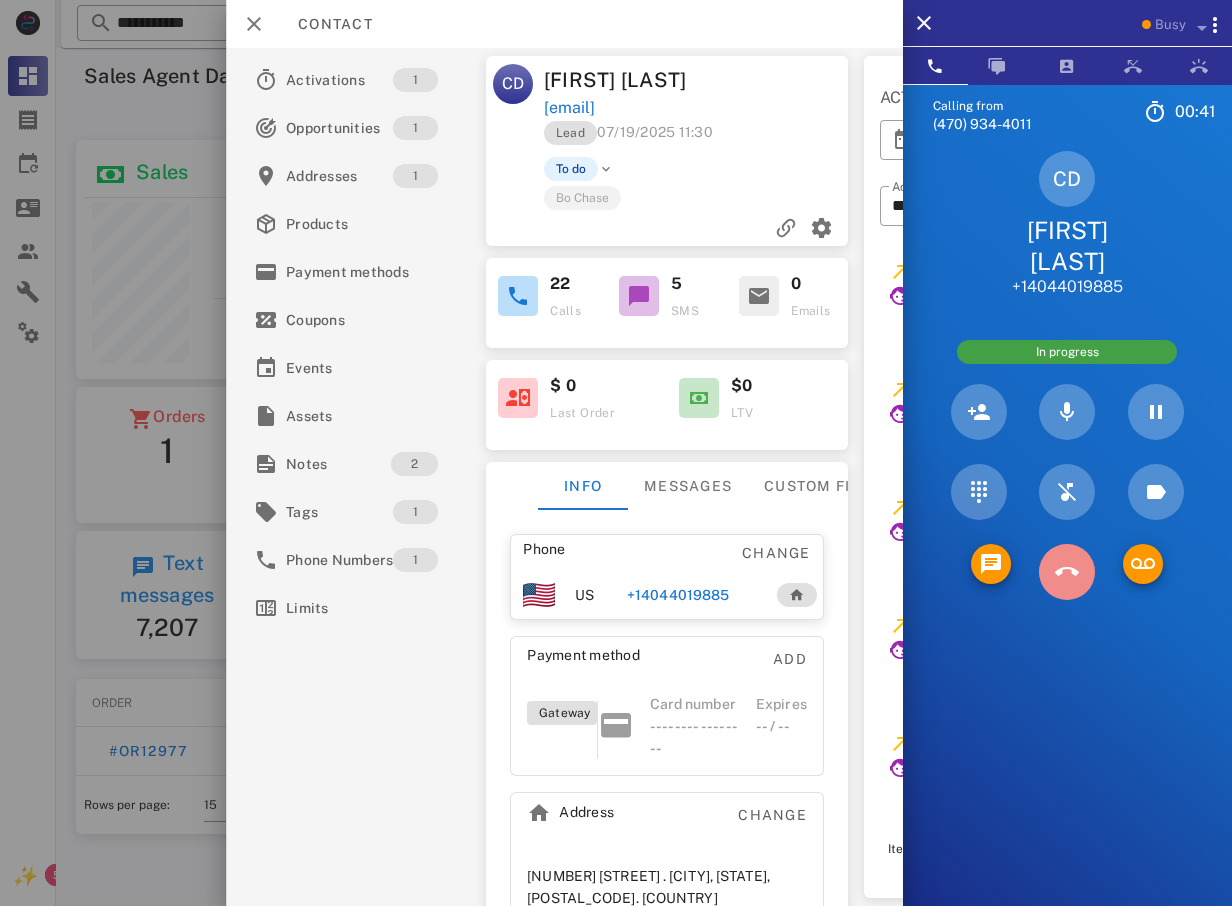 click at bounding box center (1067, 572) 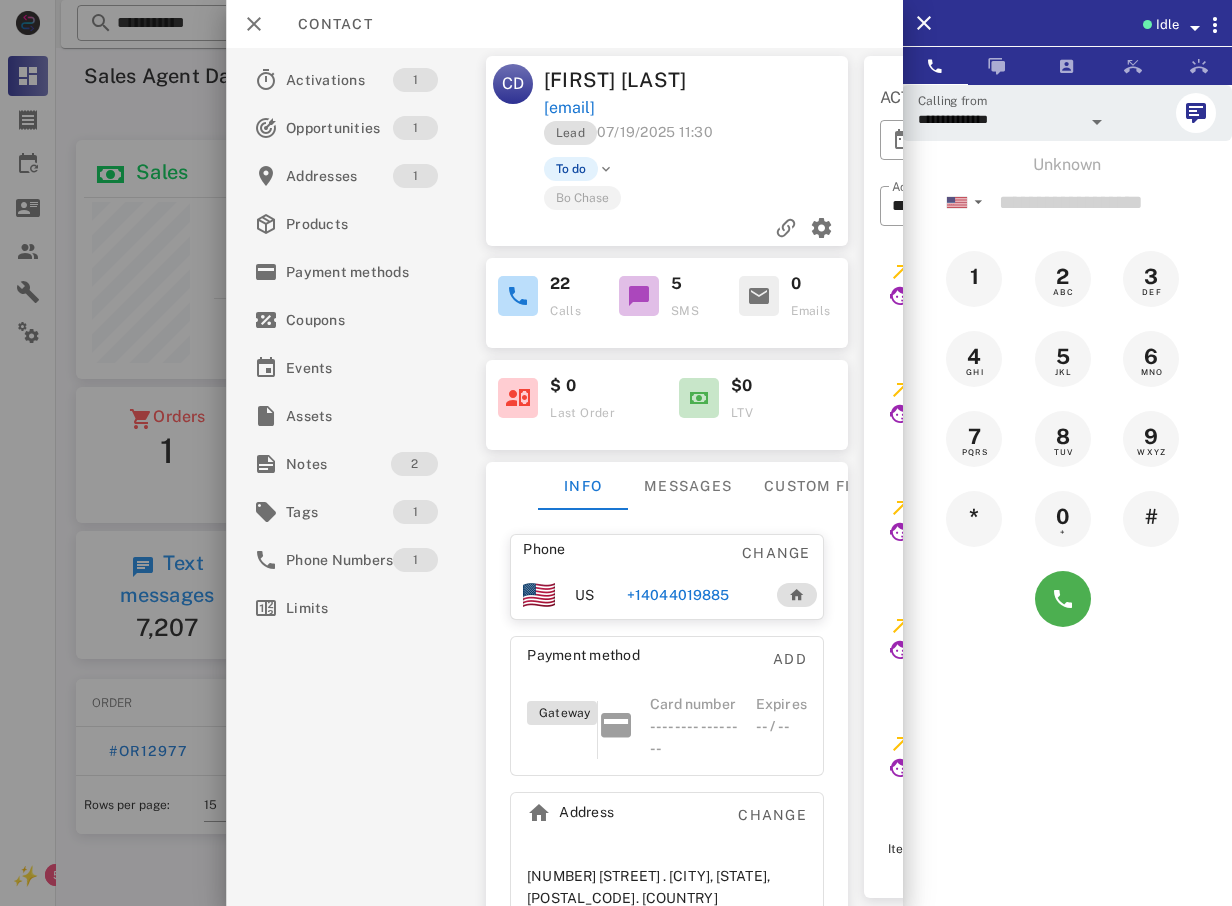 click at bounding box center [616, 453] 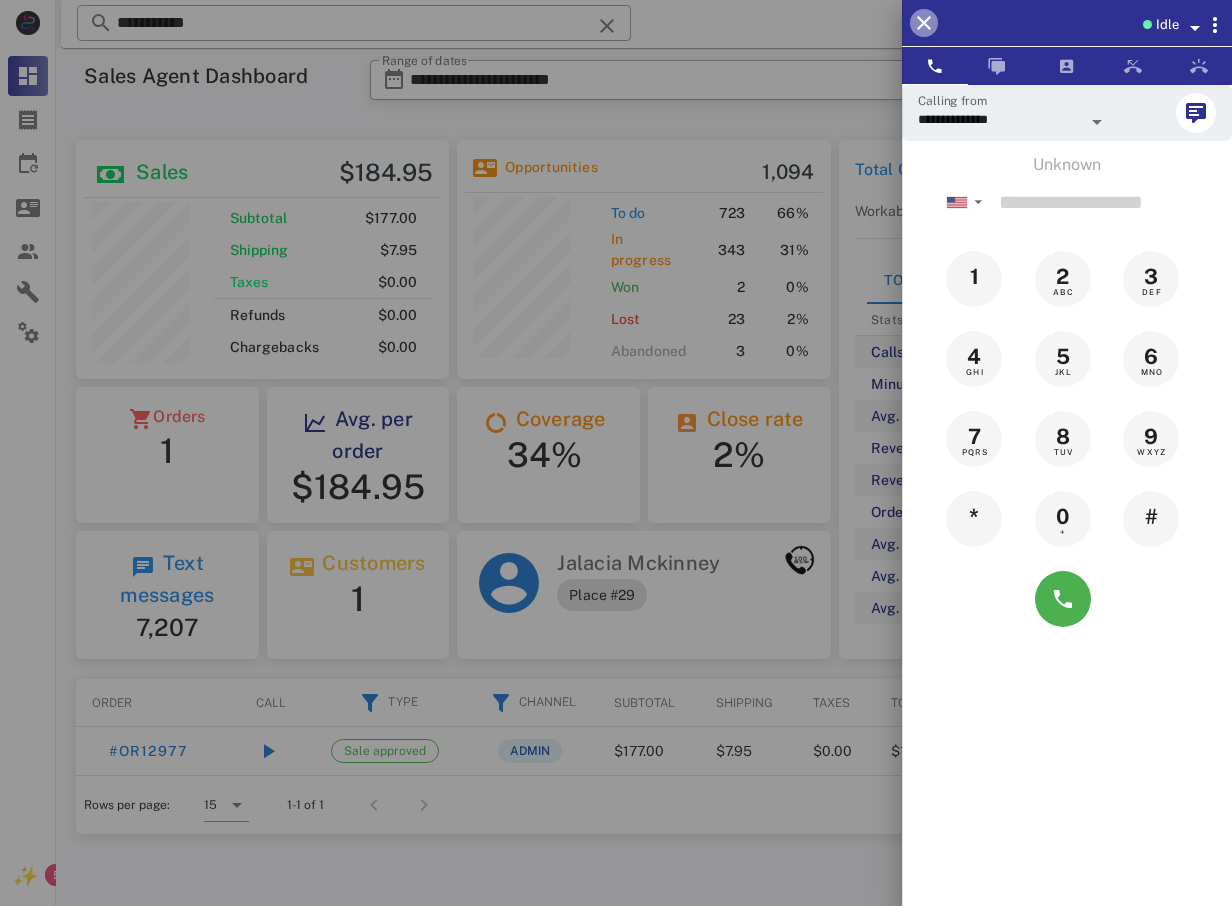 click at bounding box center (924, 23) 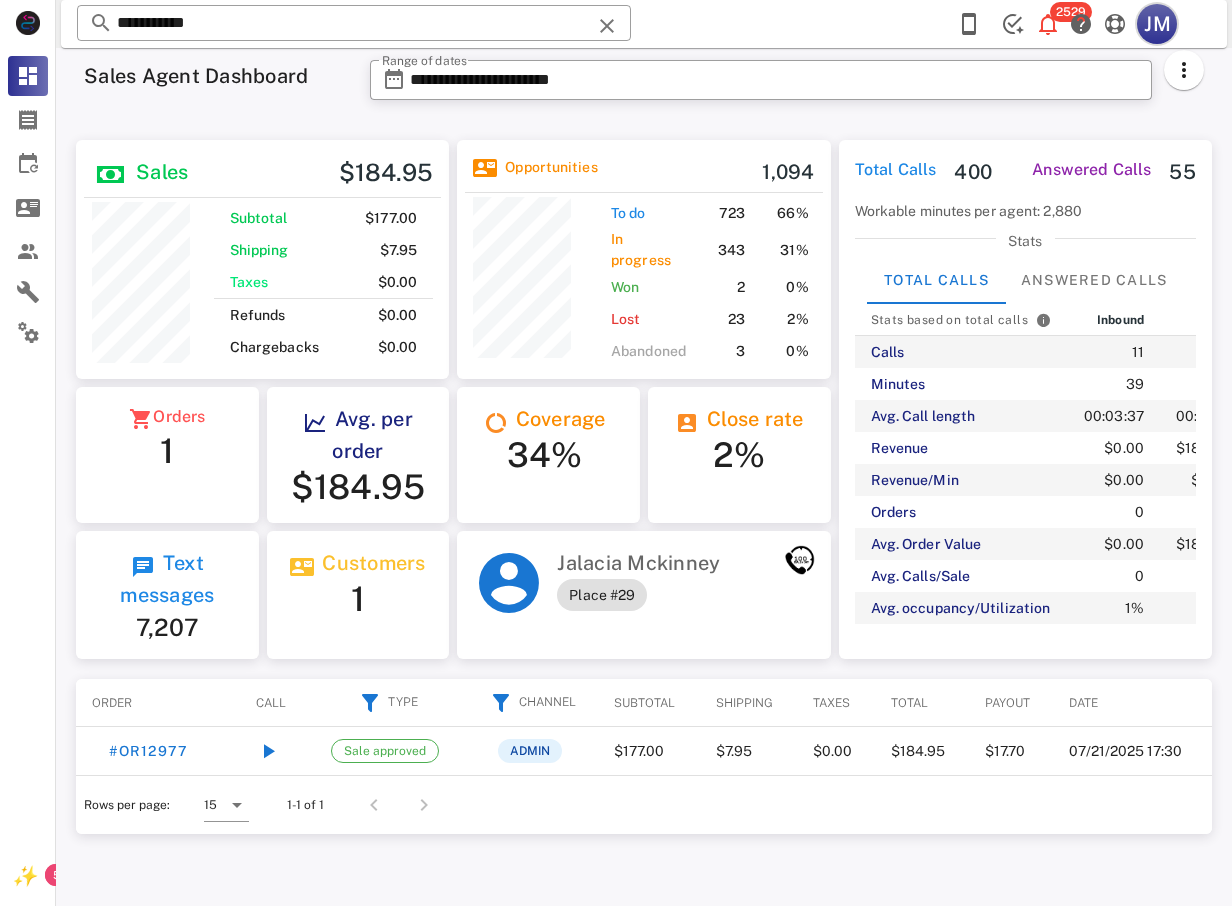 click on "JM" at bounding box center (1157, 24) 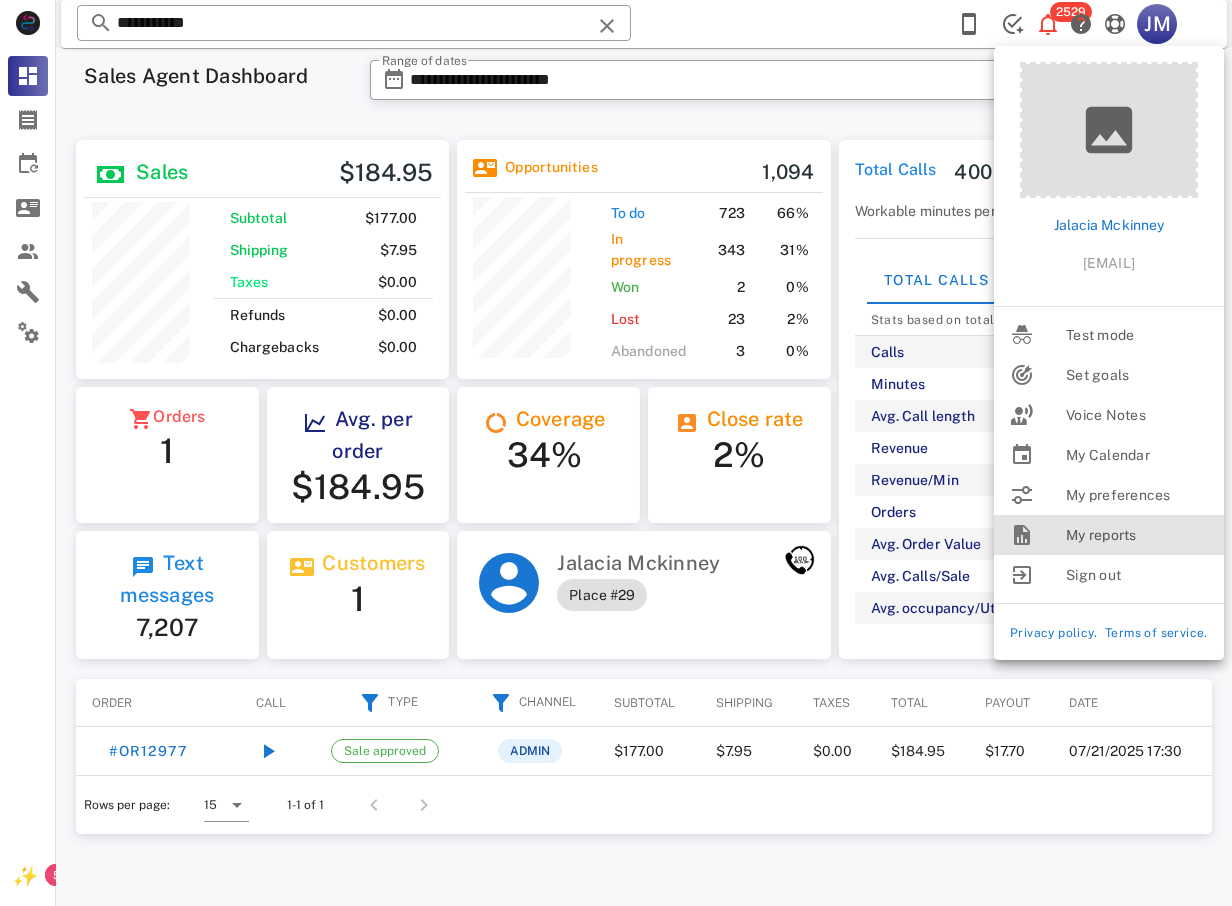 click on "My reports" at bounding box center [1137, 535] 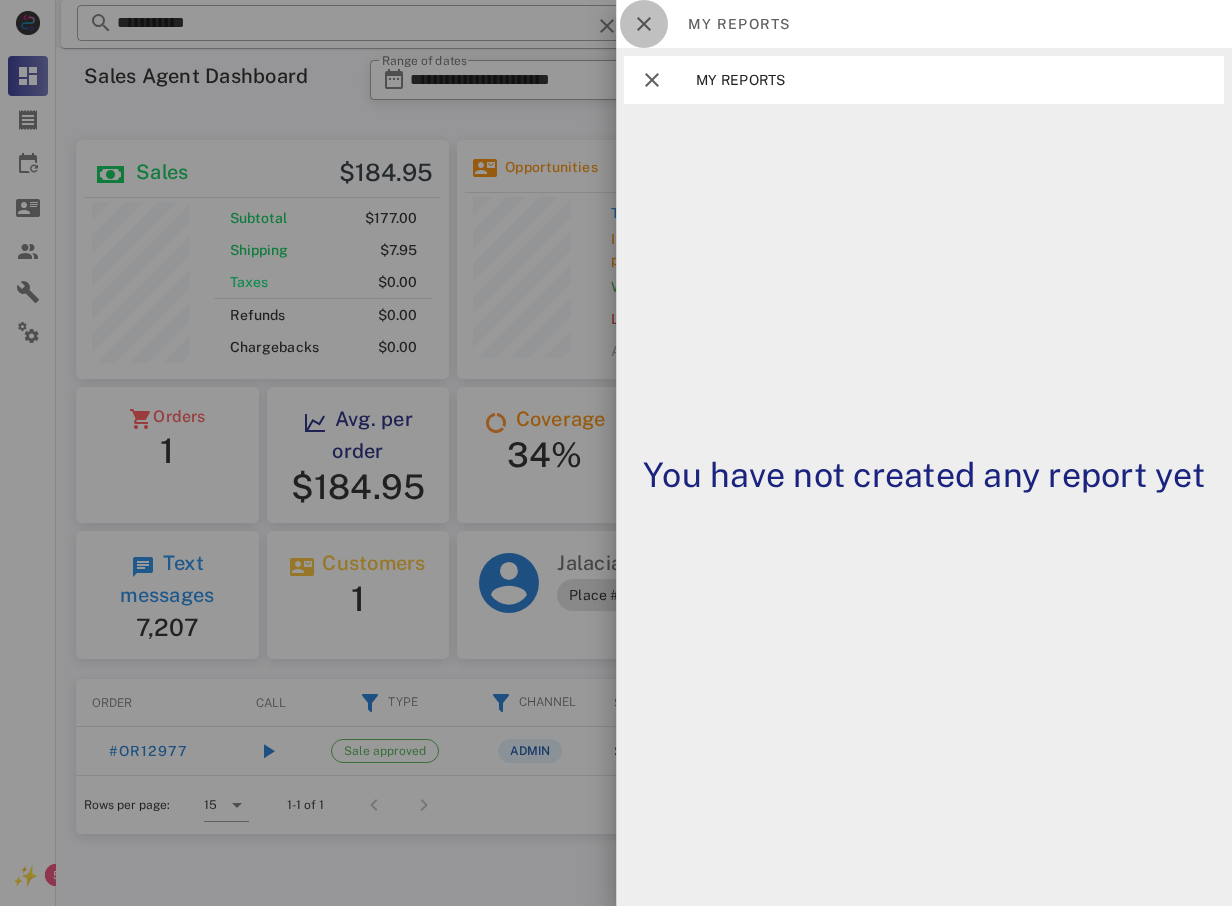 click at bounding box center [644, 24] 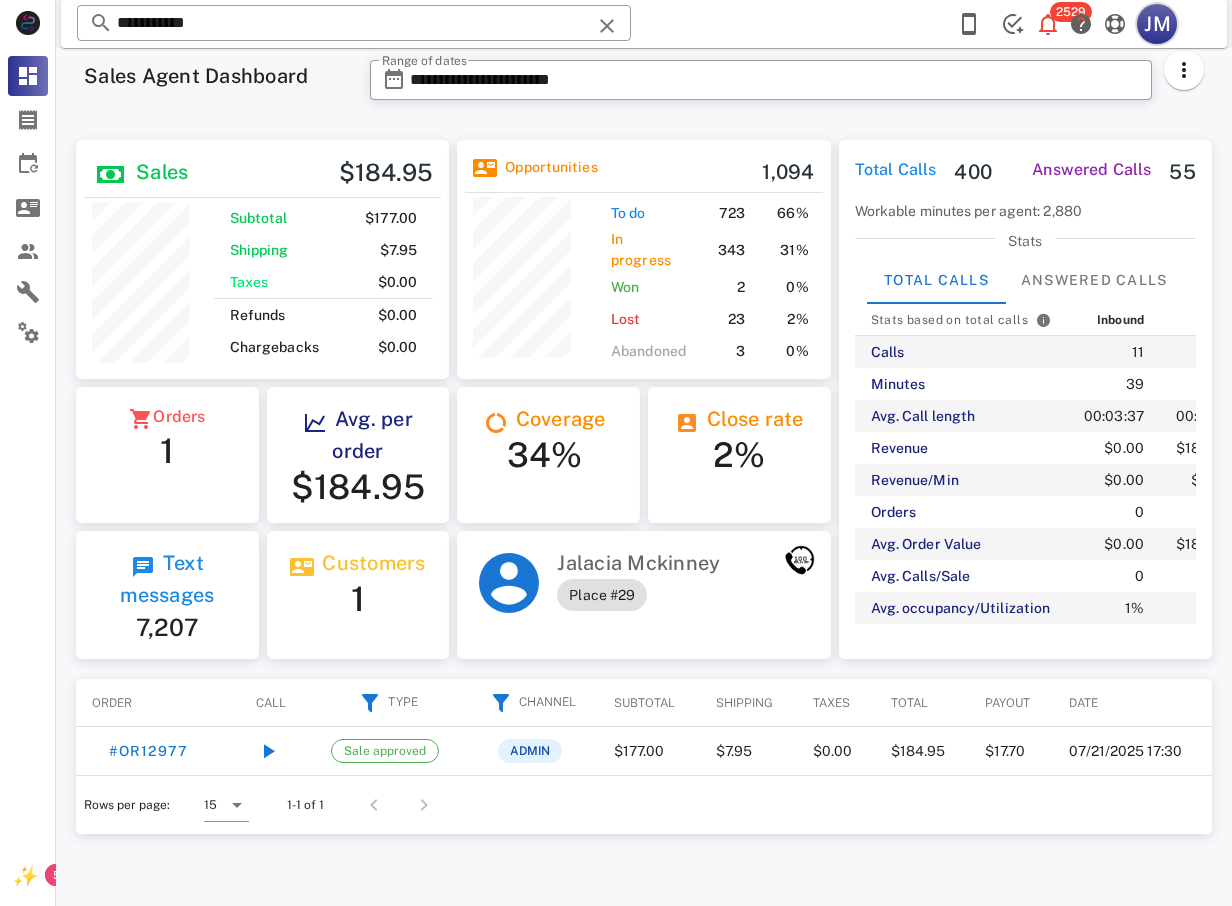 click on "JM" at bounding box center (1157, 24) 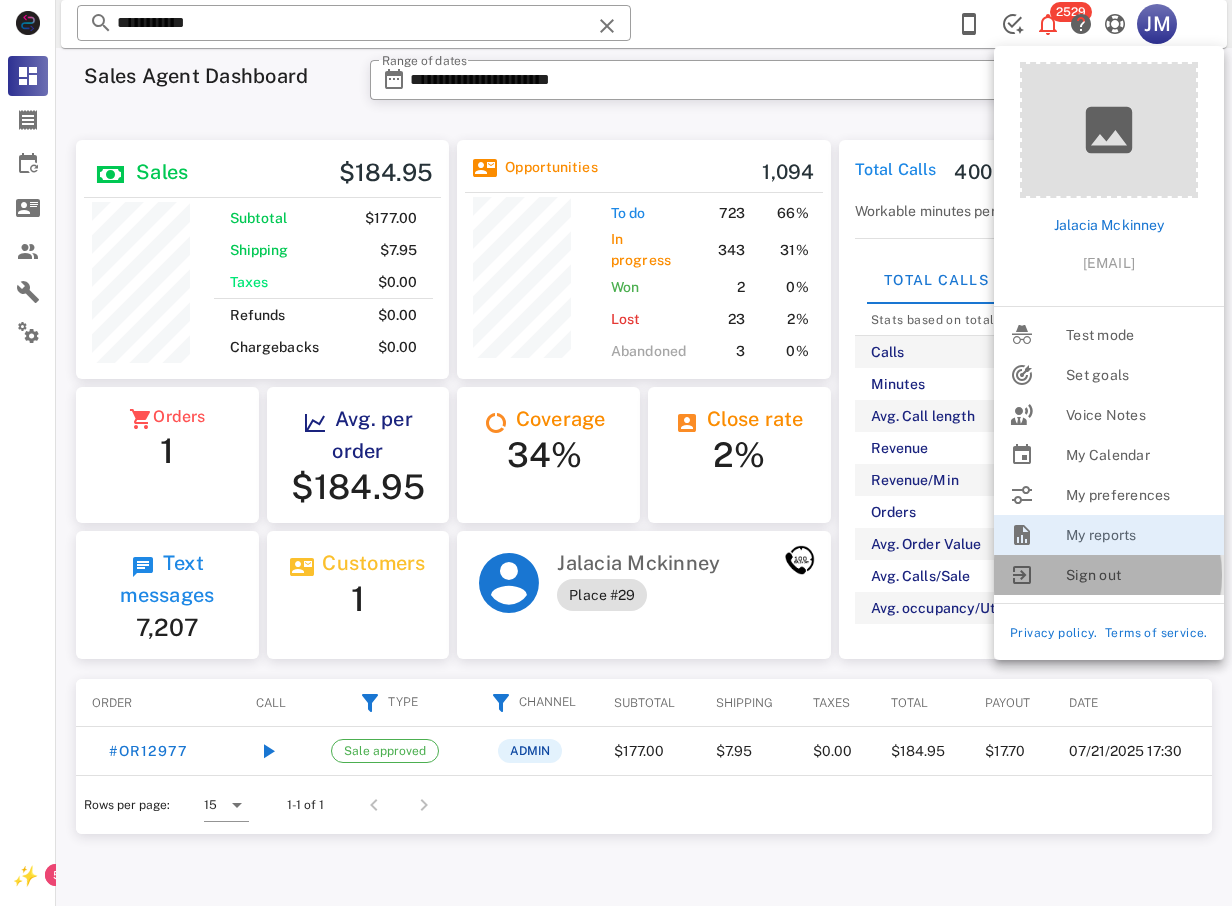 click on "Sign out" at bounding box center [1137, 575] 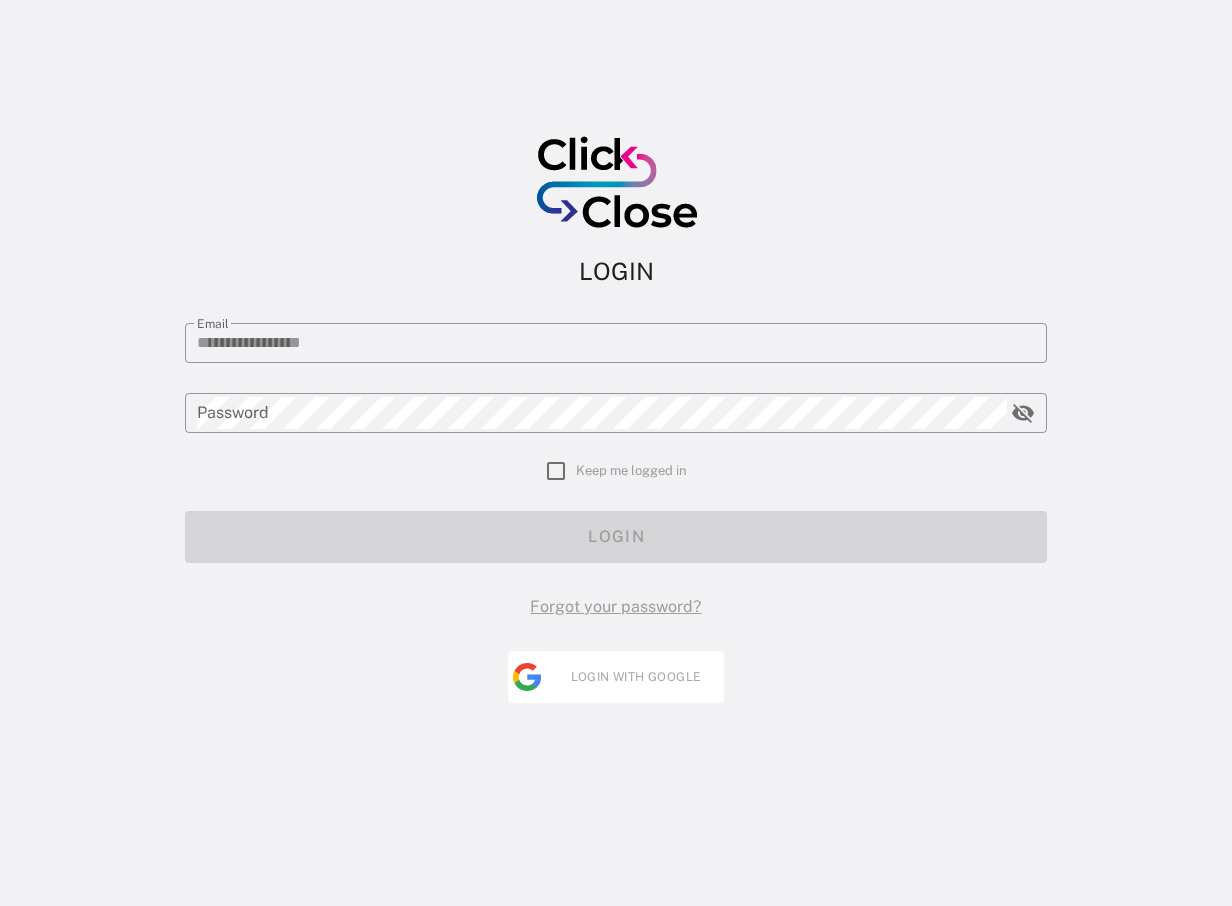 type on "**********" 